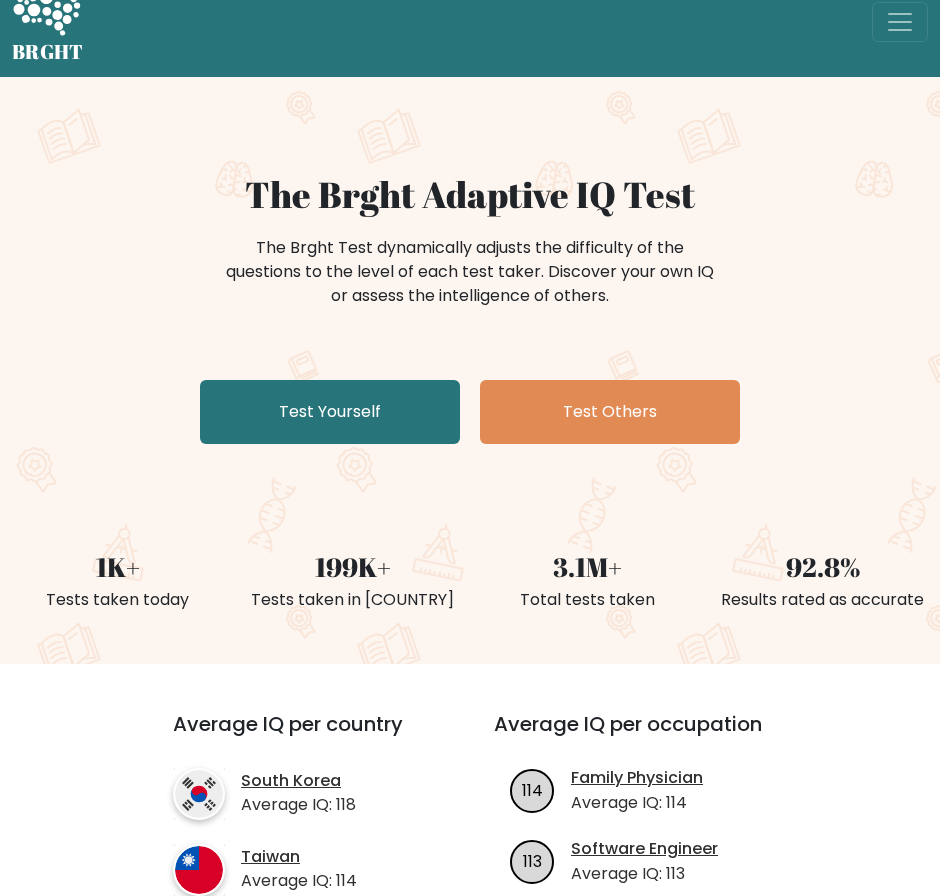scroll, scrollTop: 100, scrollLeft: 0, axis: vertical 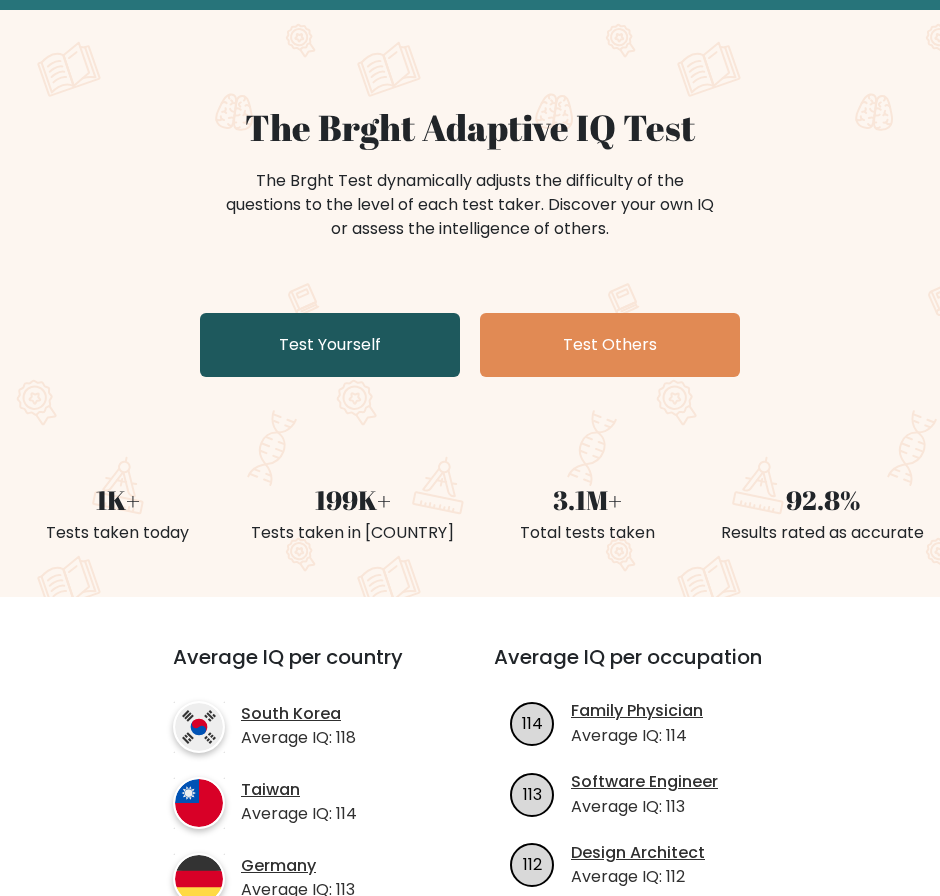click on "Test Yourself" at bounding box center (330, 345) 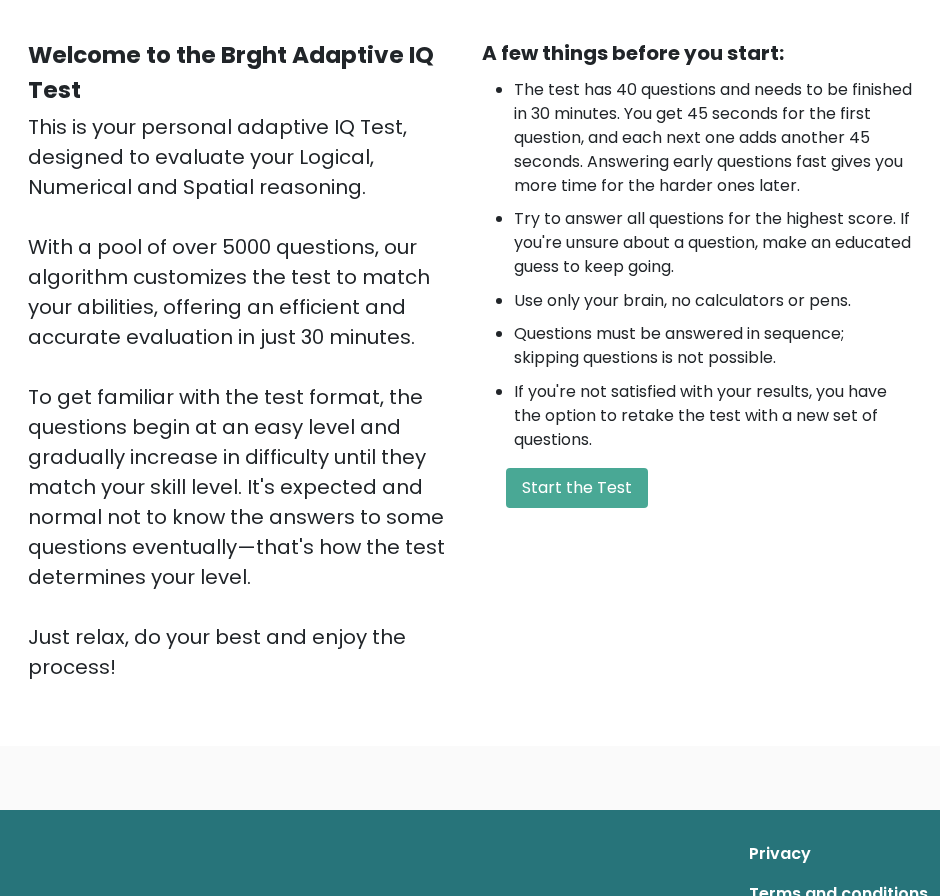scroll, scrollTop: 200, scrollLeft: 0, axis: vertical 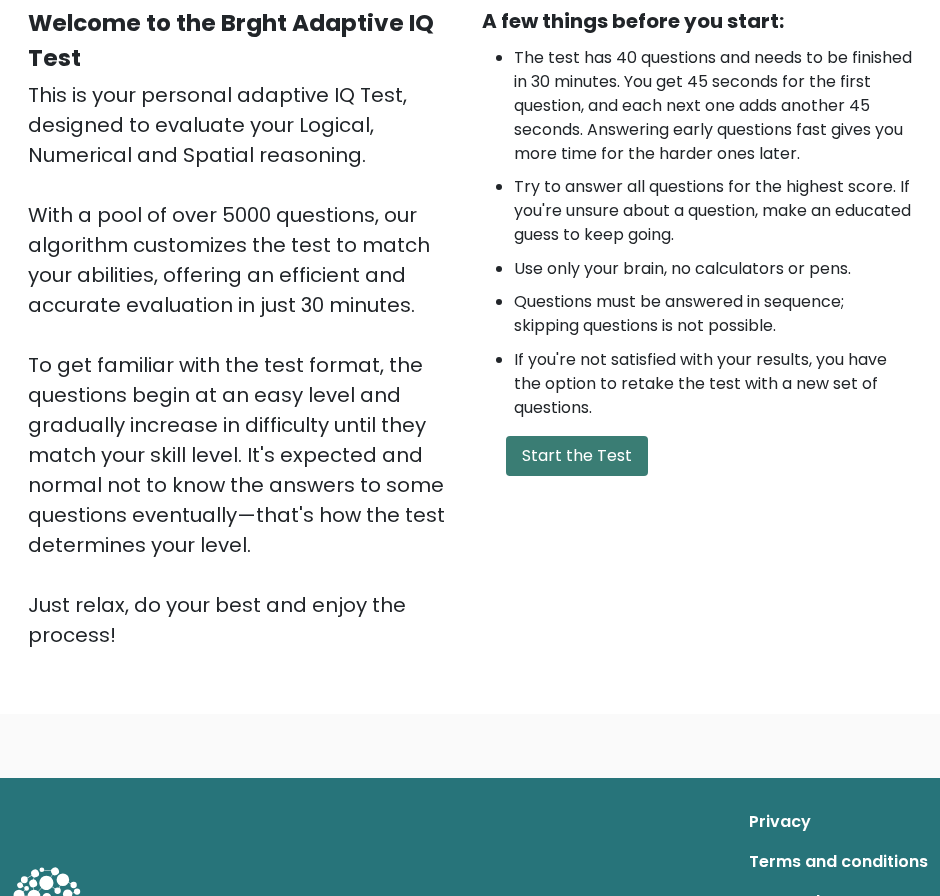 click on "Start the Test" at bounding box center [577, 456] 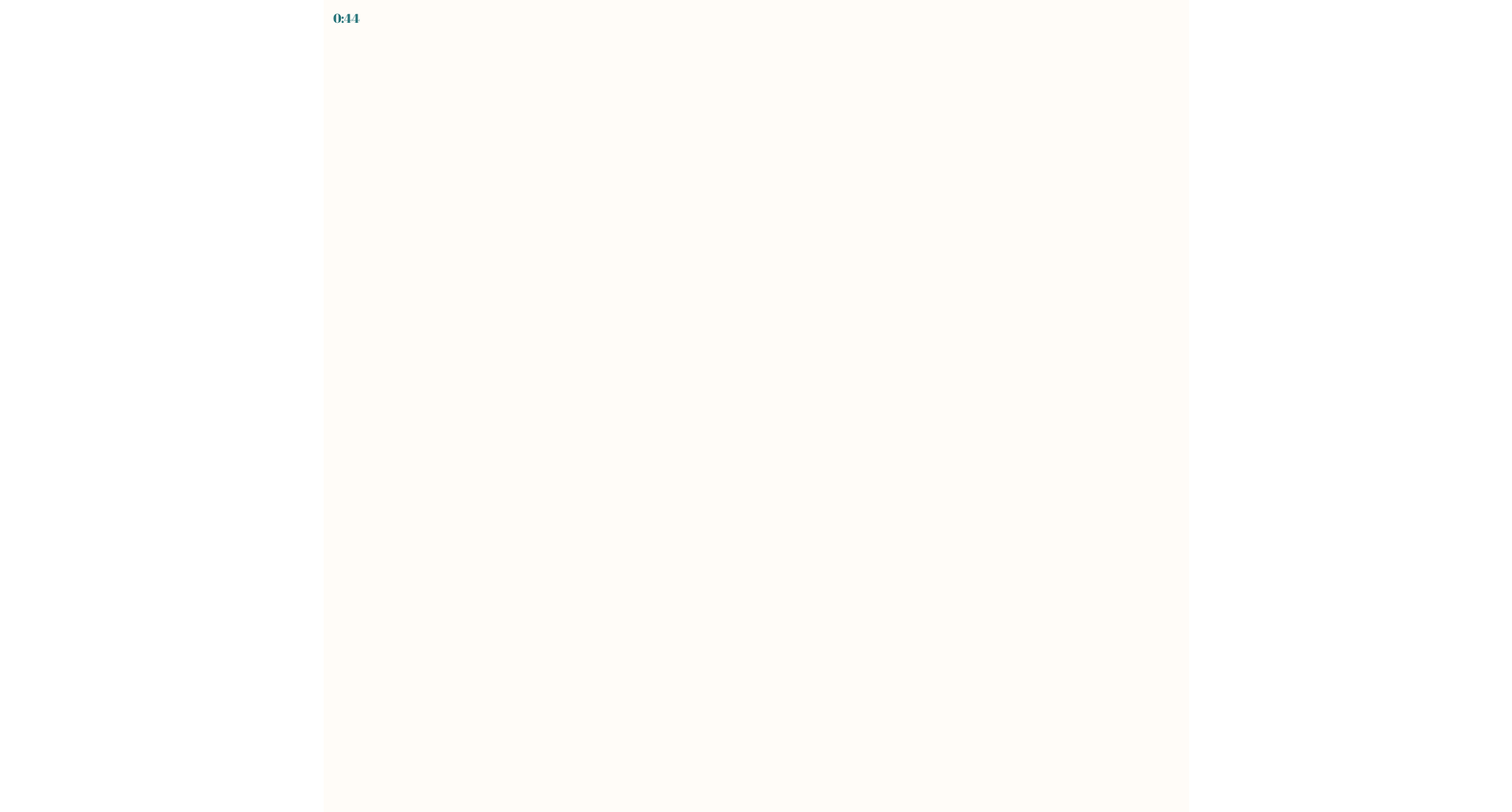 scroll, scrollTop: 0, scrollLeft: 0, axis: both 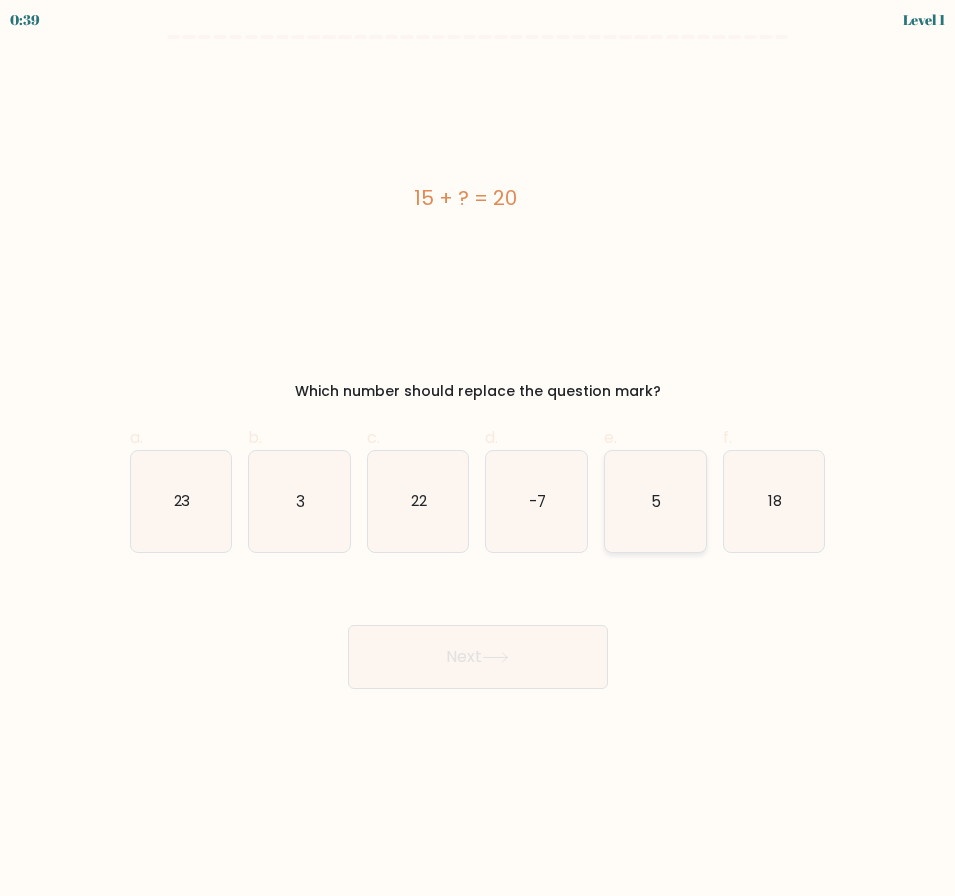 click on "5" 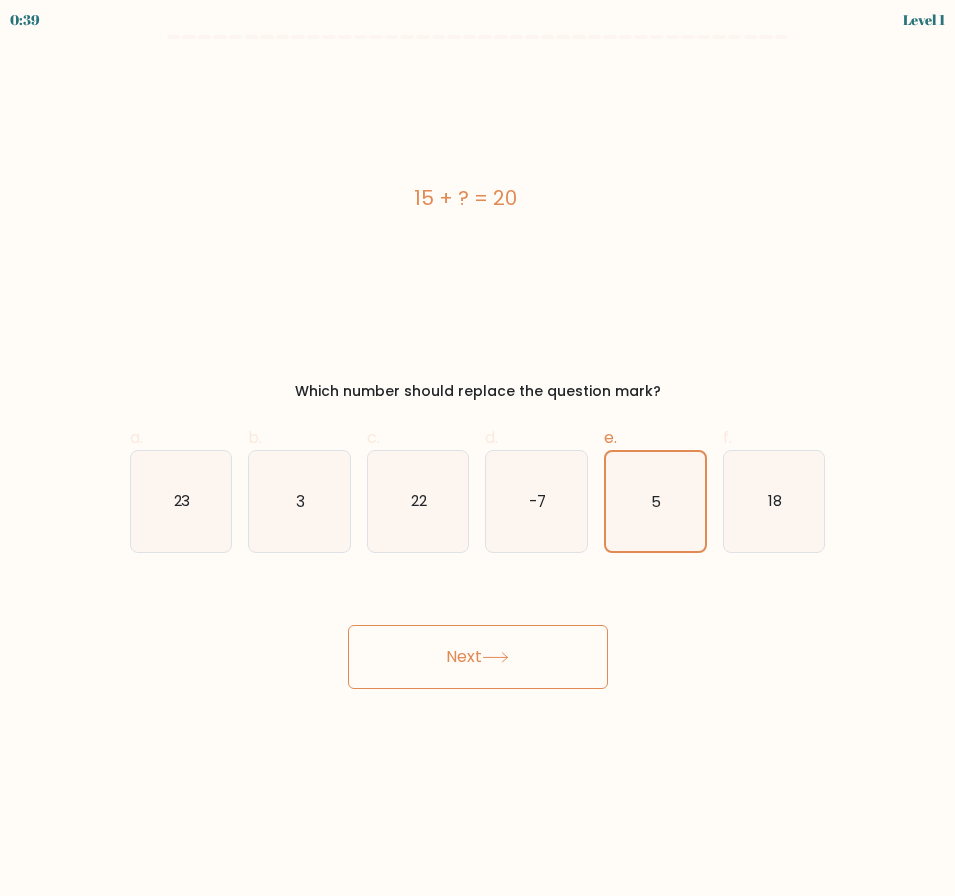 click on "Next" at bounding box center (478, 657) 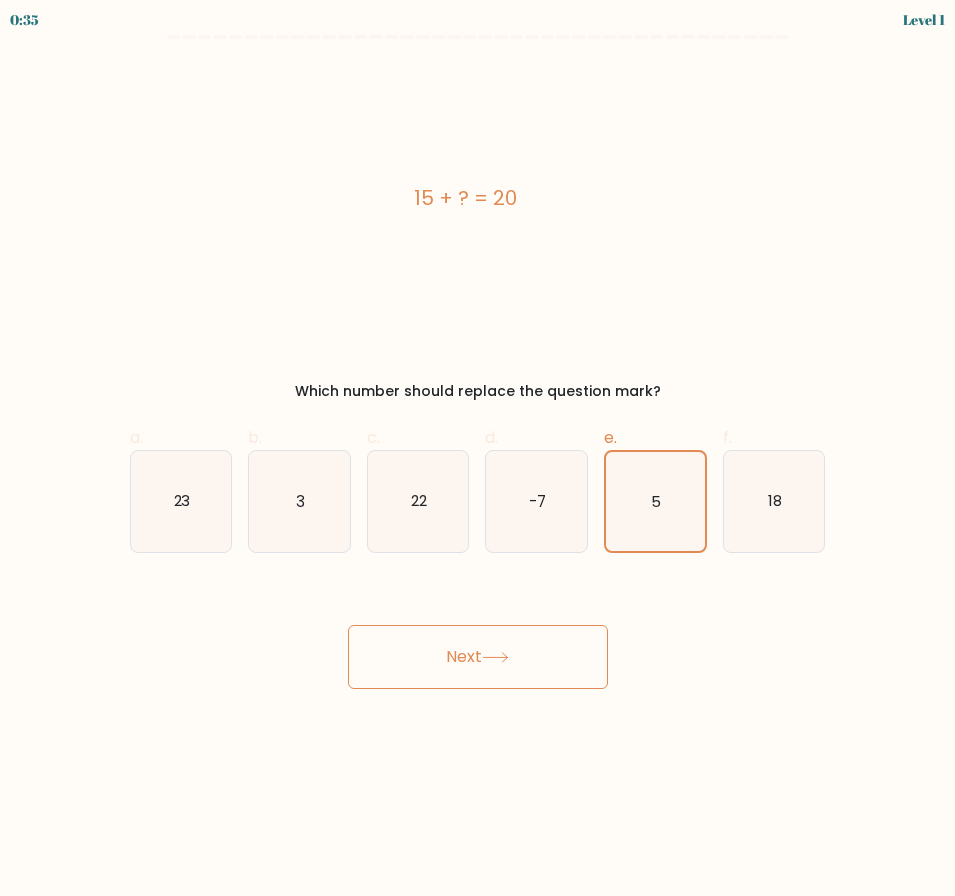 click on "Next" at bounding box center (478, 657) 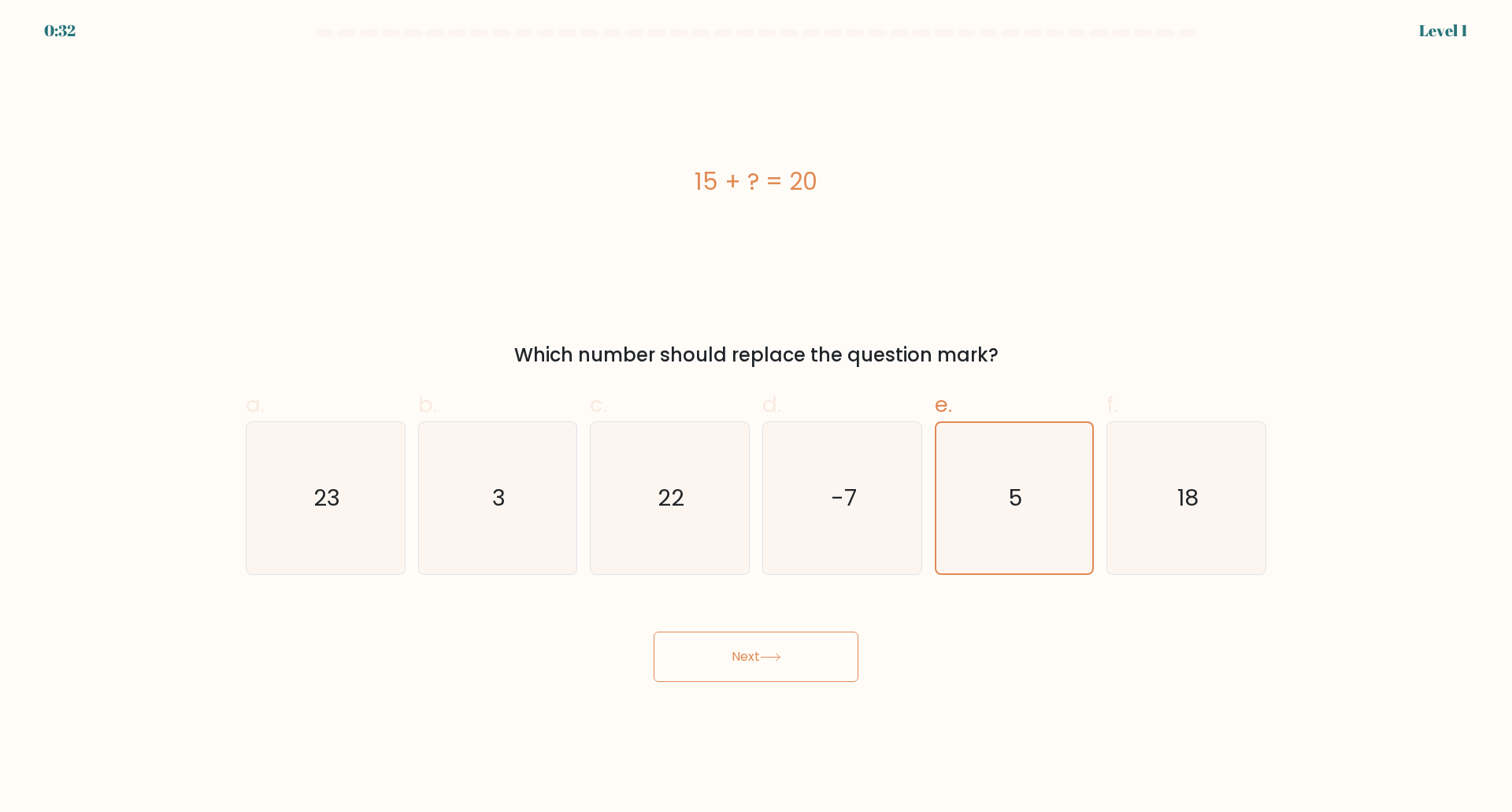 click on "Next" at bounding box center [756, 657] 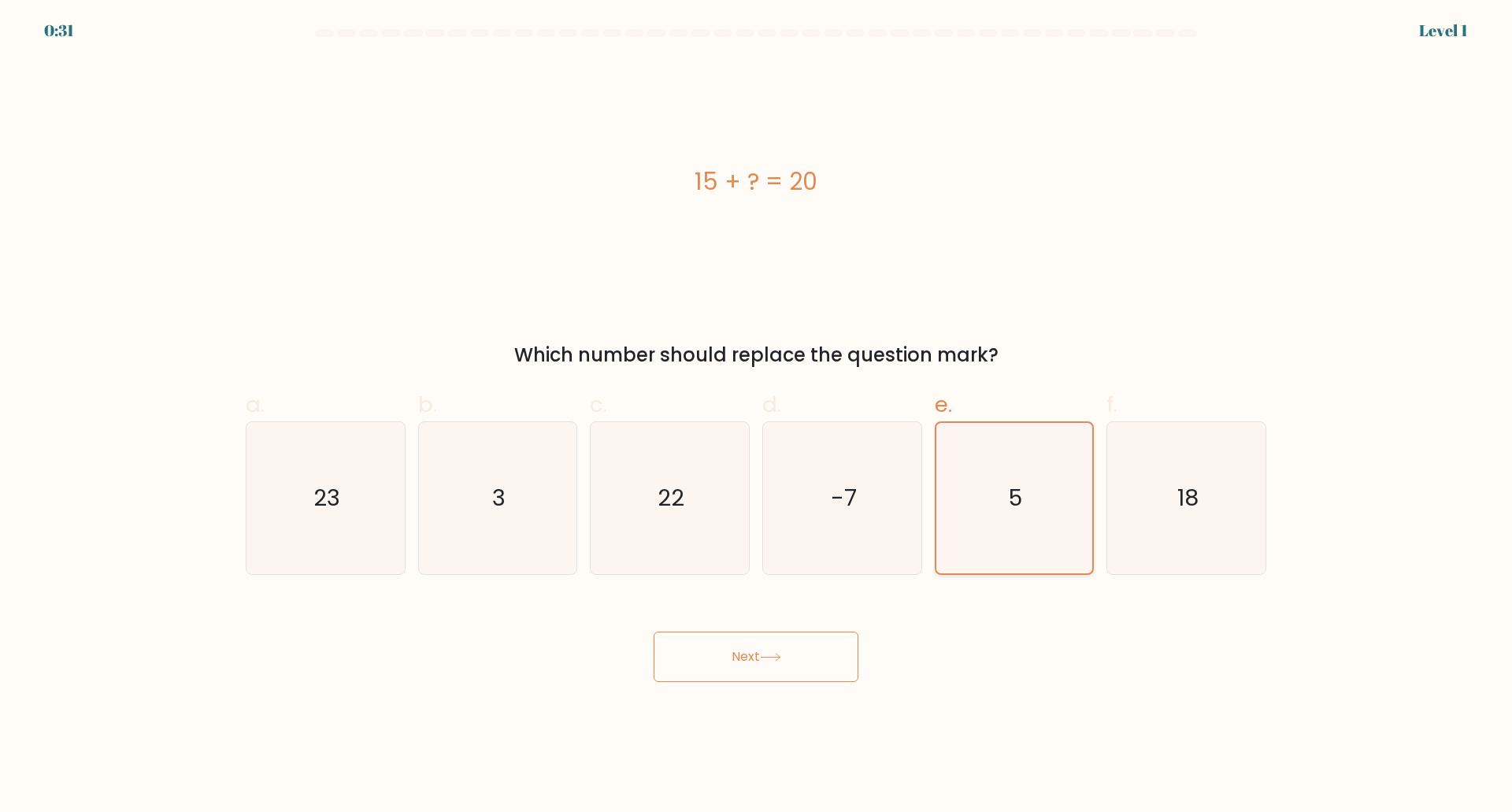 click on "5" 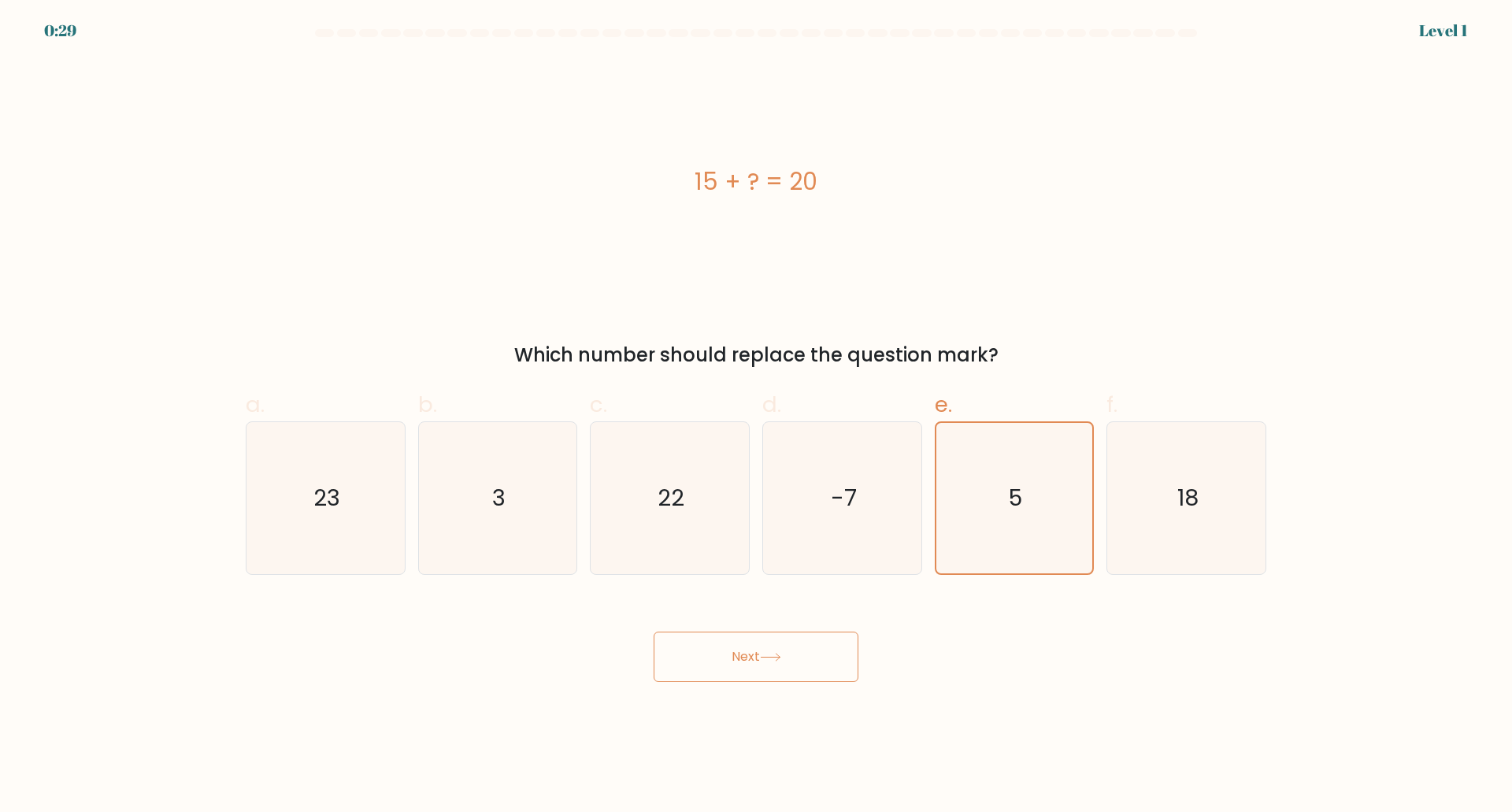 click on "Next" at bounding box center [756, 657] 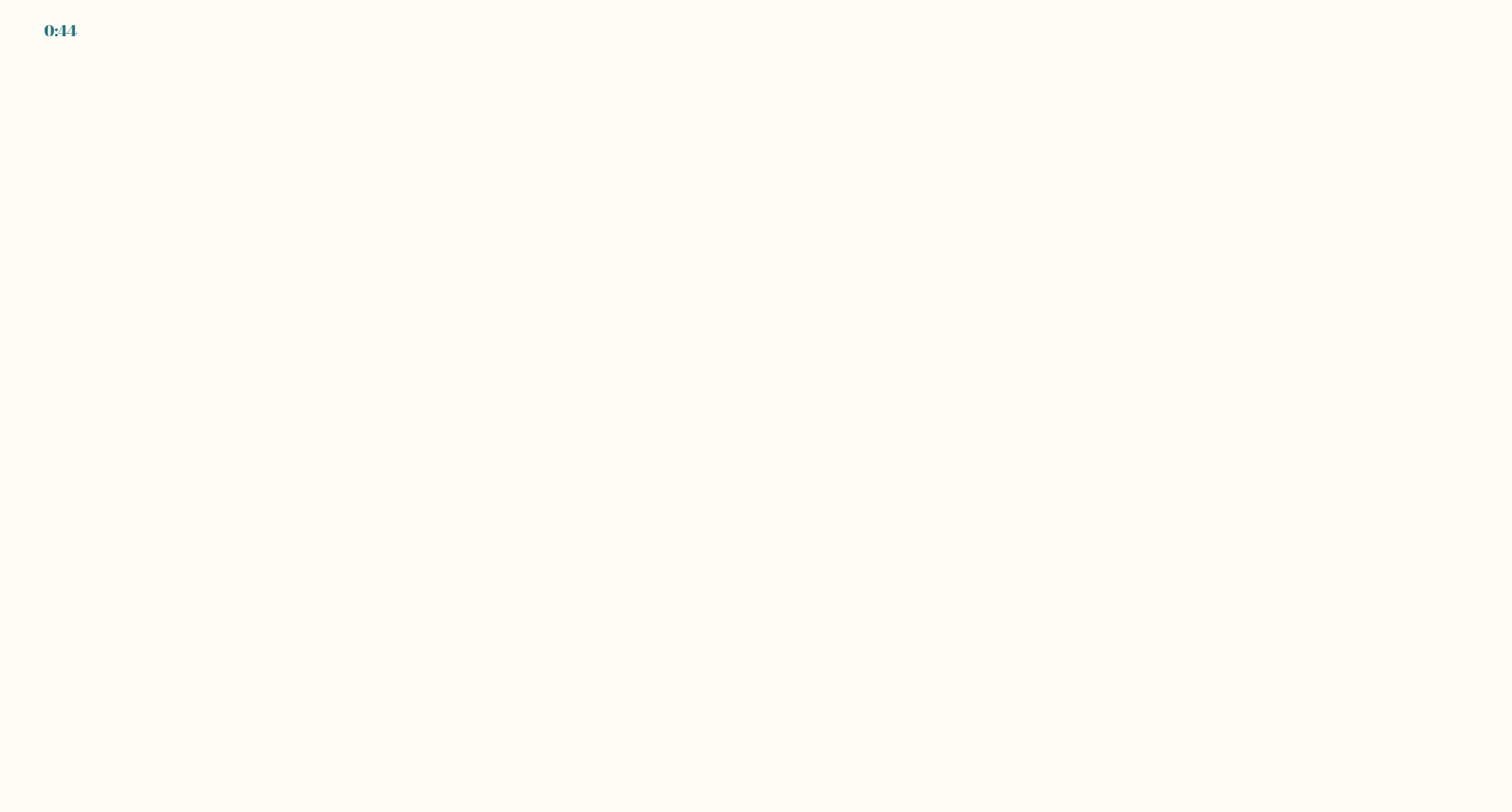 scroll, scrollTop: 0, scrollLeft: 0, axis: both 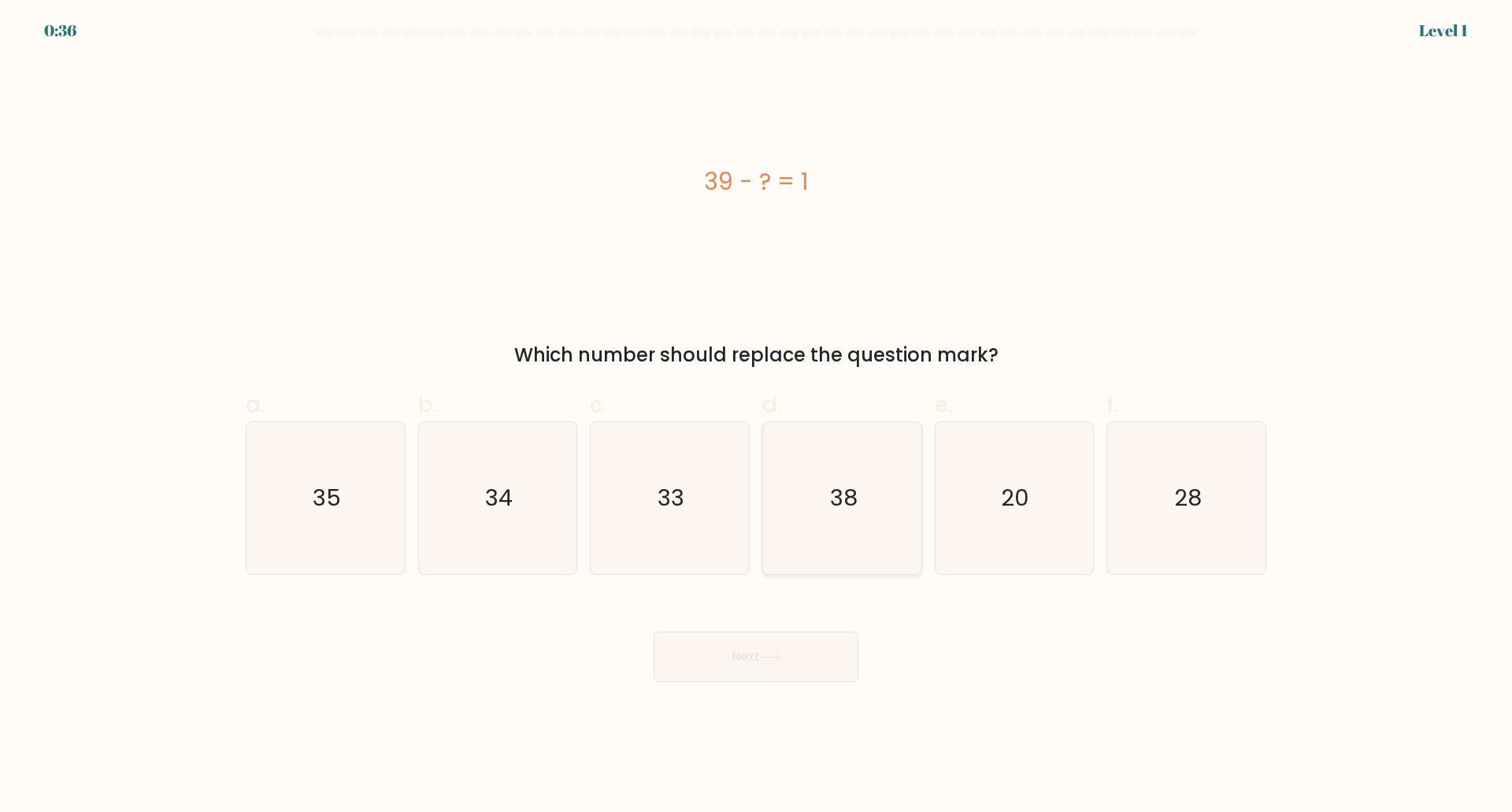 click on "38" 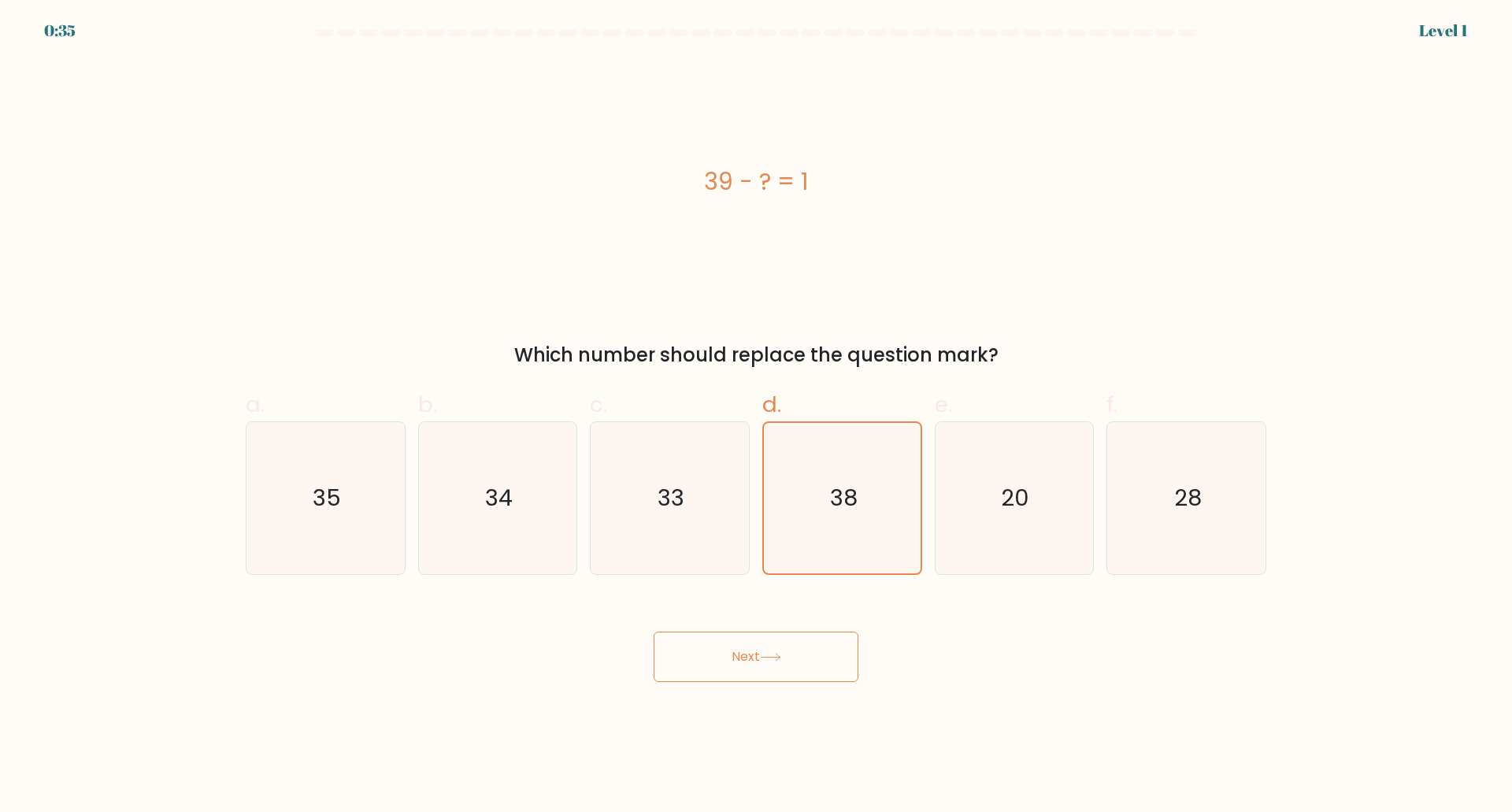 click on "Next" at bounding box center (756, 657) 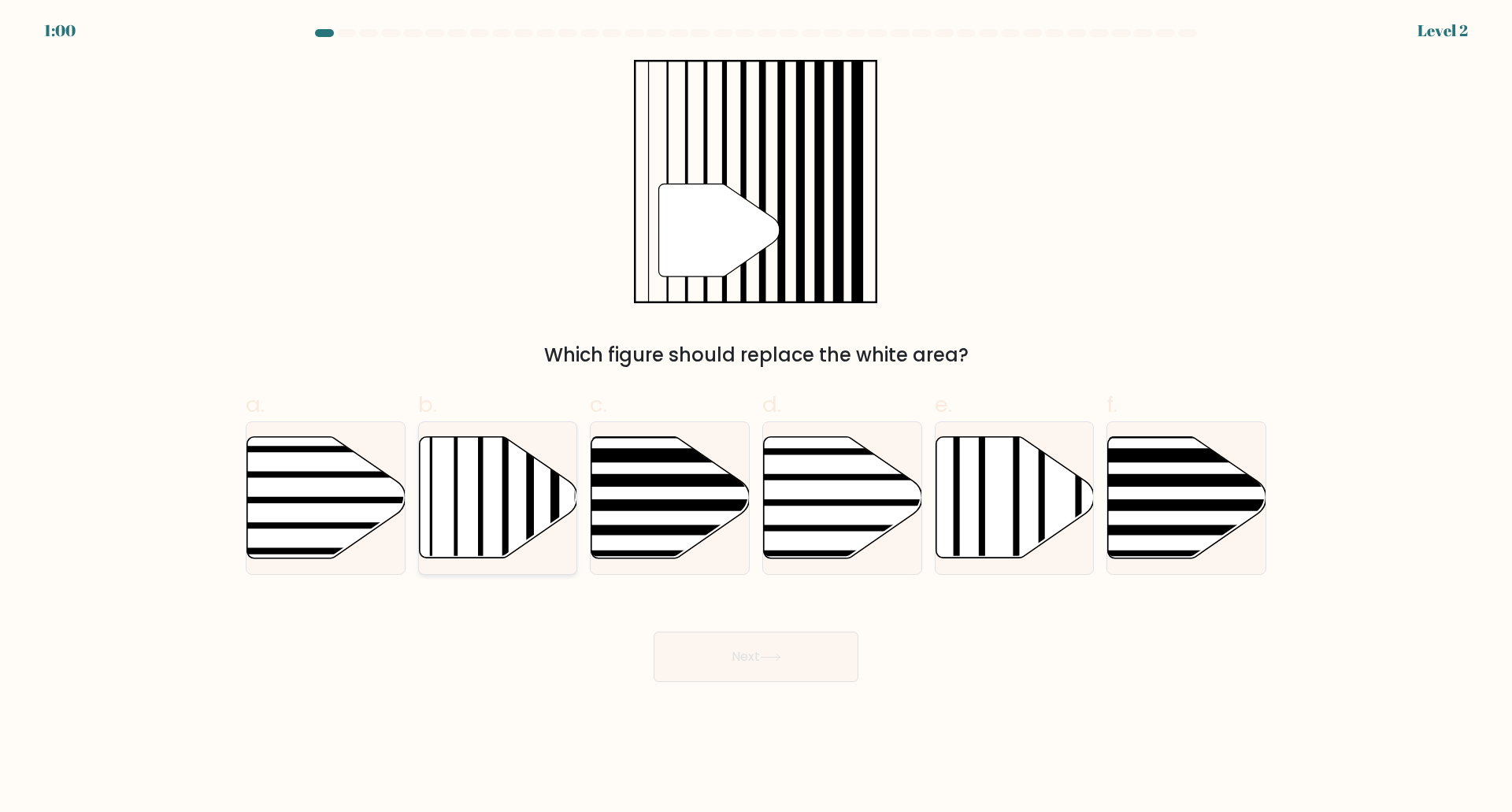 click 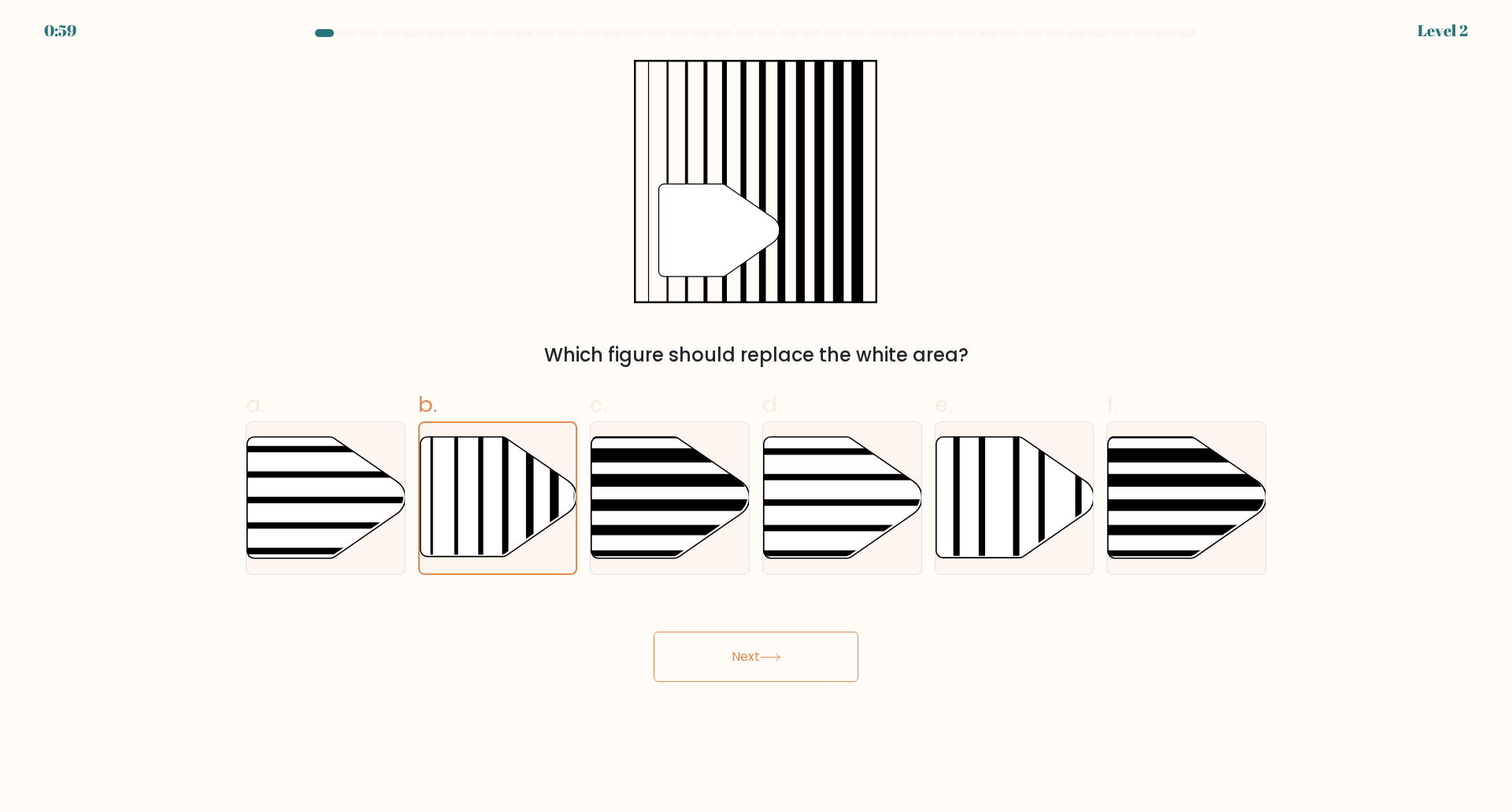 click on "Next" at bounding box center (756, 657) 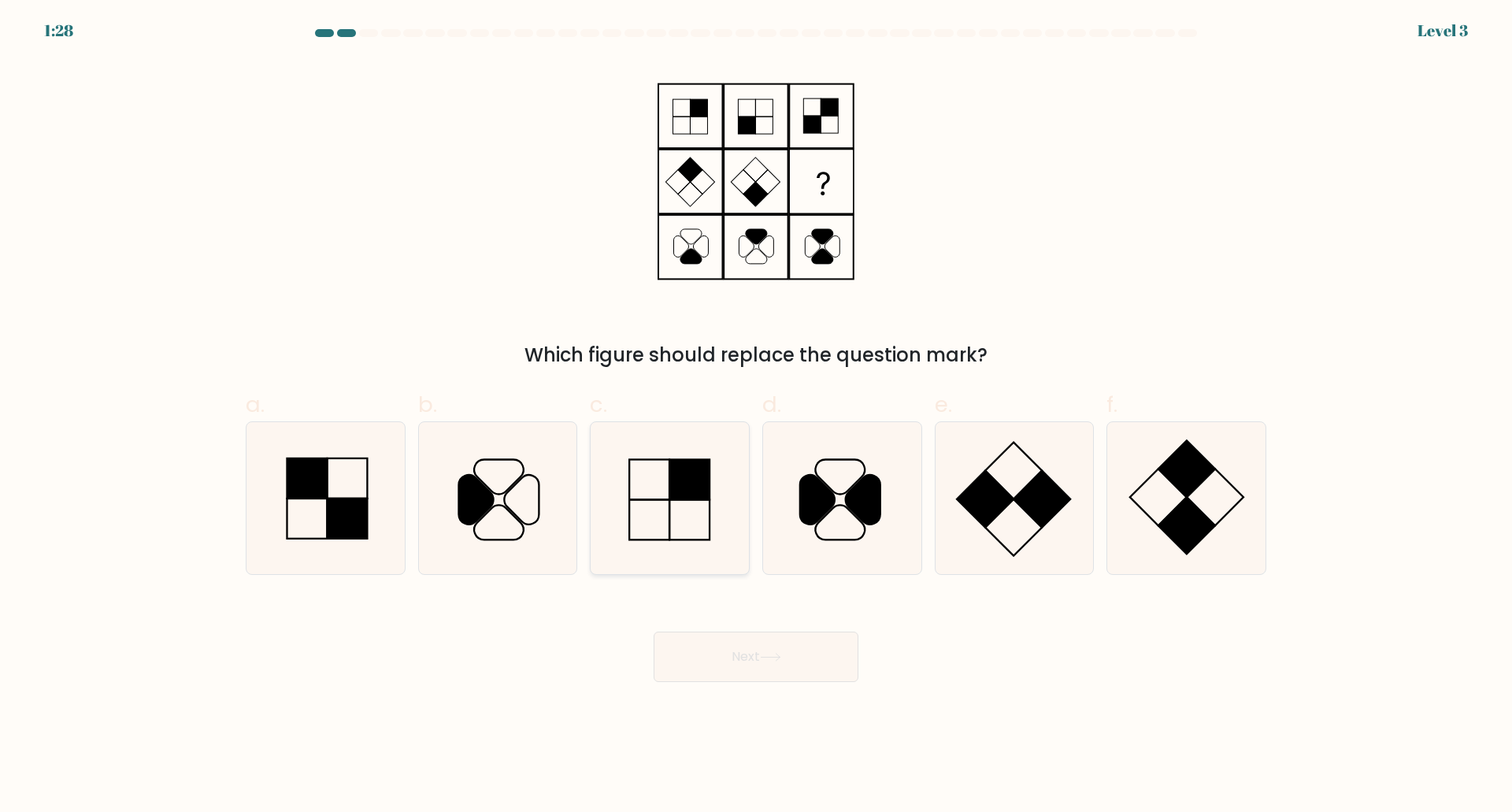 click 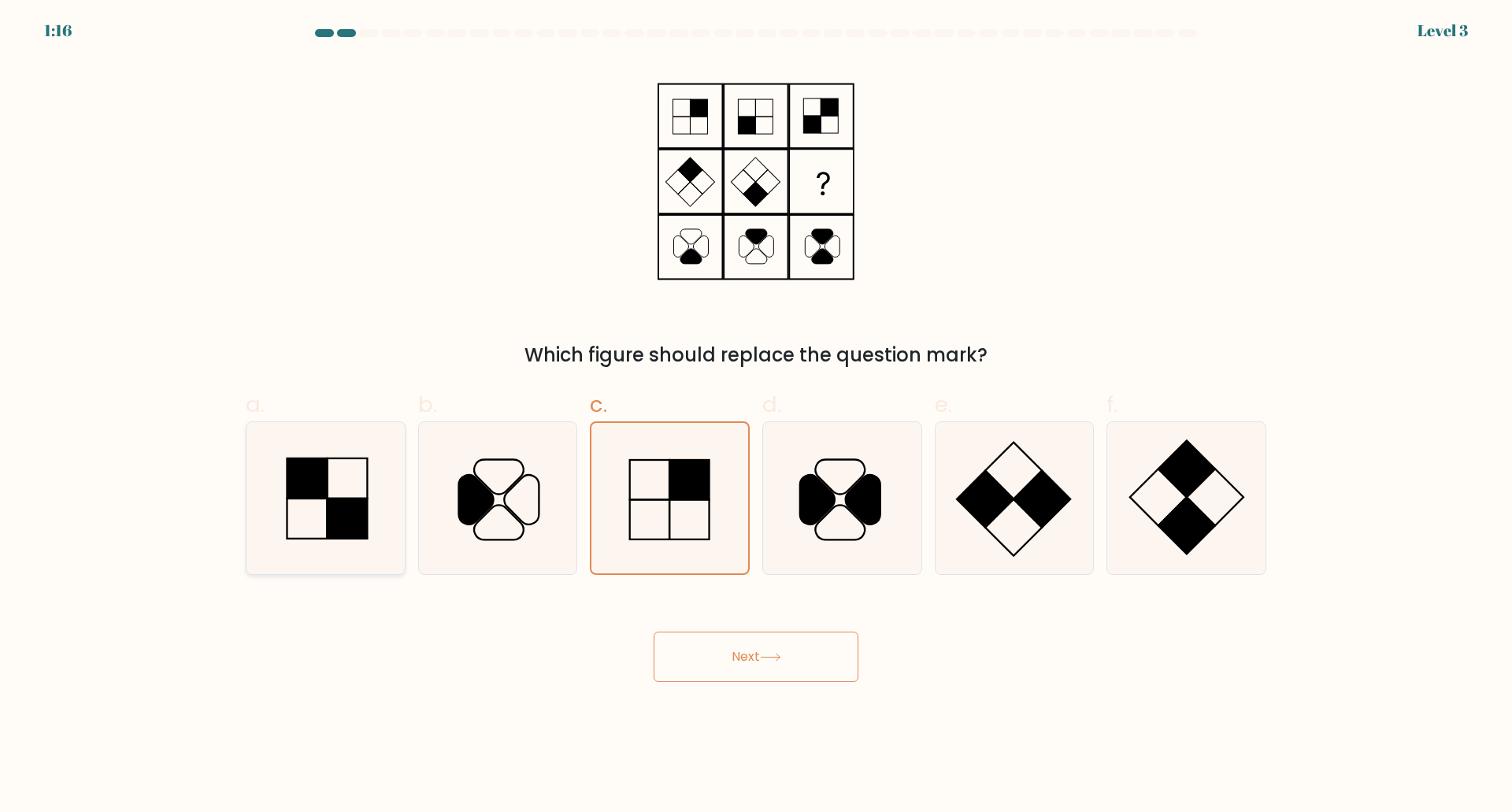 click 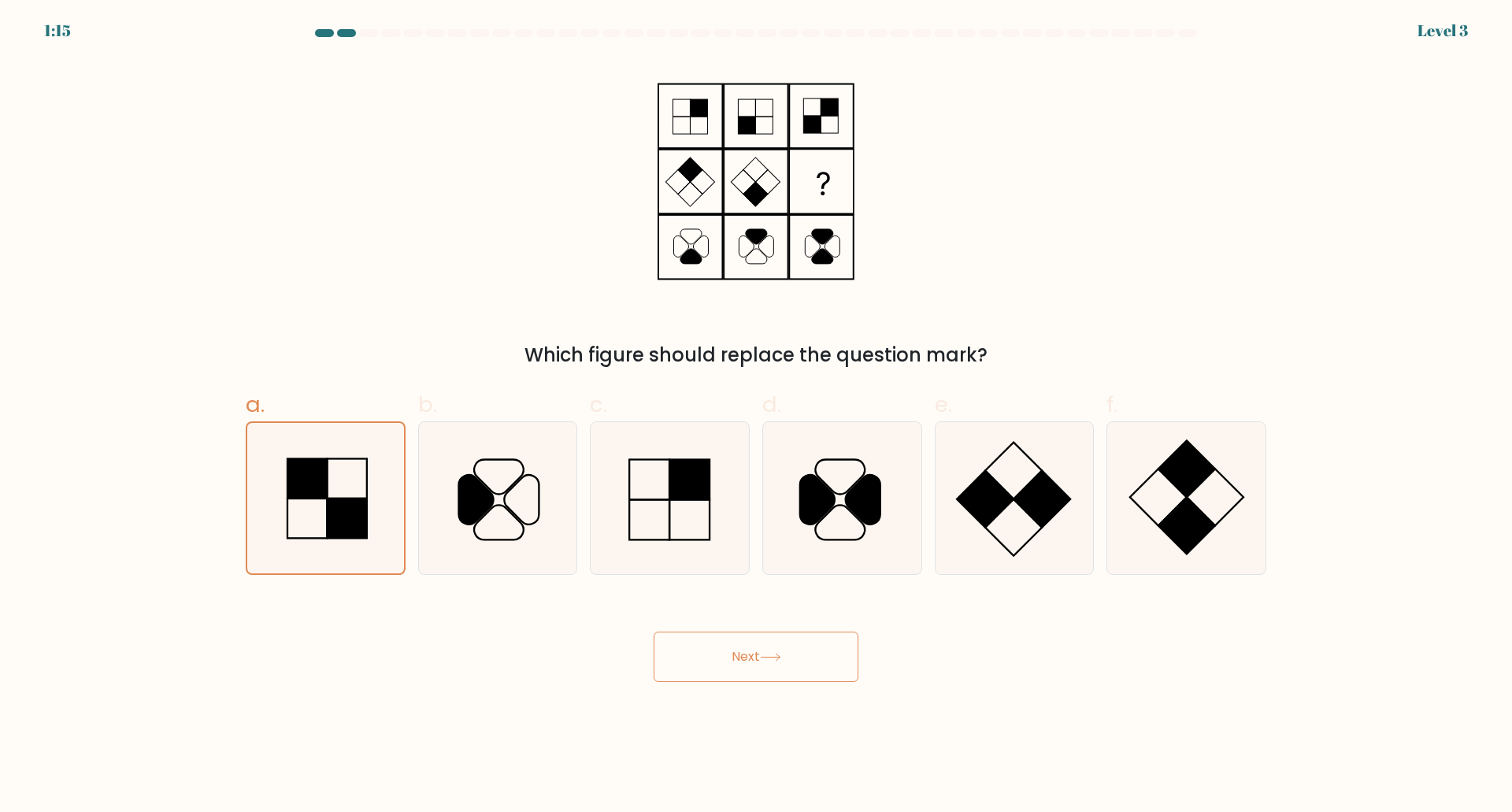 click on "Next" at bounding box center [756, 657] 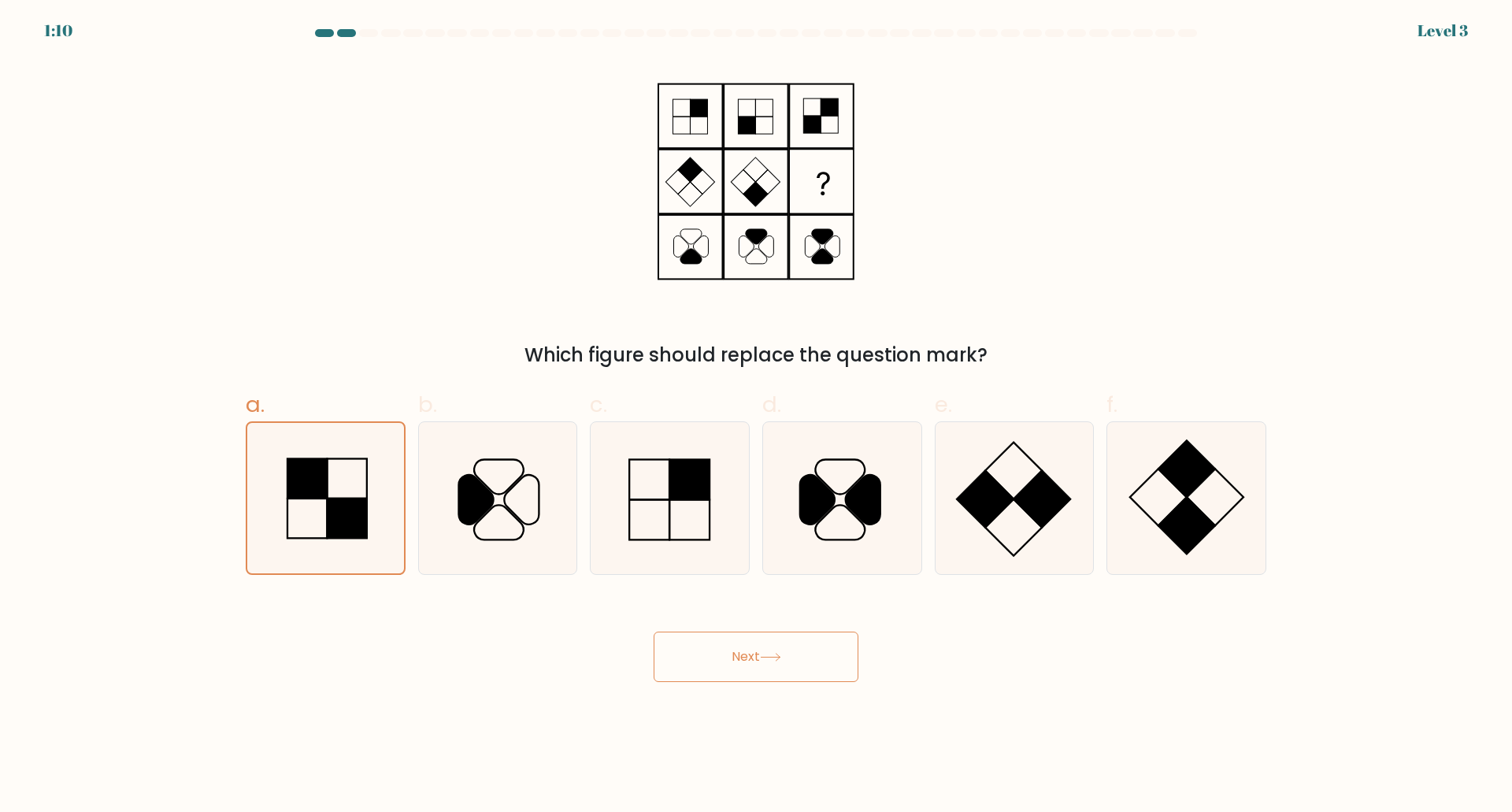 click on "Next" at bounding box center [756, 657] 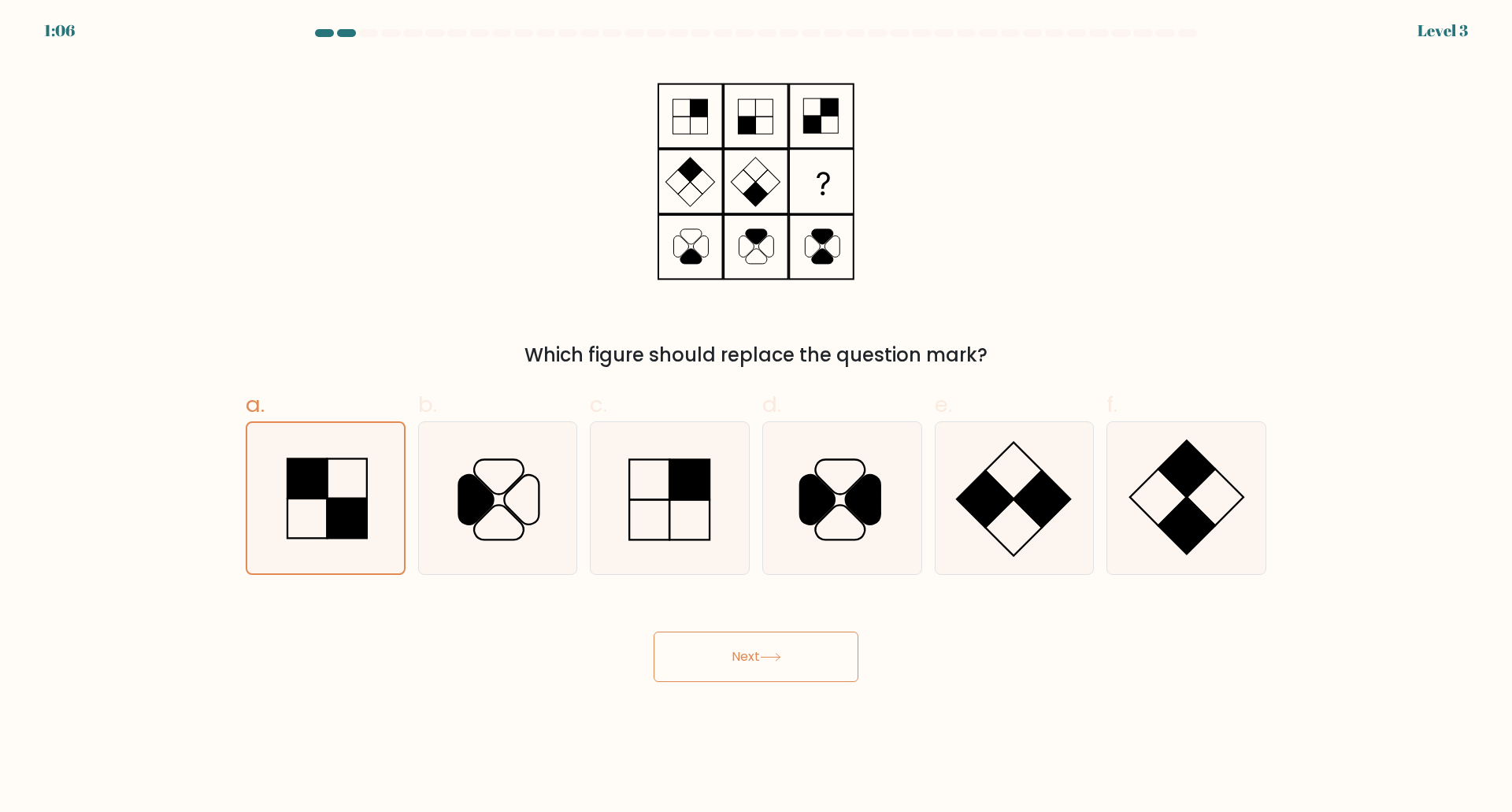 click on "Next" at bounding box center [756, 657] 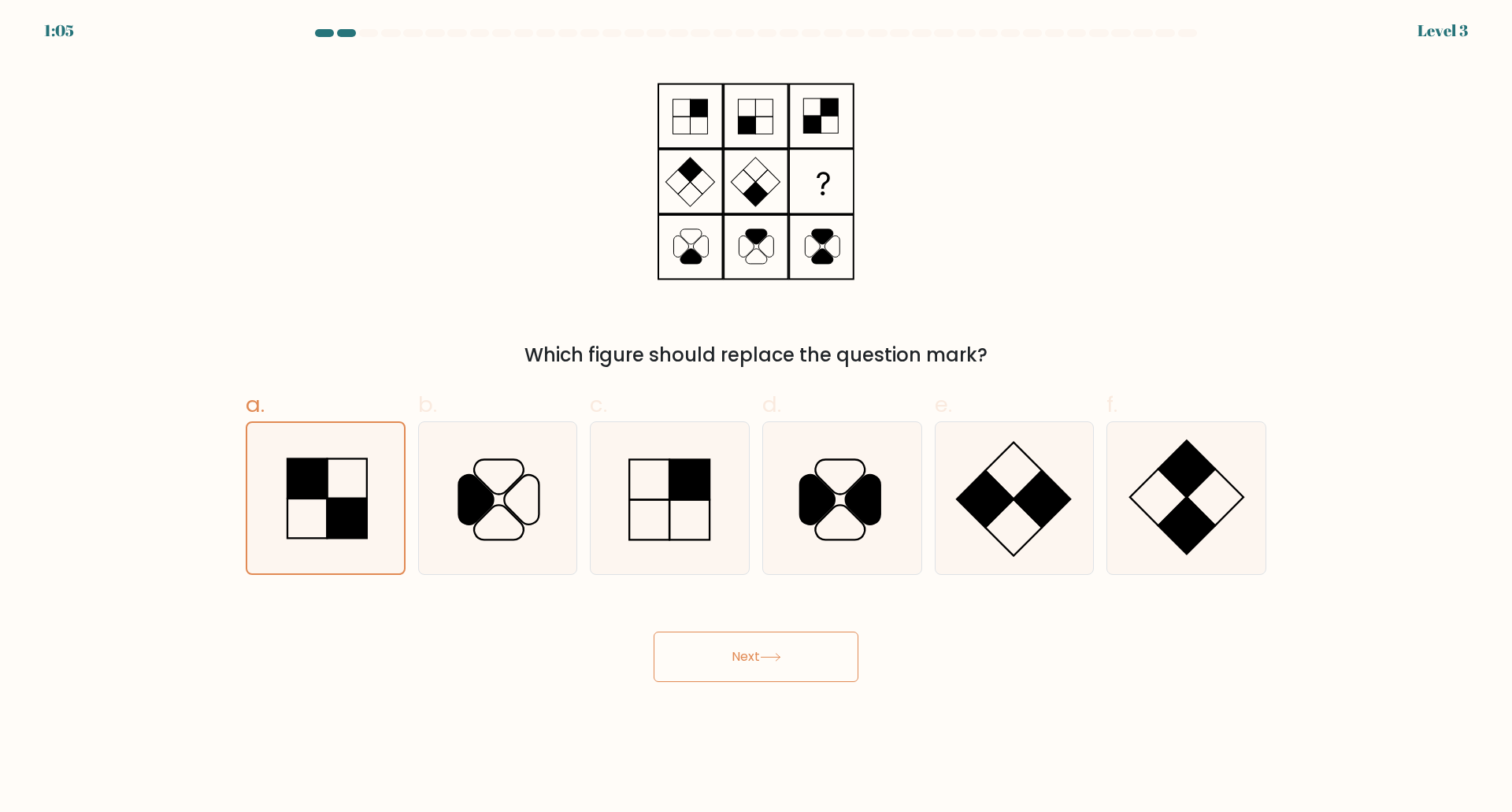 click on "Next" at bounding box center (756, 657) 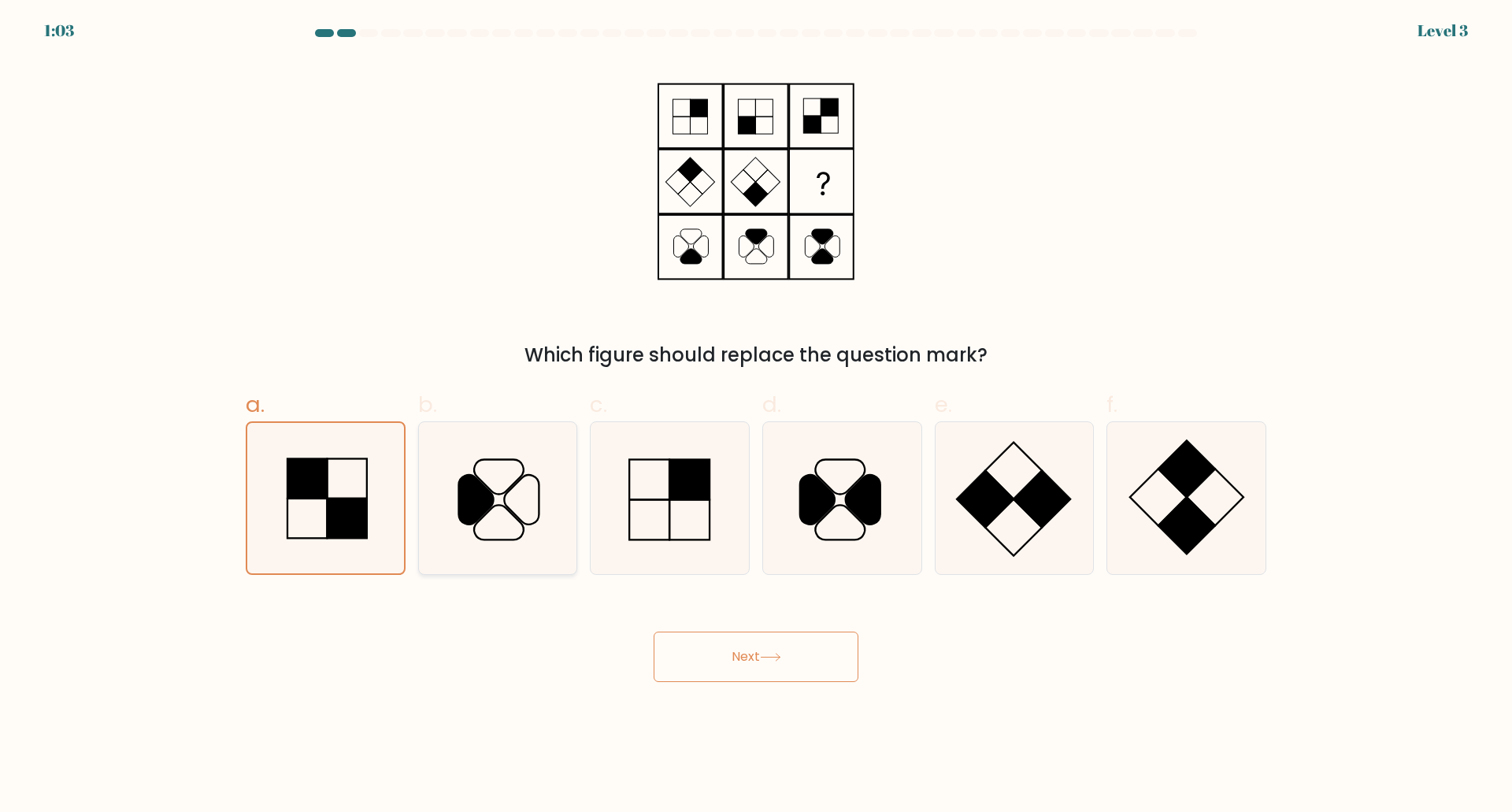 click 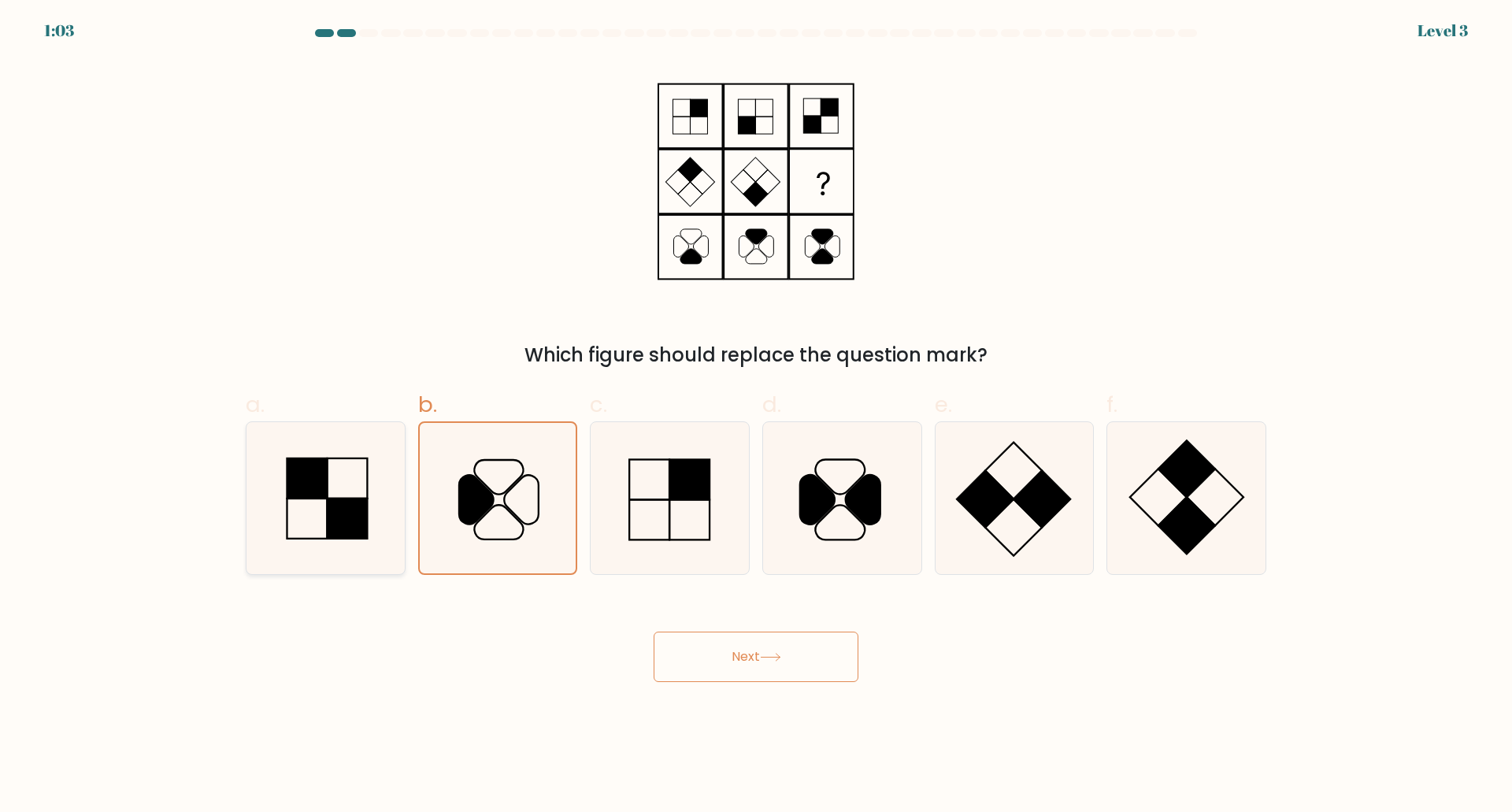 click at bounding box center (325, 498) 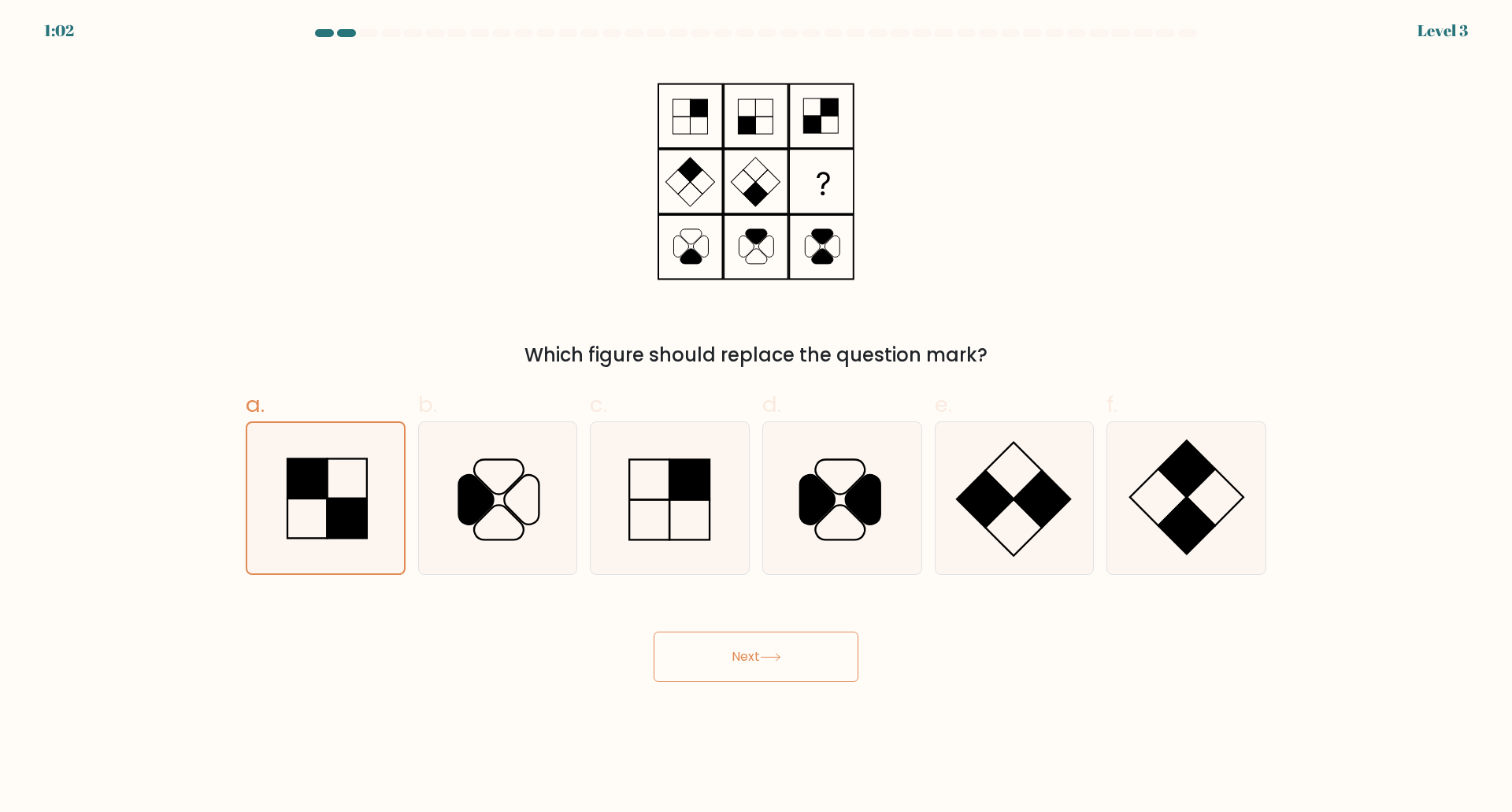 click on "Next" at bounding box center (756, 657) 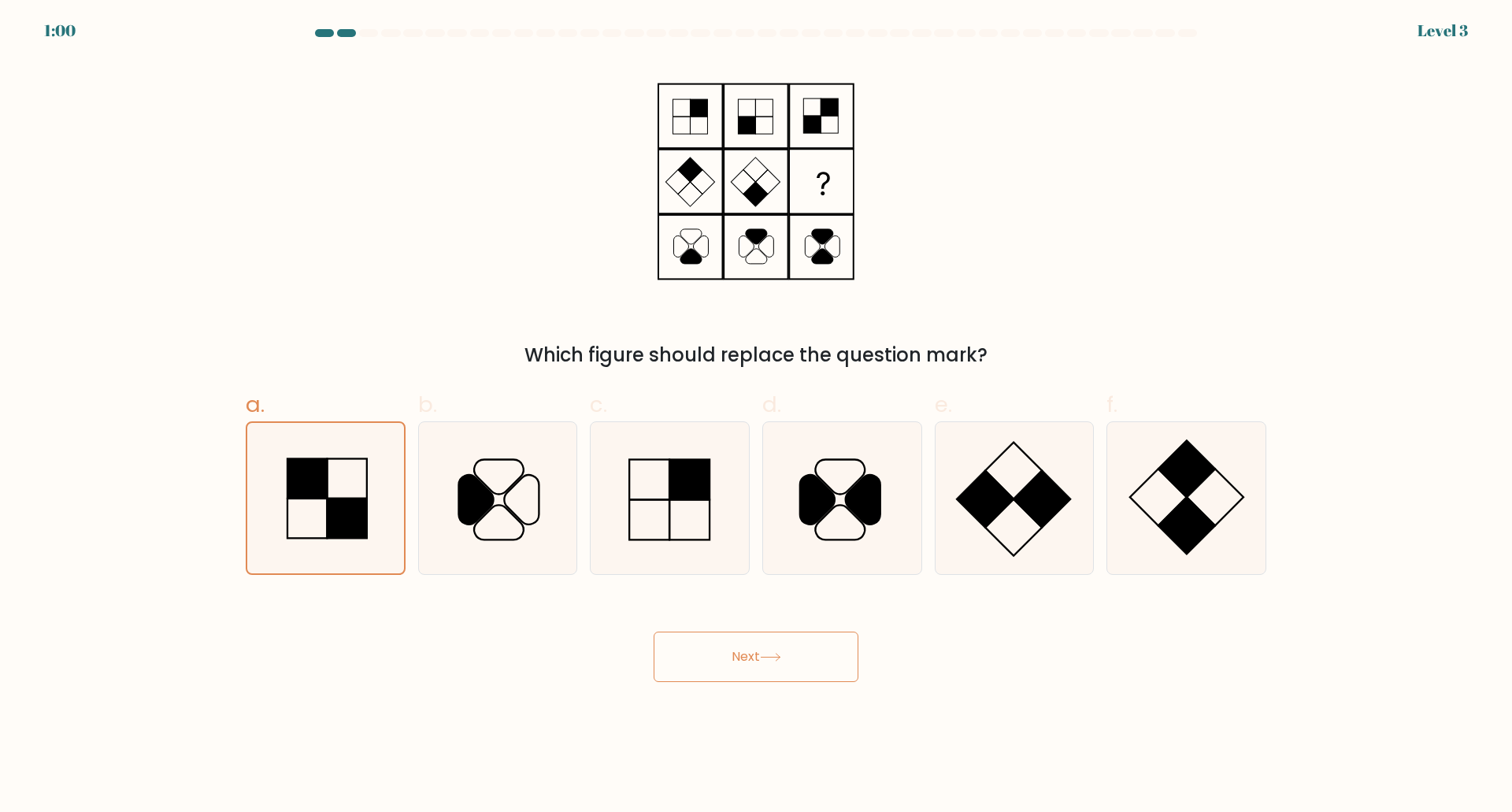 click on "Next" at bounding box center (756, 657) 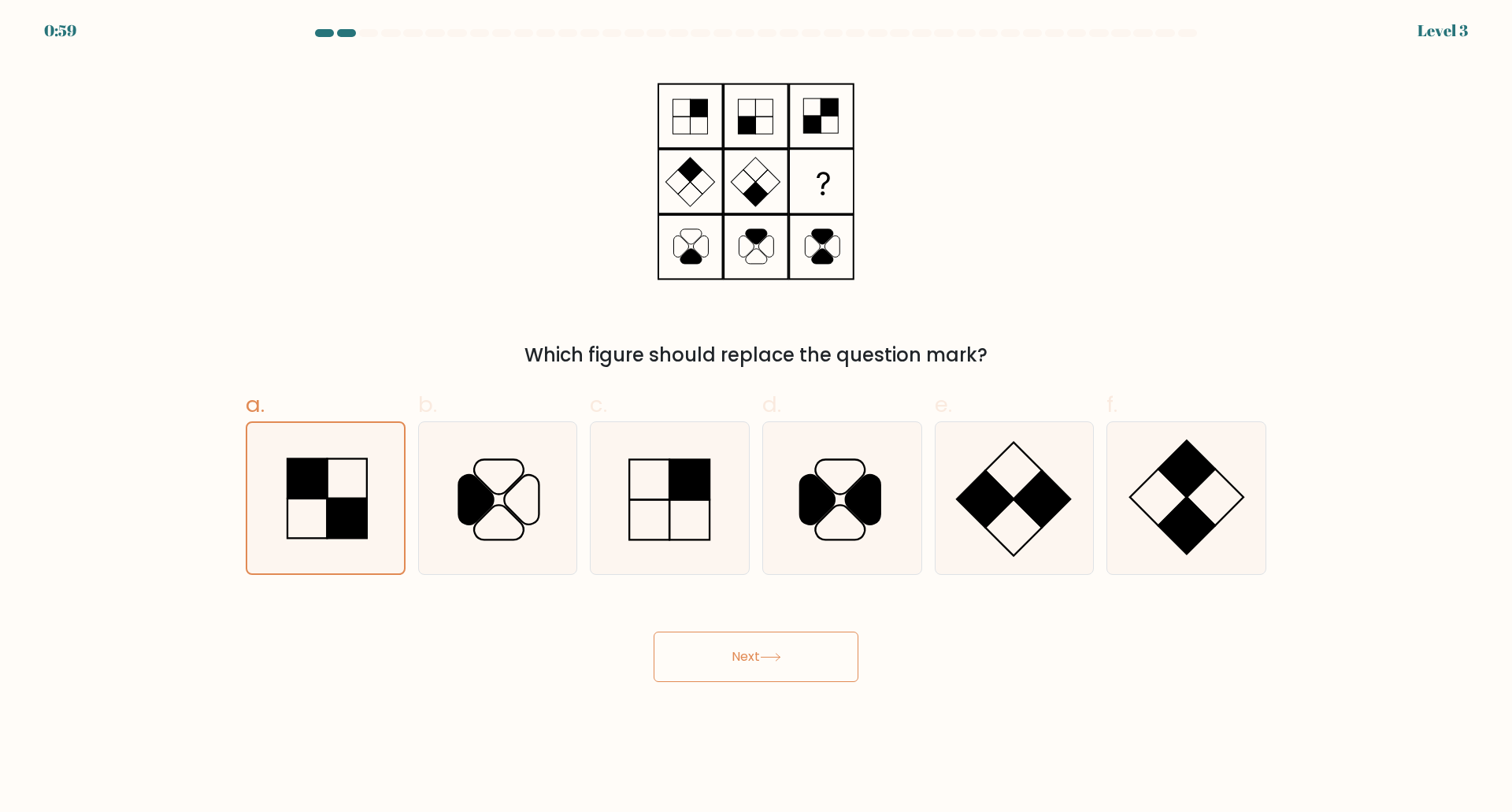 click on "Next" at bounding box center (756, 657) 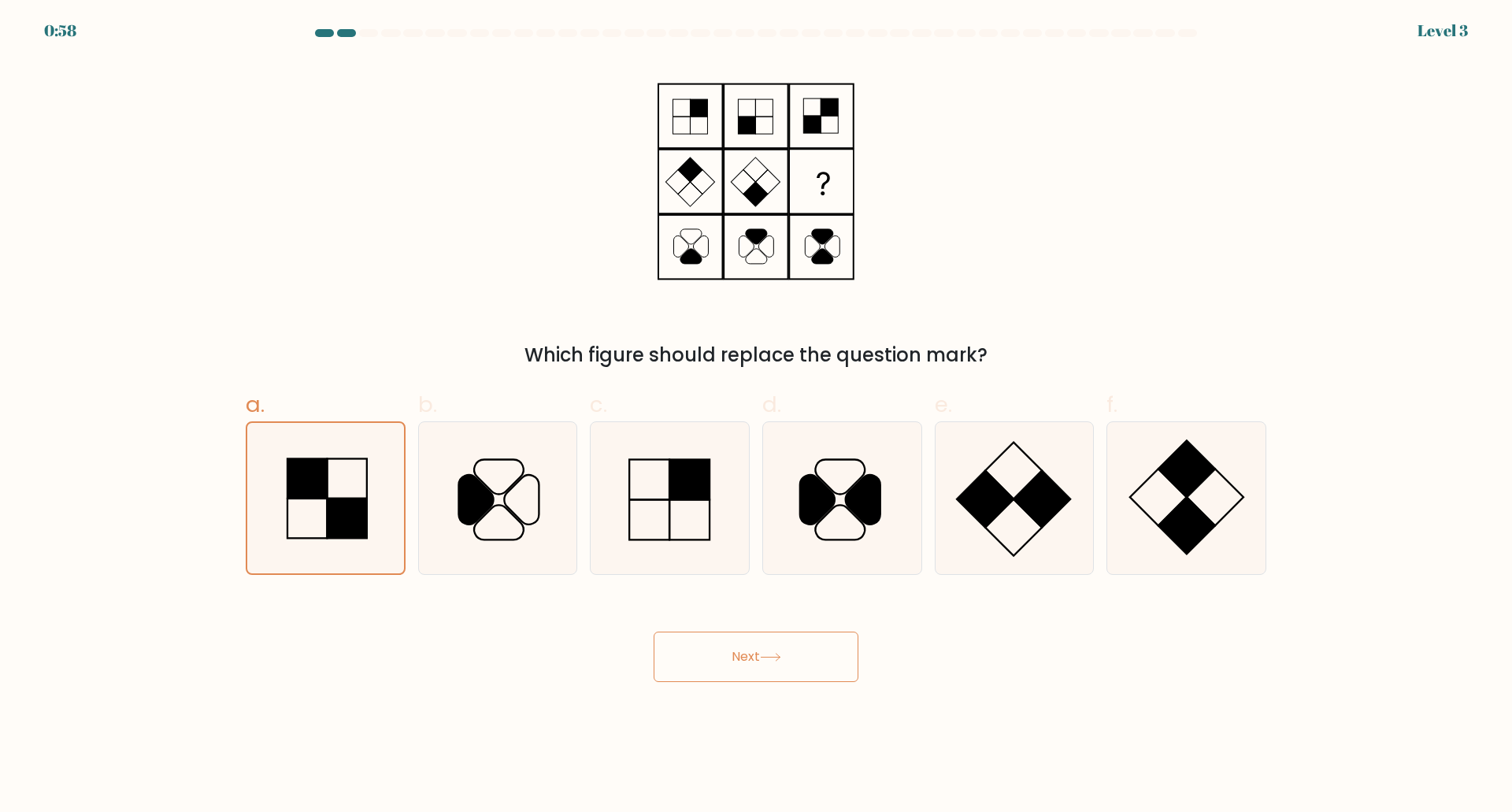 click on "Next" at bounding box center (756, 657) 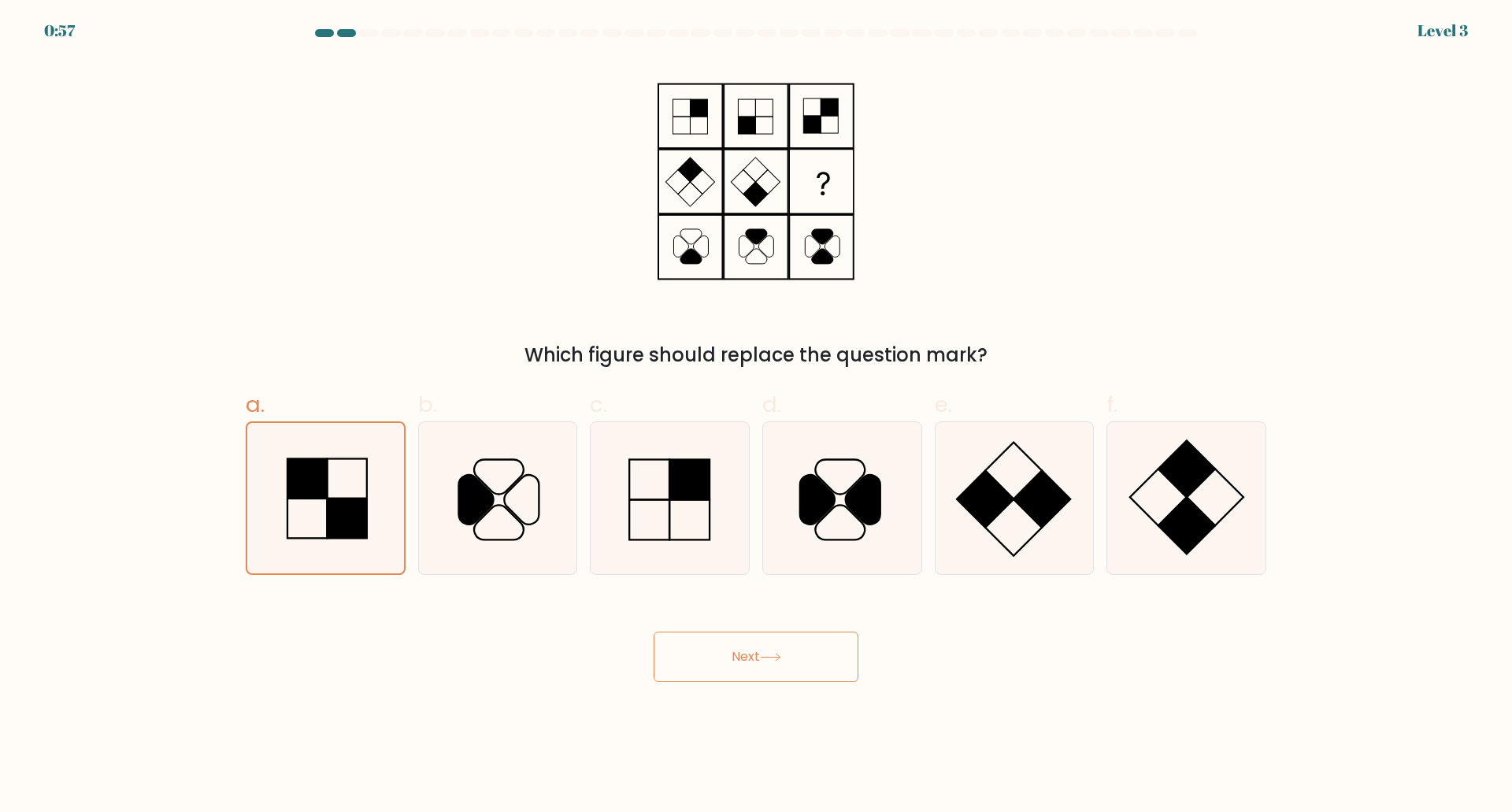 click on "Next" at bounding box center [756, 657] 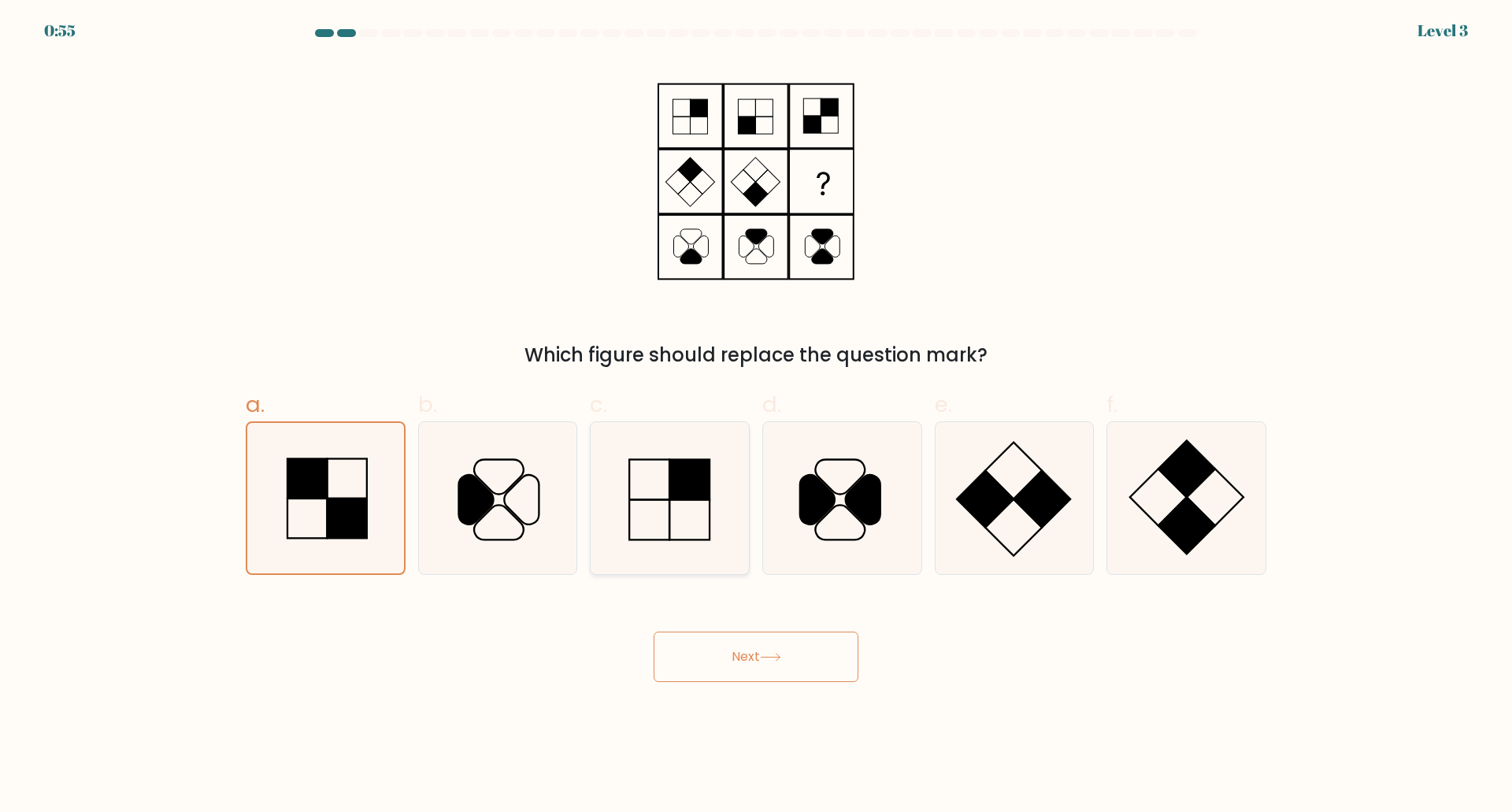 click 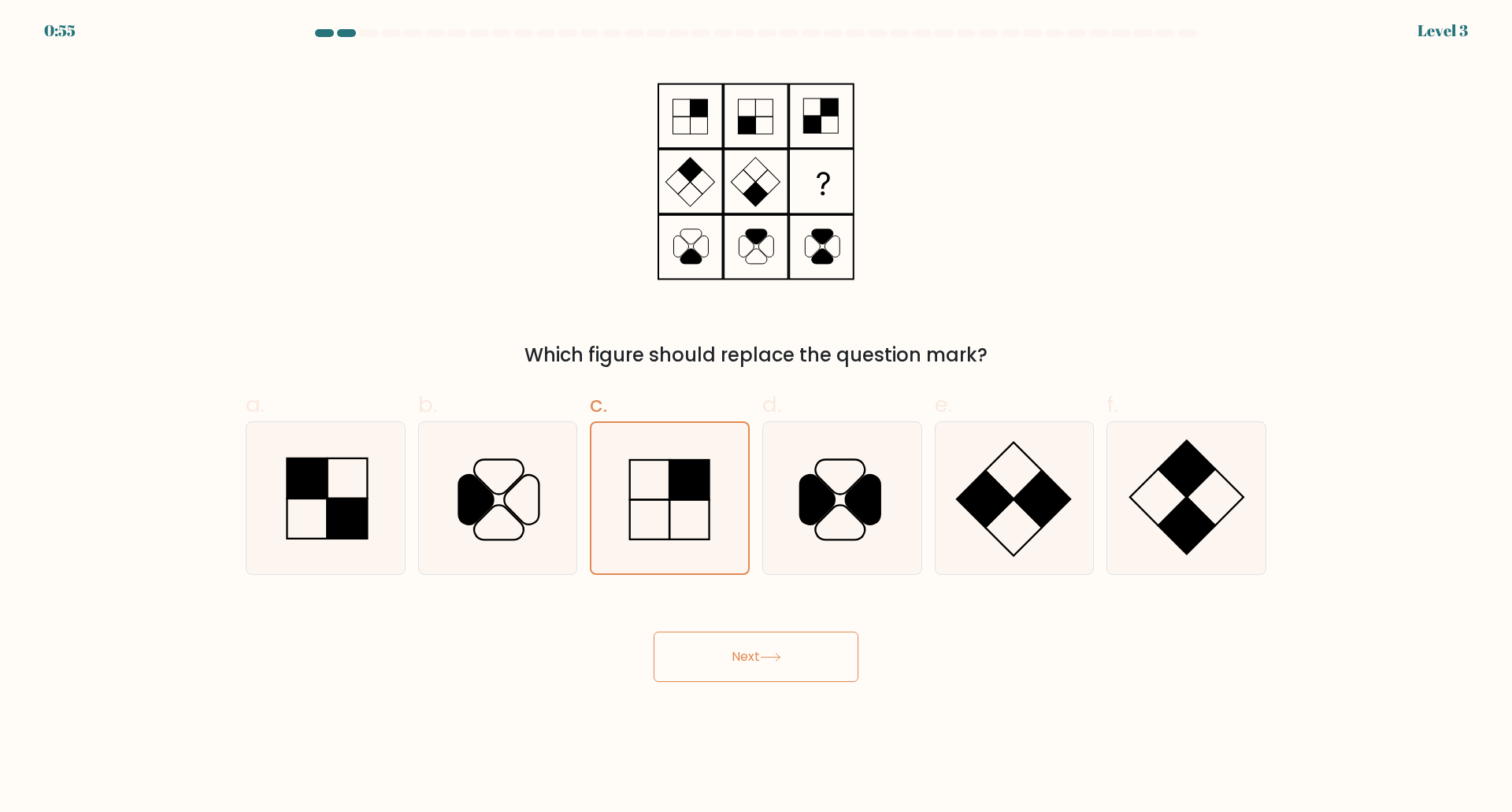 click on "Next" at bounding box center (756, 657) 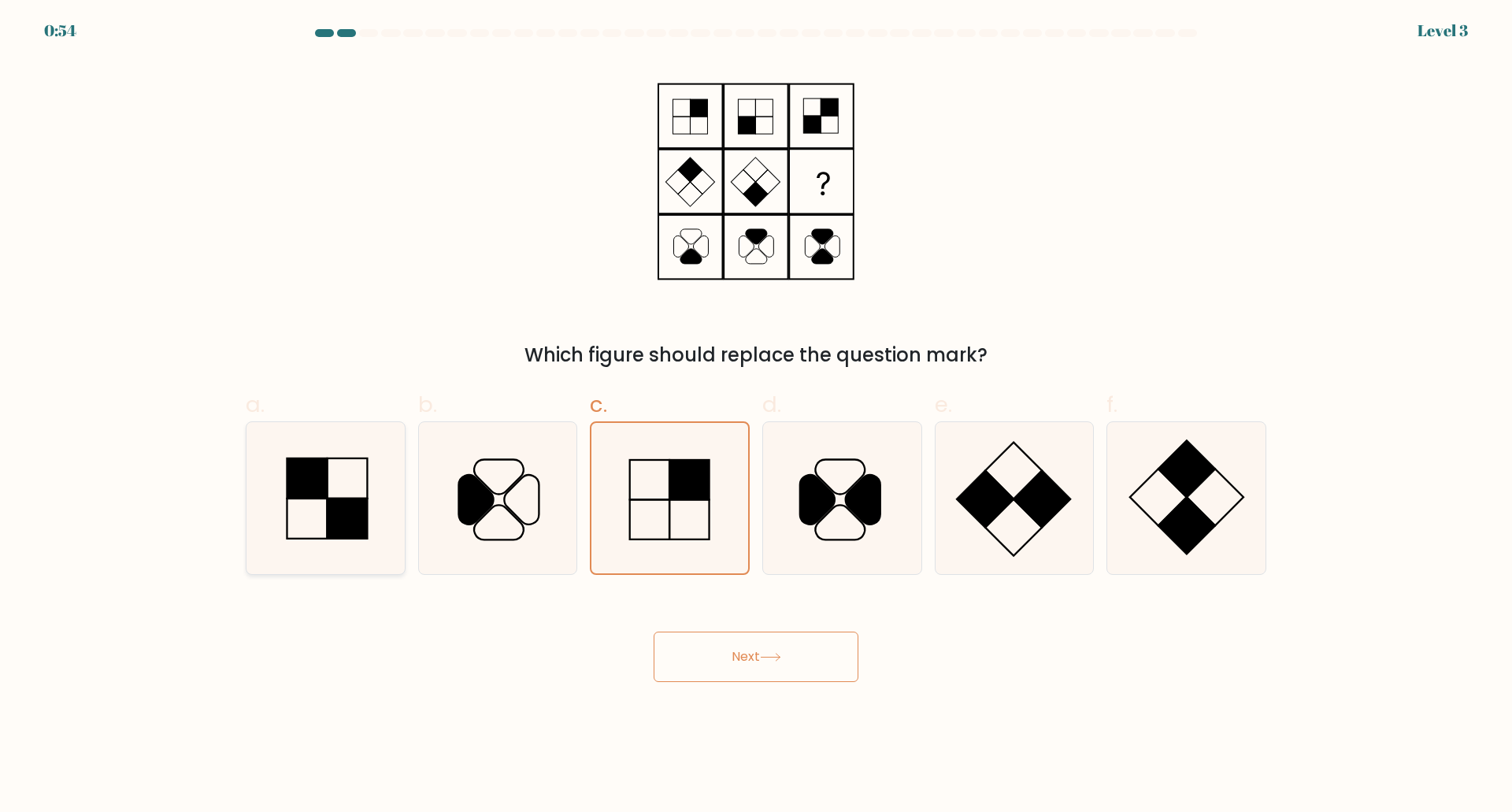 click 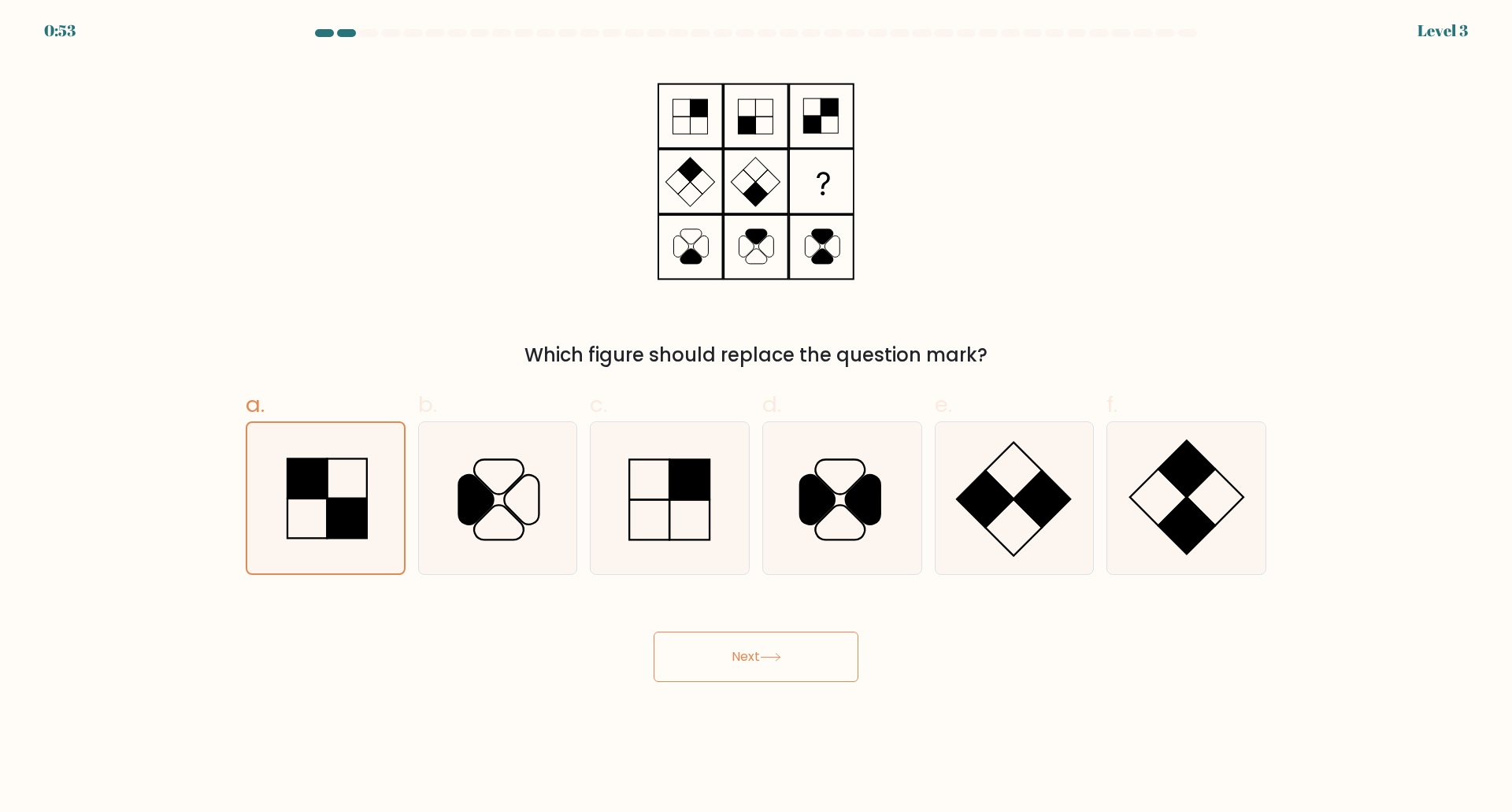 click on "0:53
Level 3" at bounding box center (756, 406) 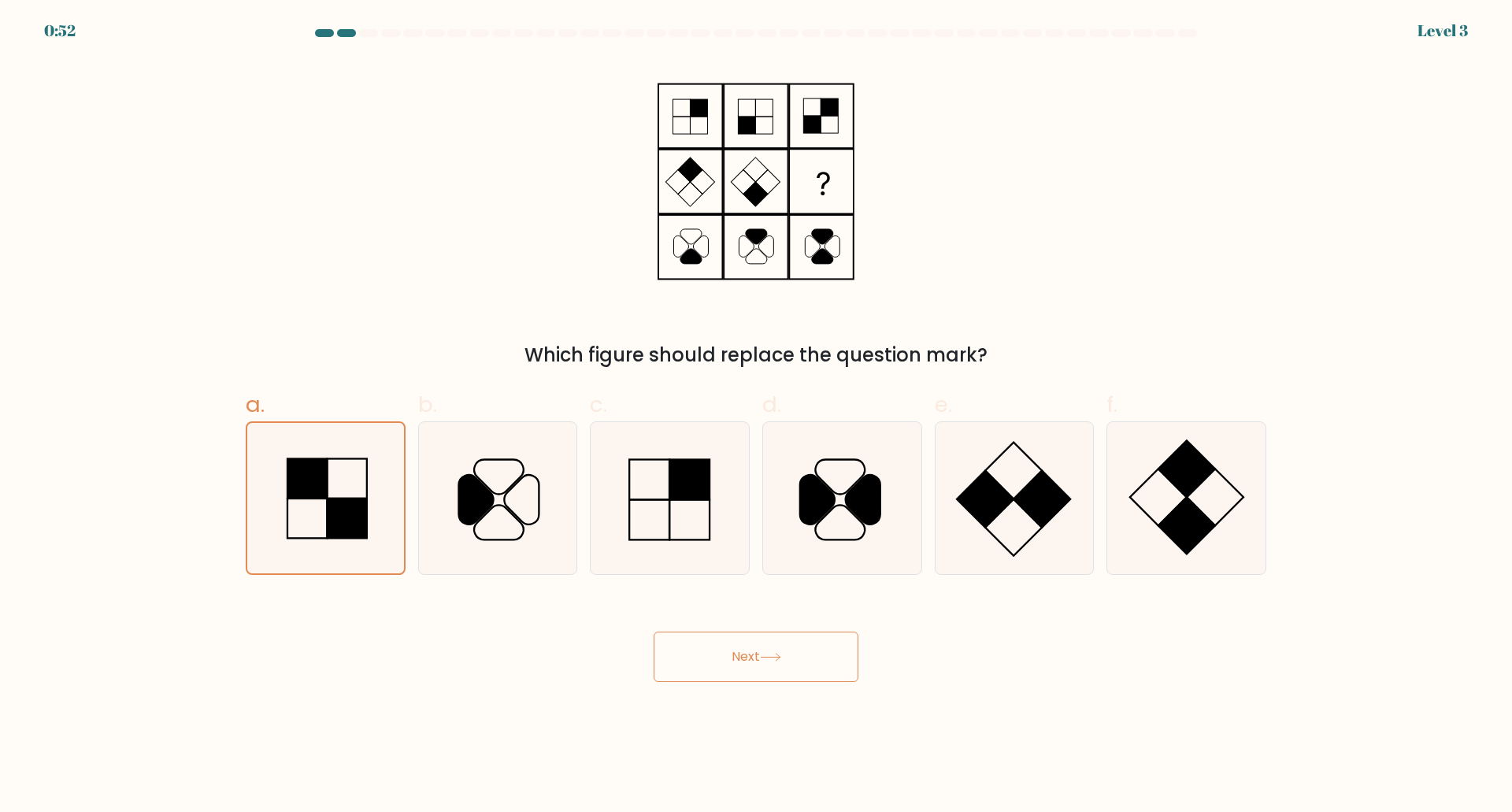 click on "Next" at bounding box center [756, 657] 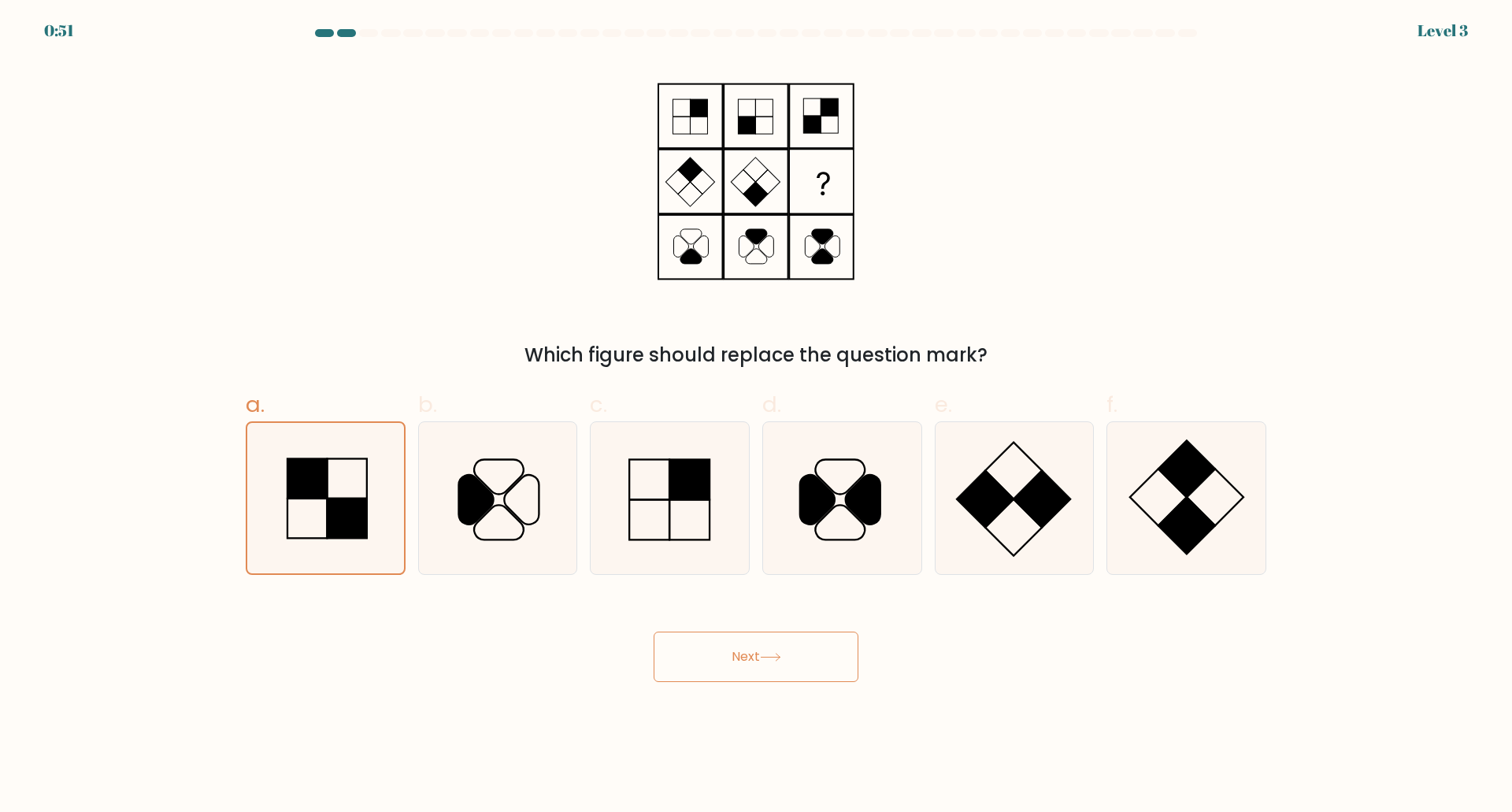 click on "Next" at bounding box center (756, 657) 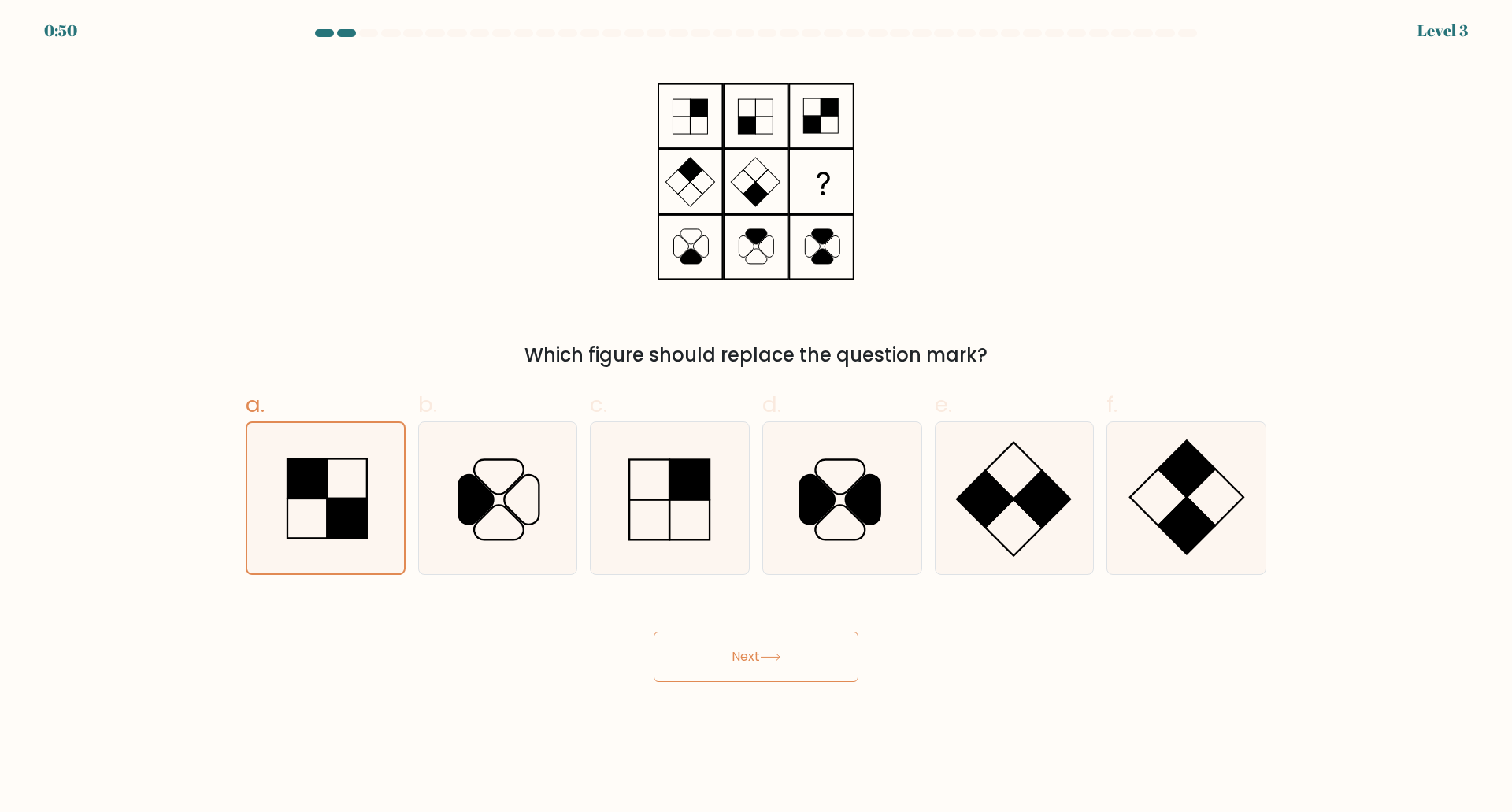click 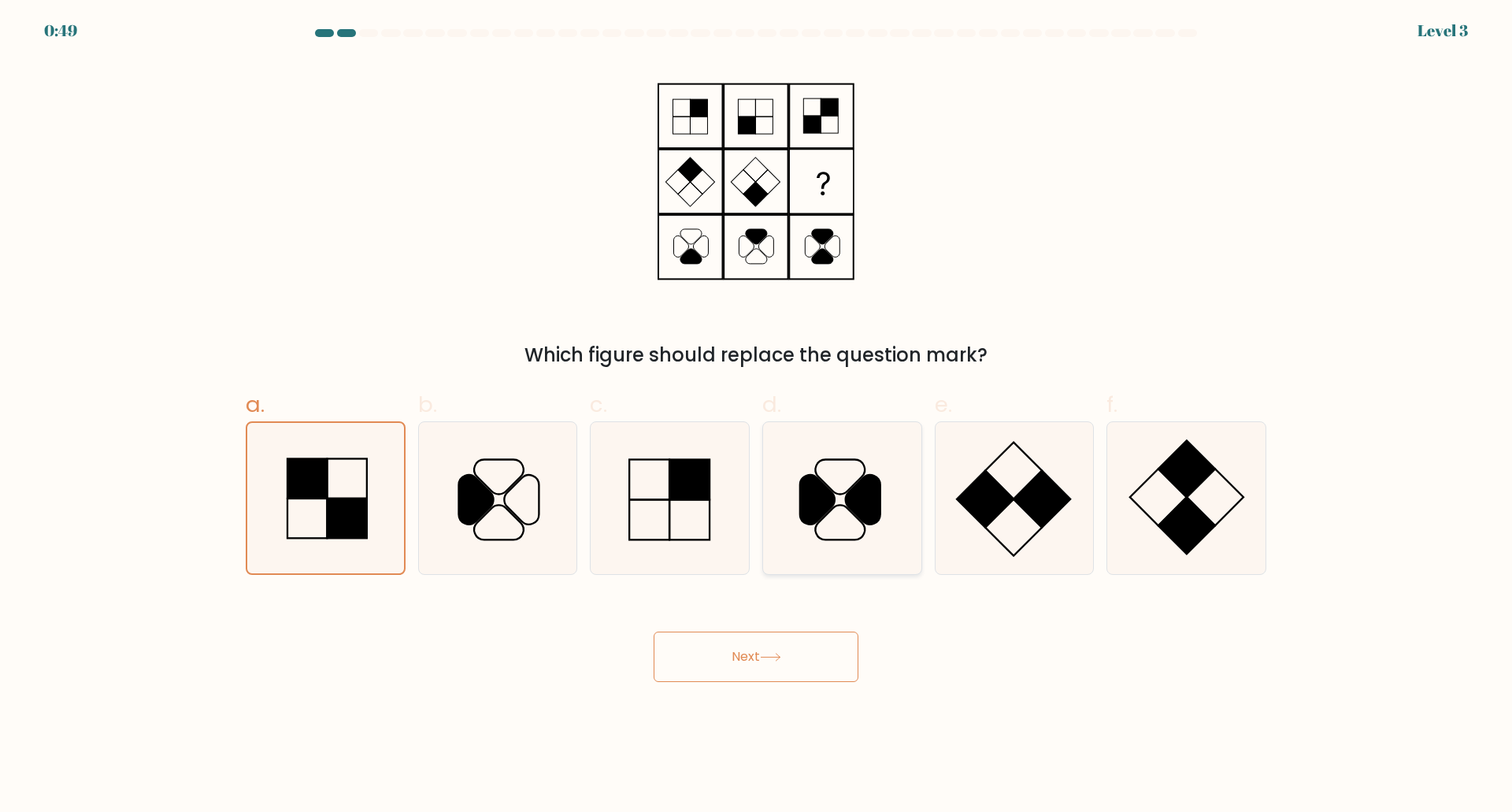 click 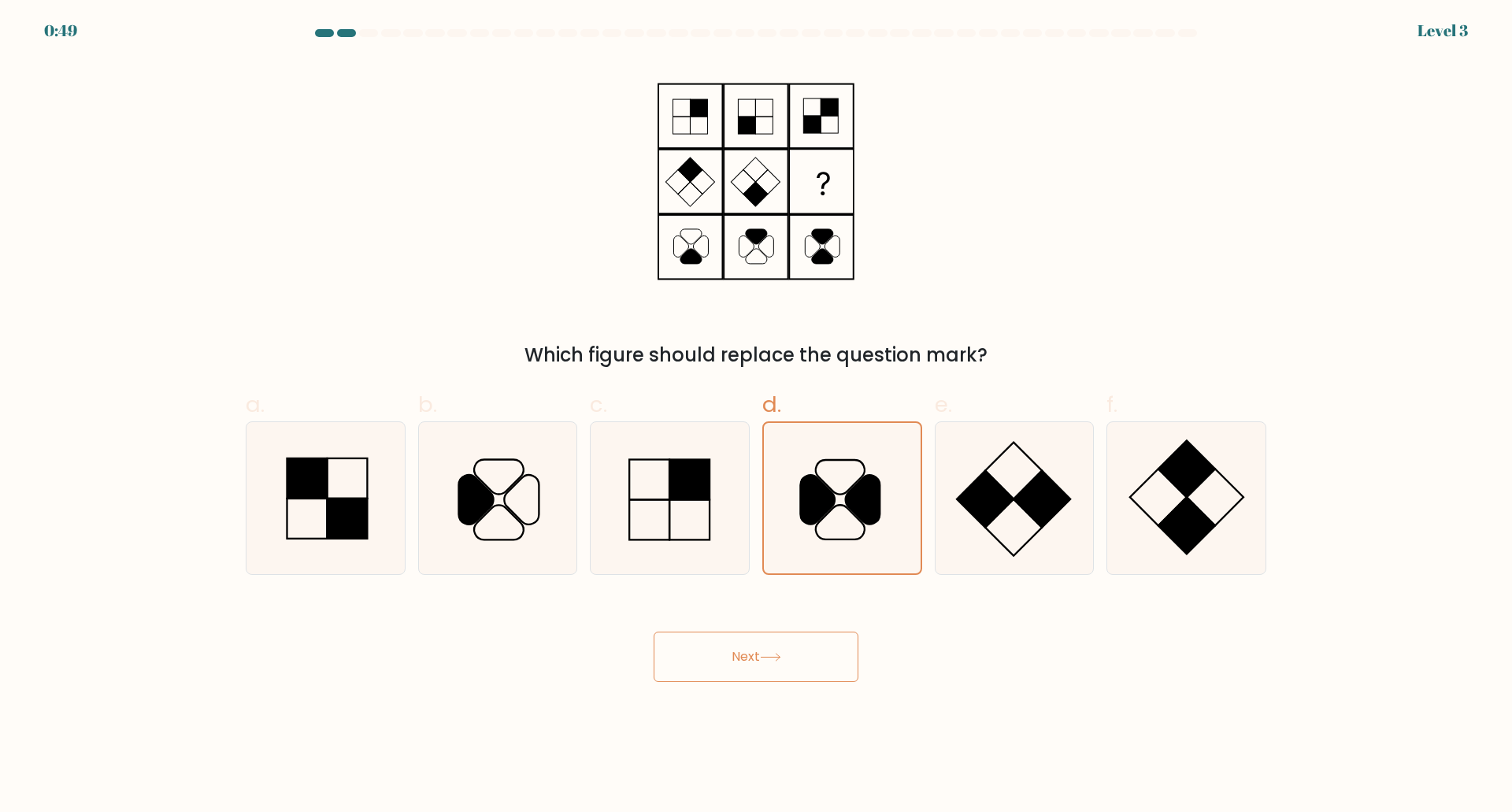 click on "Next" at bounding box center (756, 657) 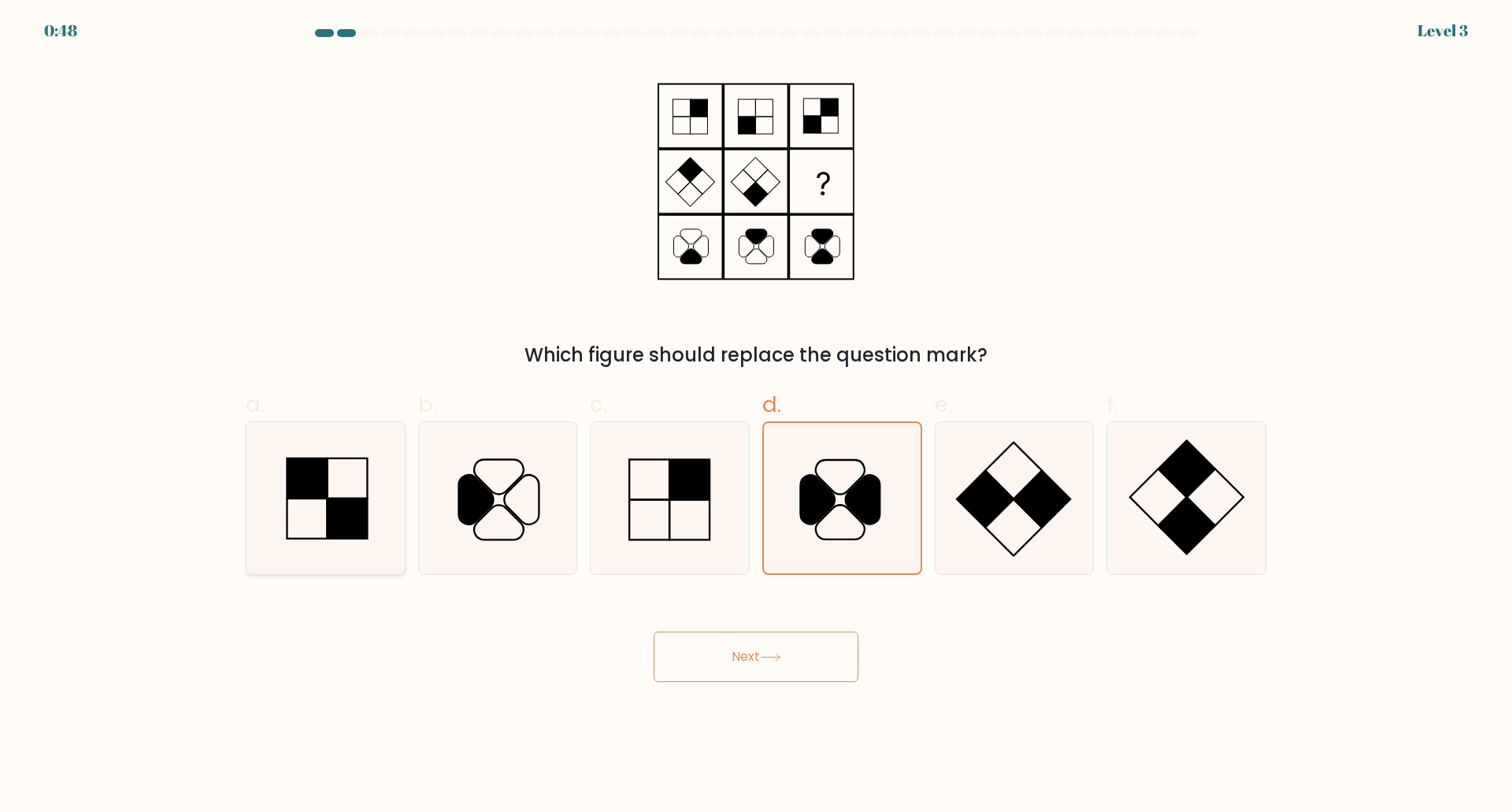 click 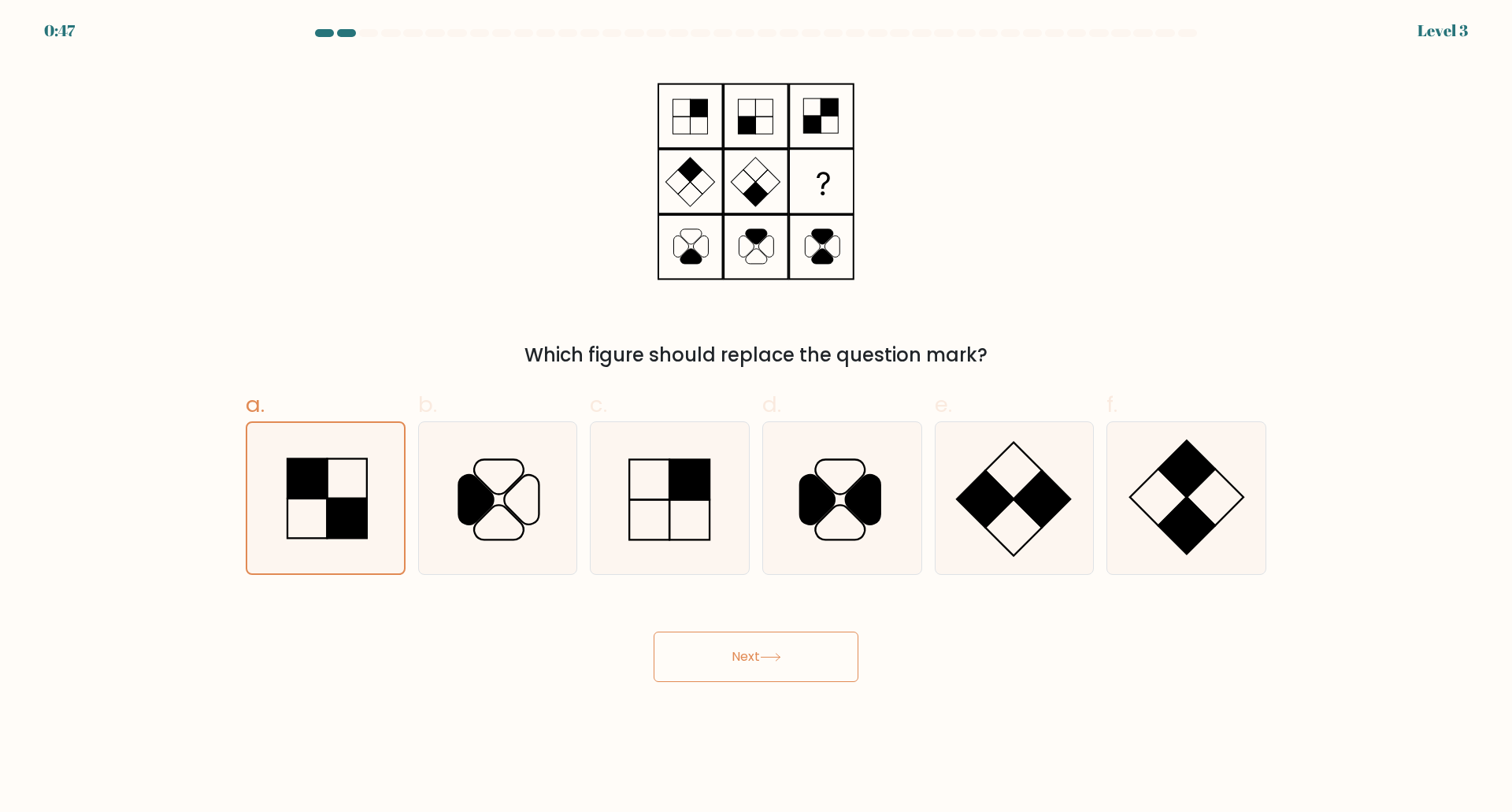 click on "0:47
Level 3" at bounding box center [756, 406] 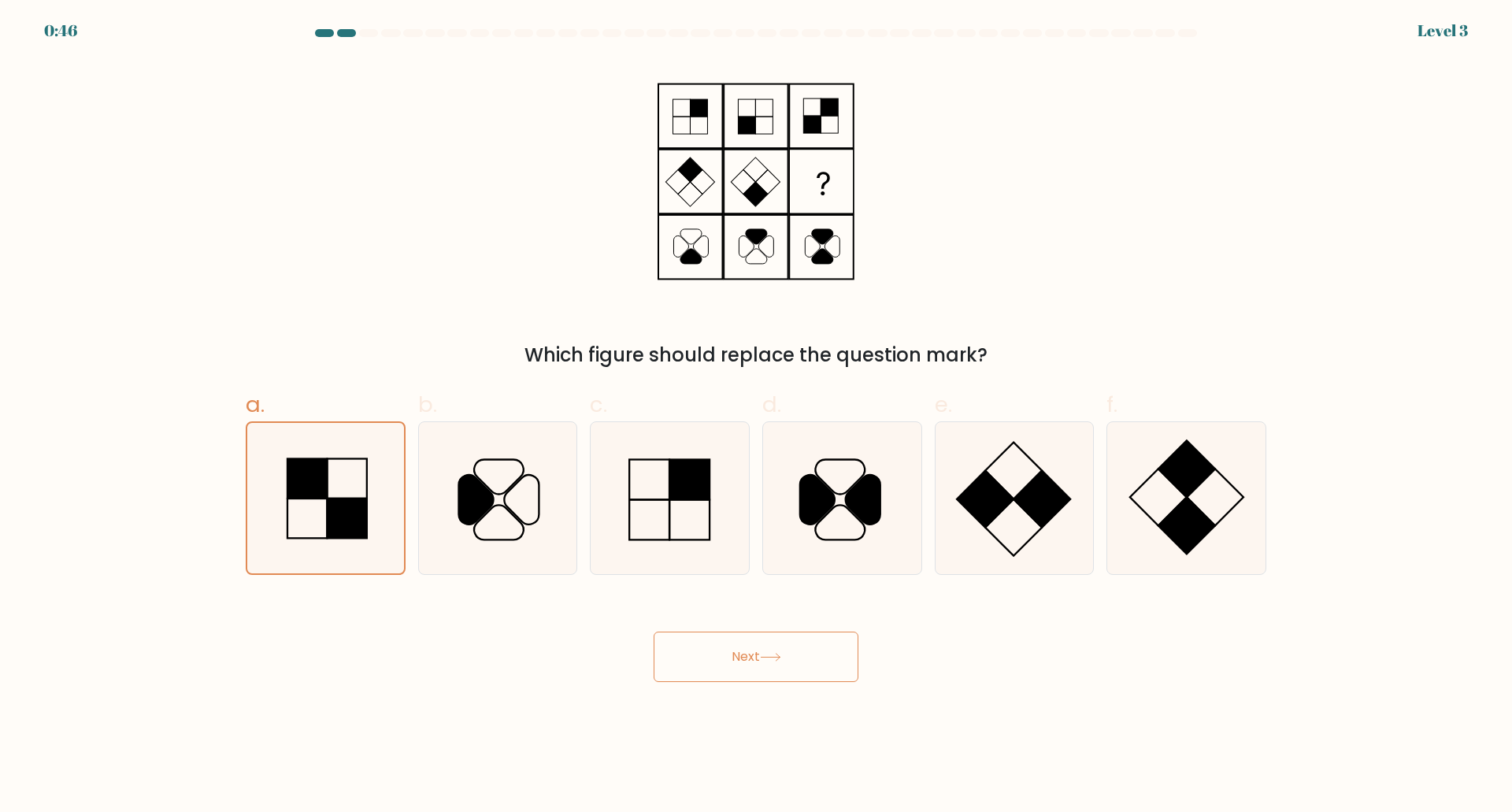 click on "Next" at bounding box center (756, 657) 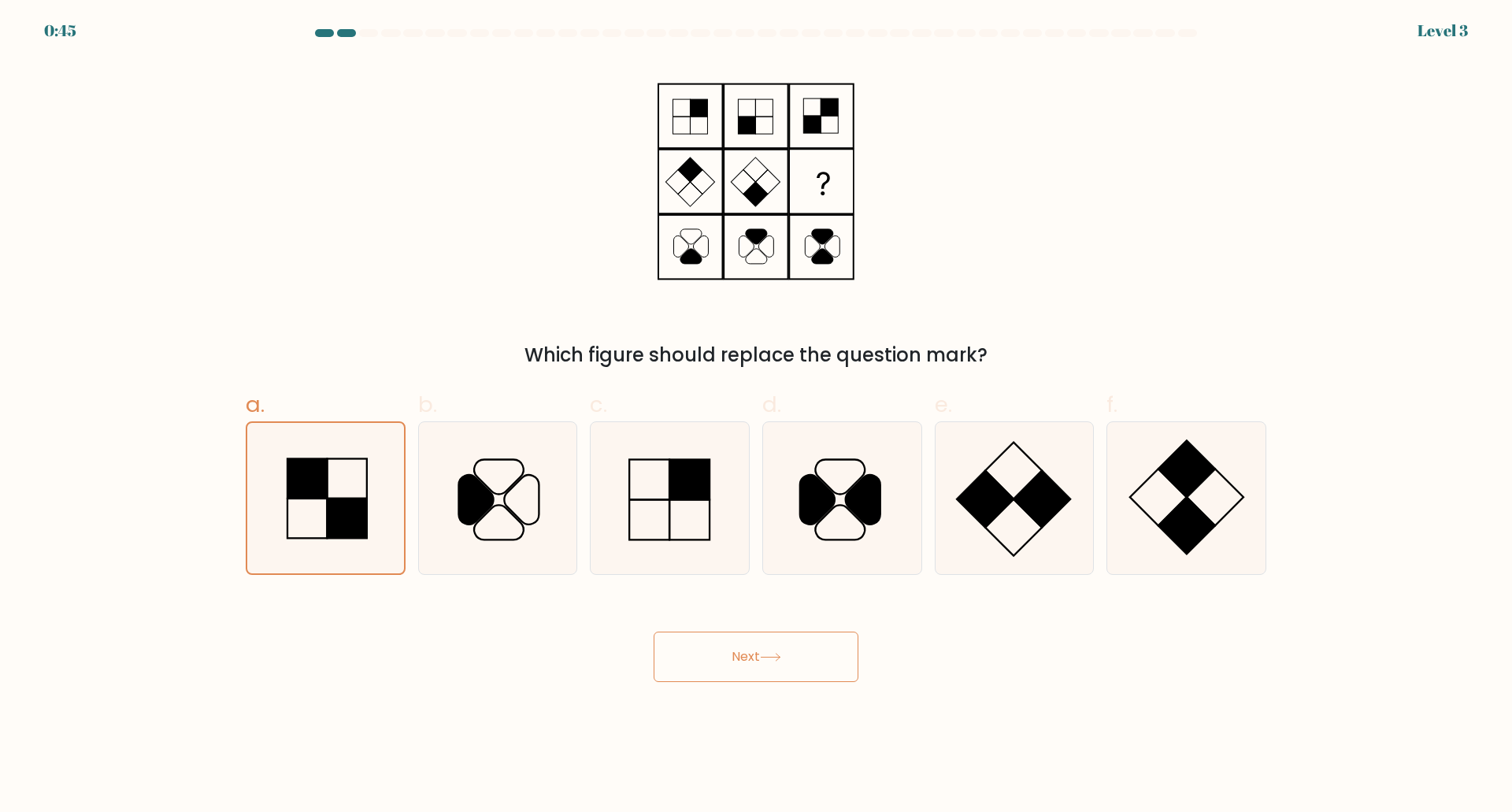 click on "Next" at bounding box center (756, 657) 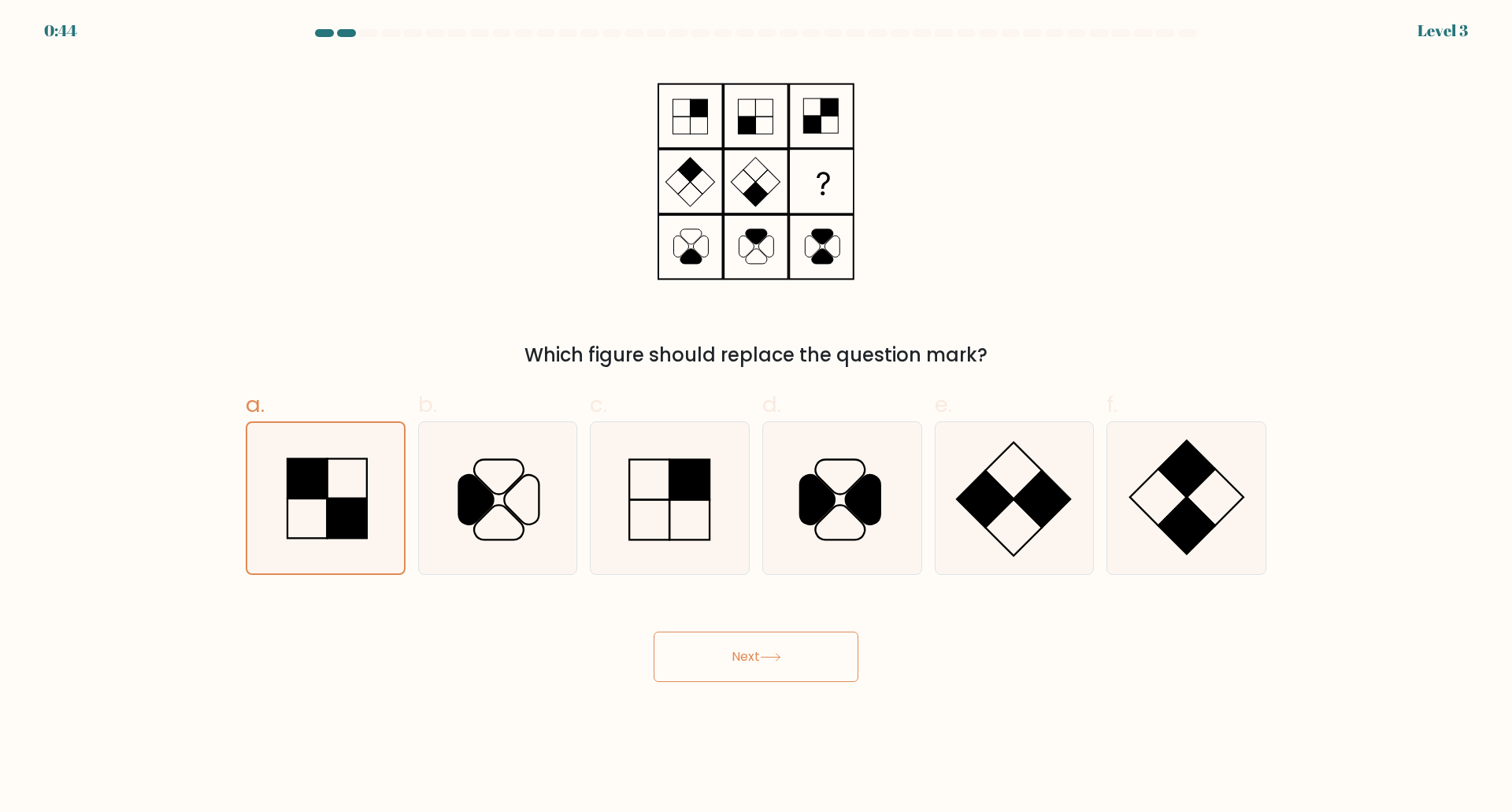 click on "Next" at bounding box center [756, 657] 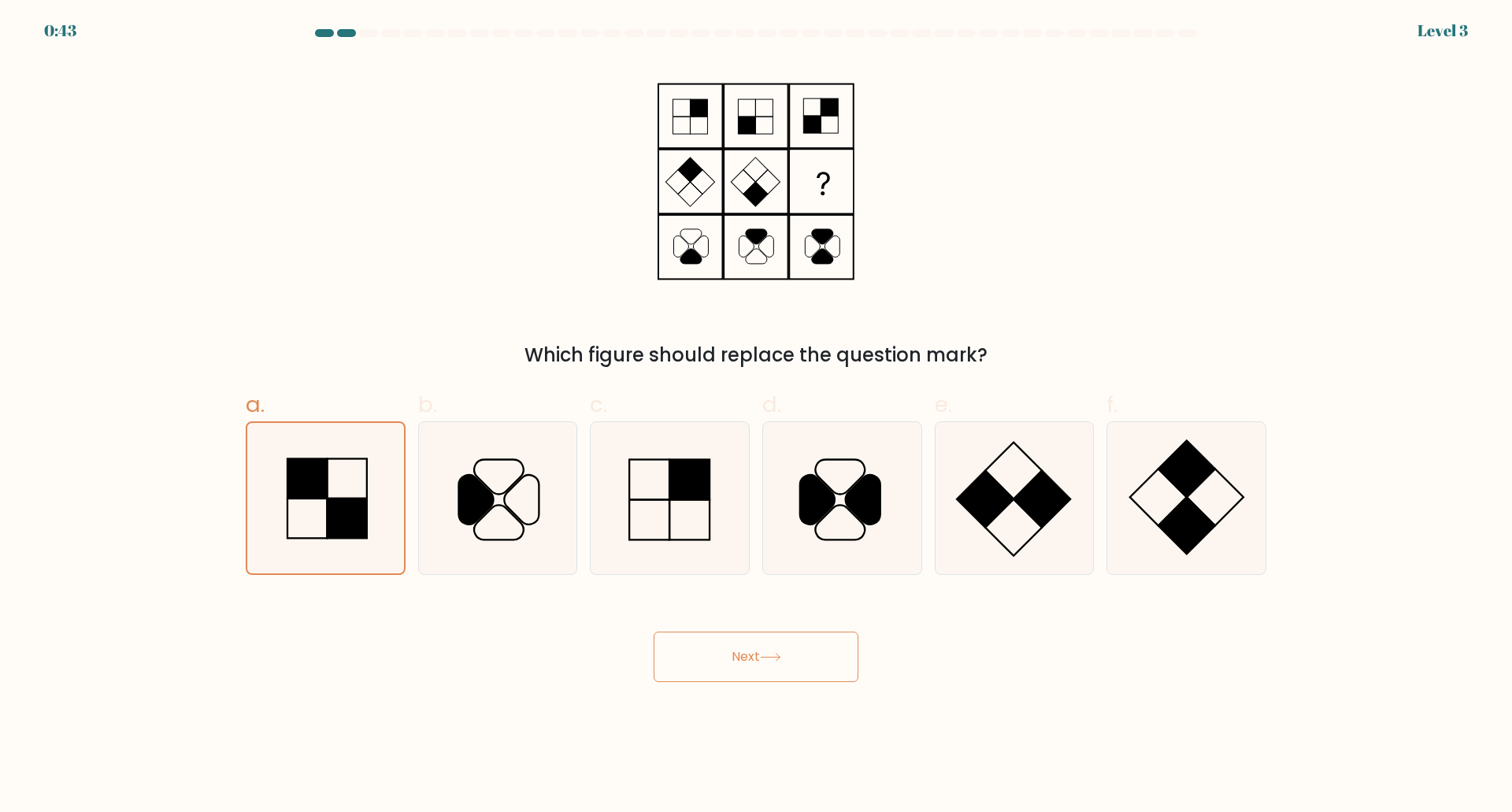 click on "Next" at bounding box center (756, 657) 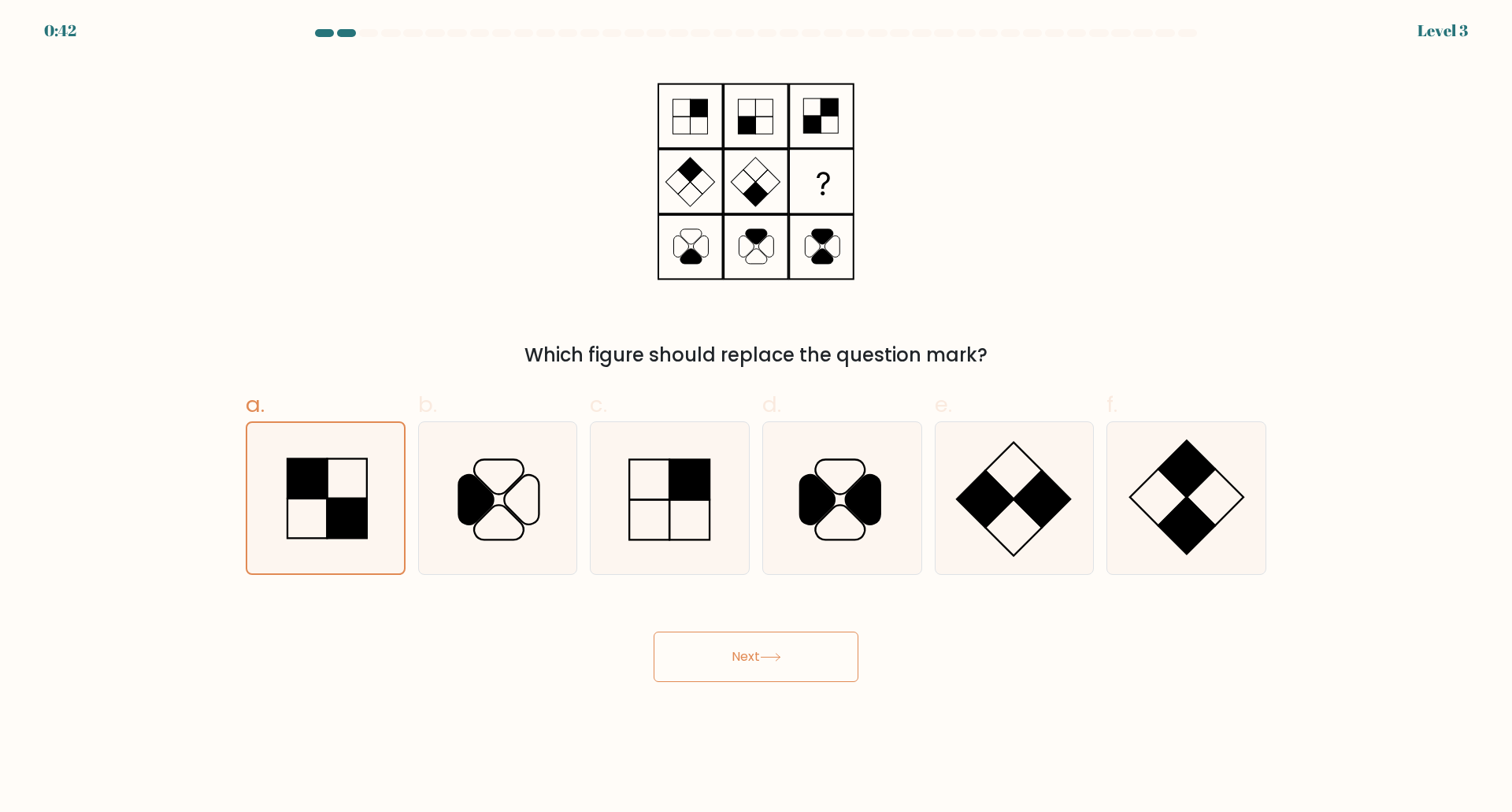 click on "Next" at bounding box center [756, 657] 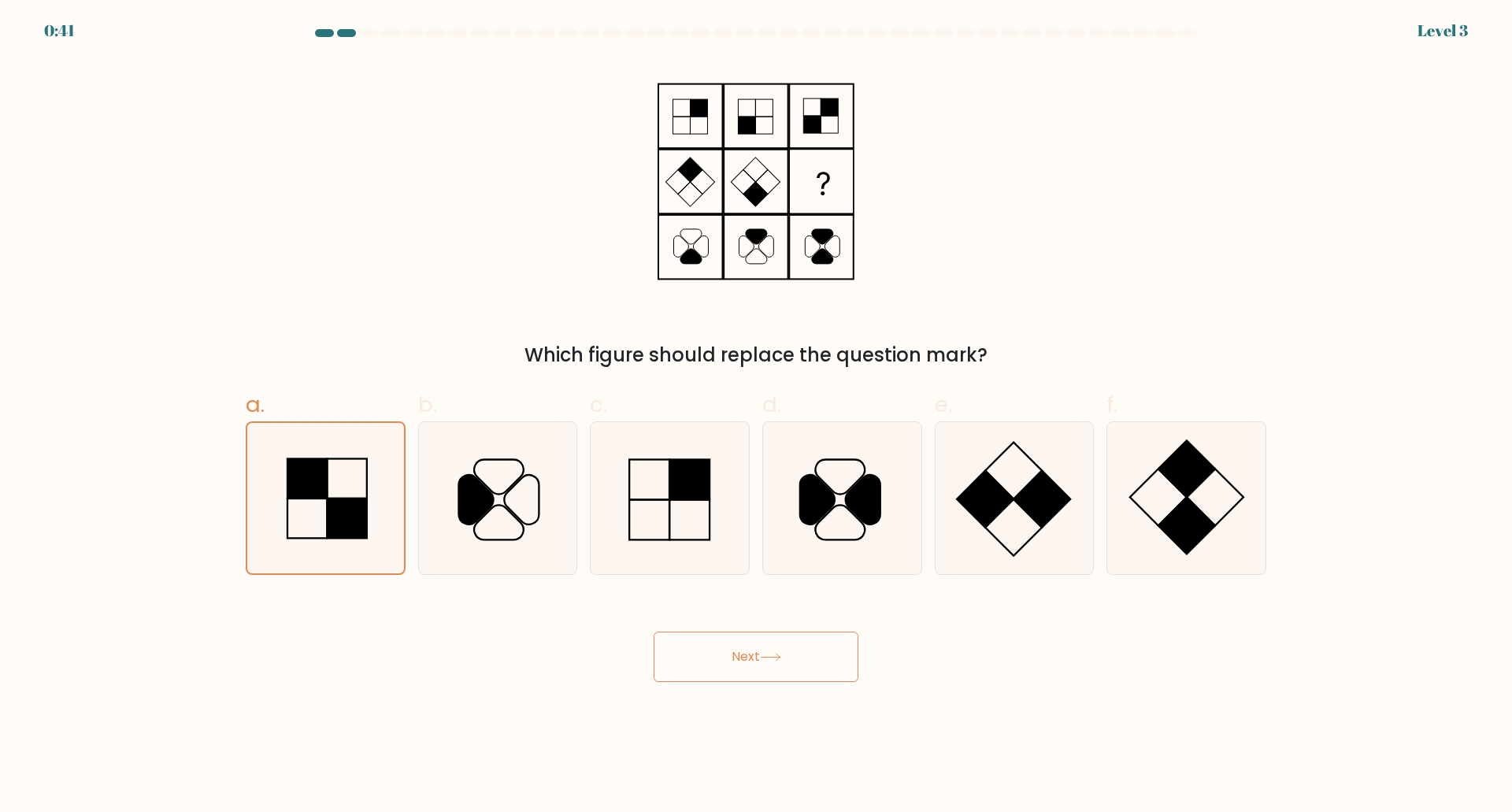 click on "Next" at bounding box center [756, 657] 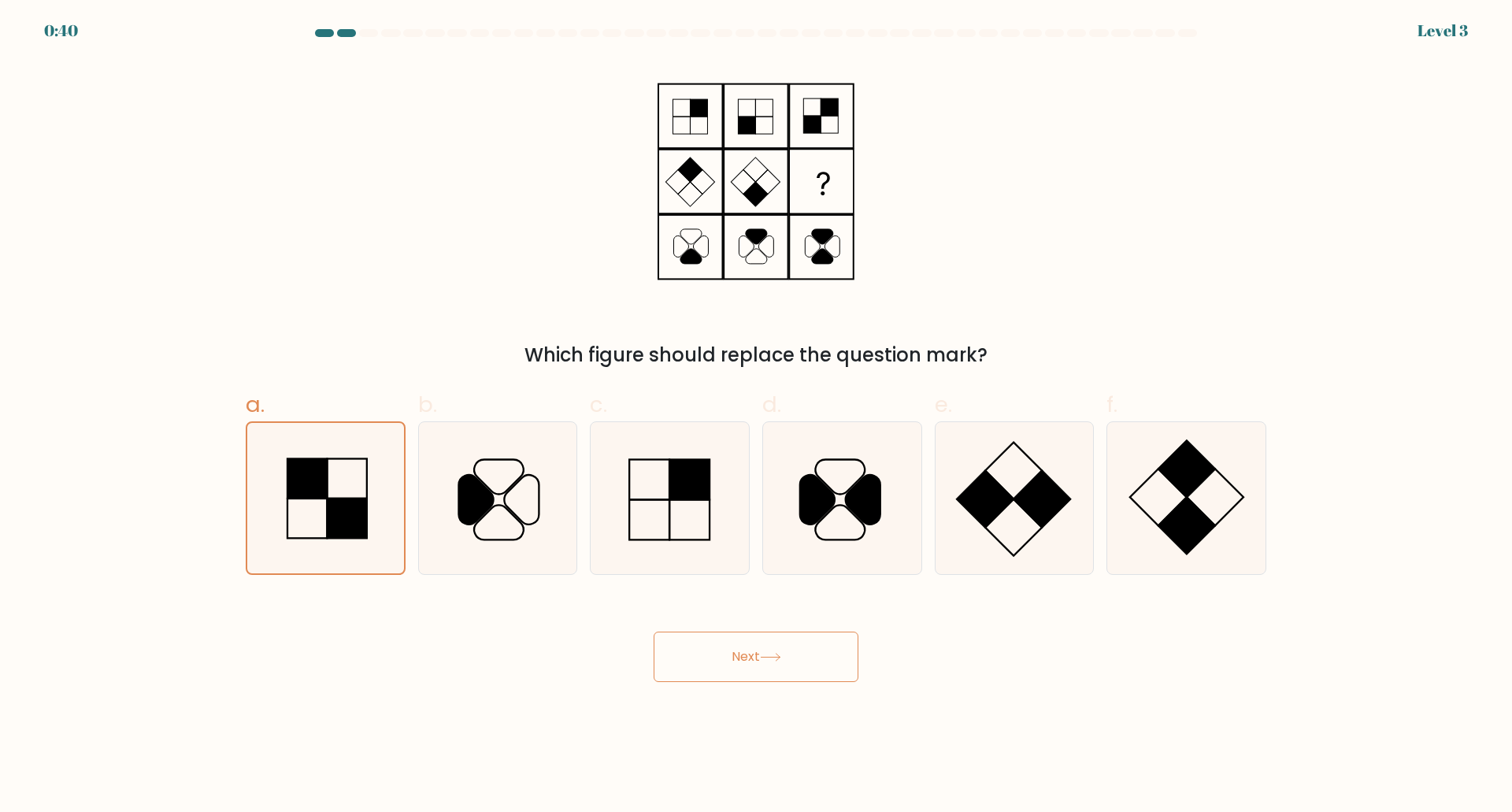 click on "Next" at bounding box center [756, 657] 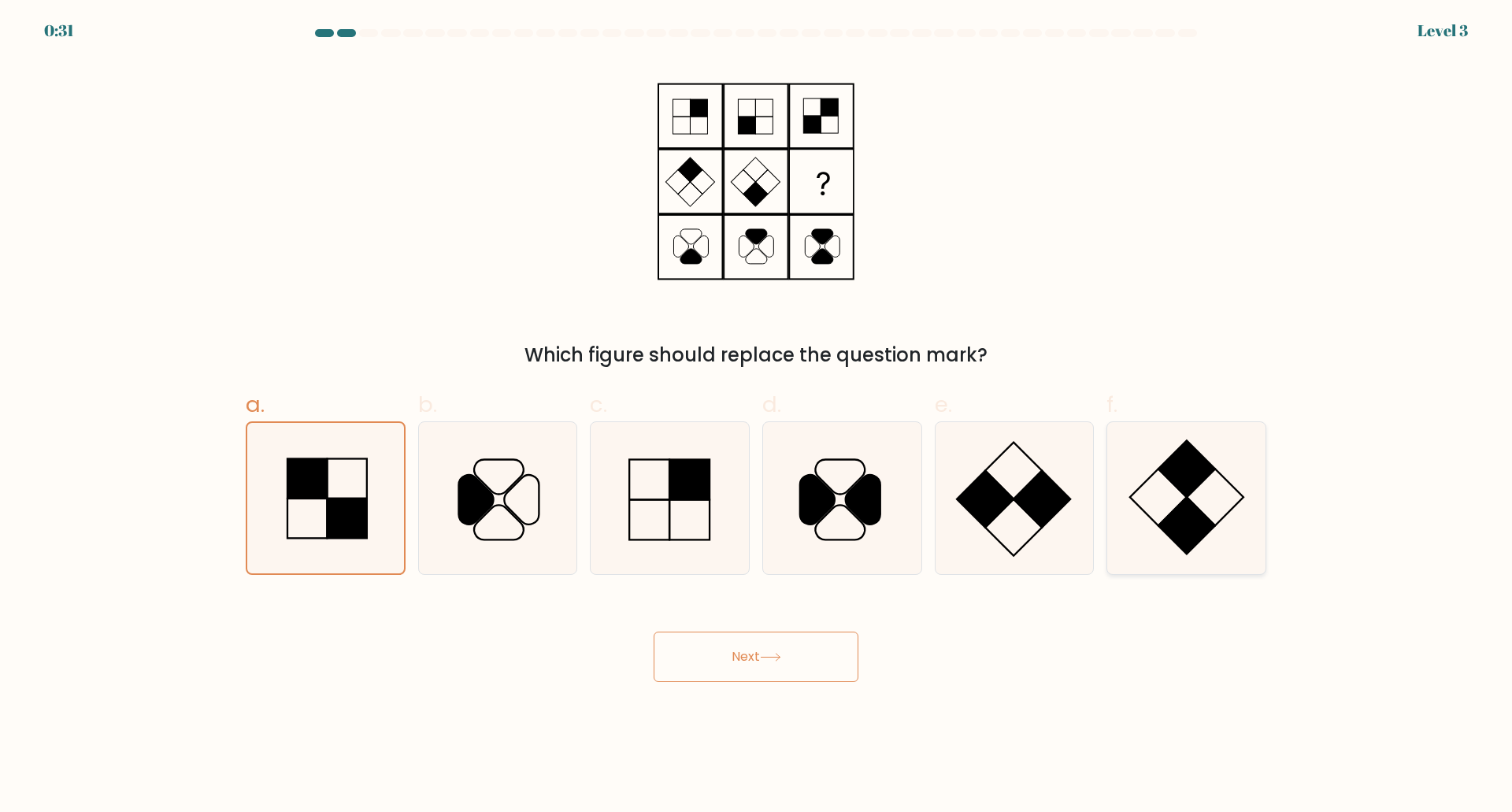 click 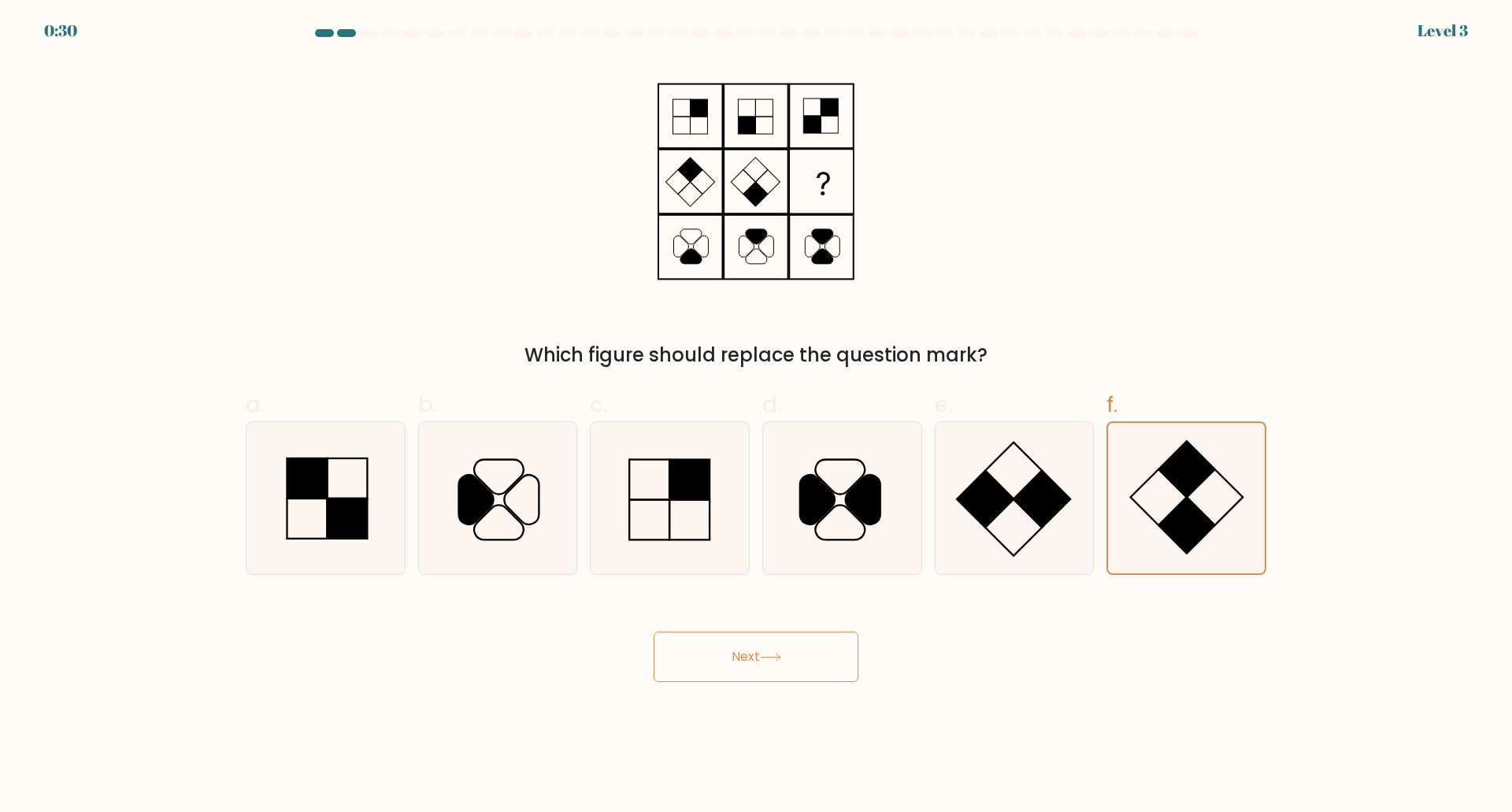 click on "Next" at bounding box center (756, 657) 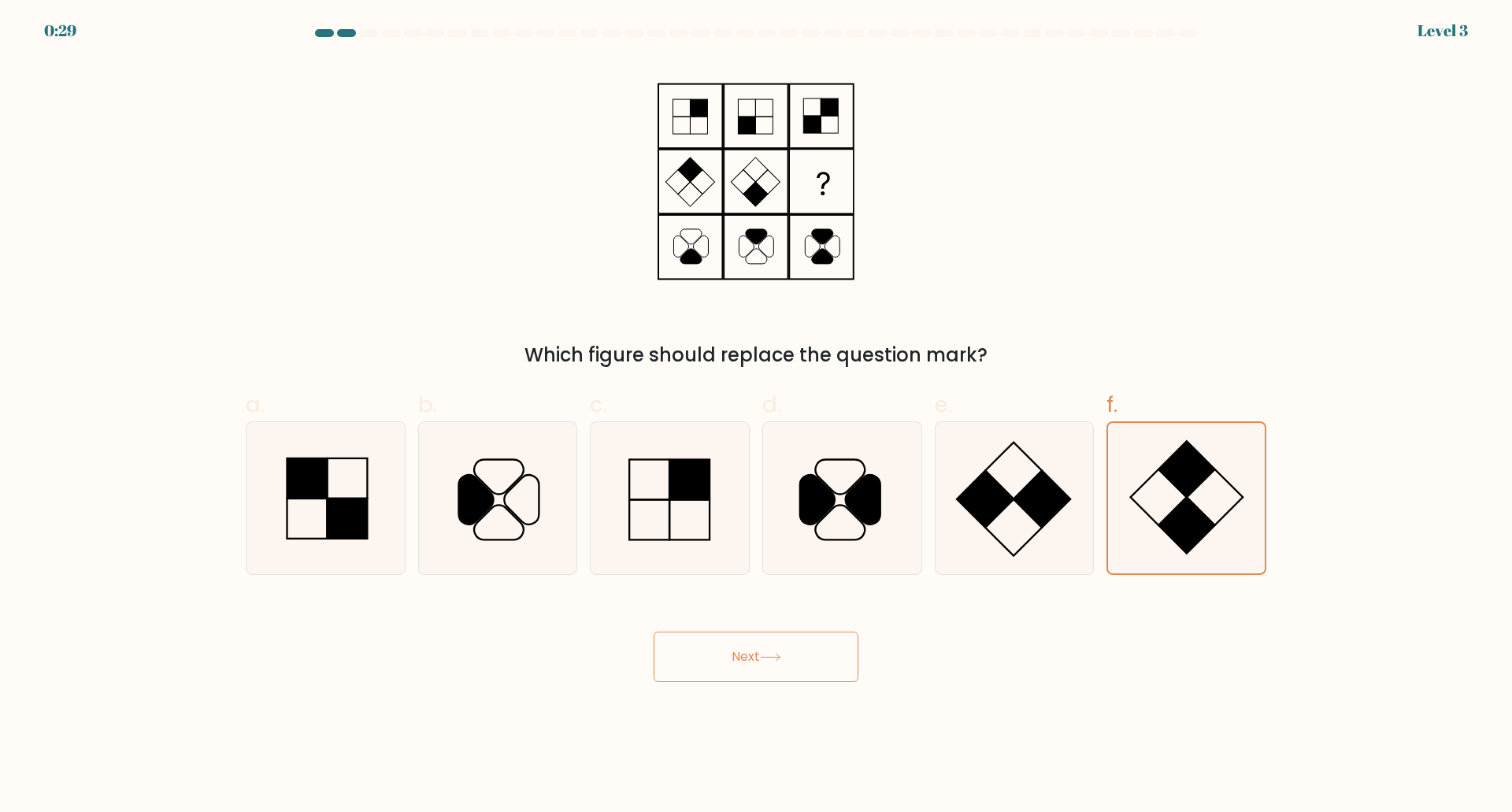 click on "Next" at bounding box center (756, 657) 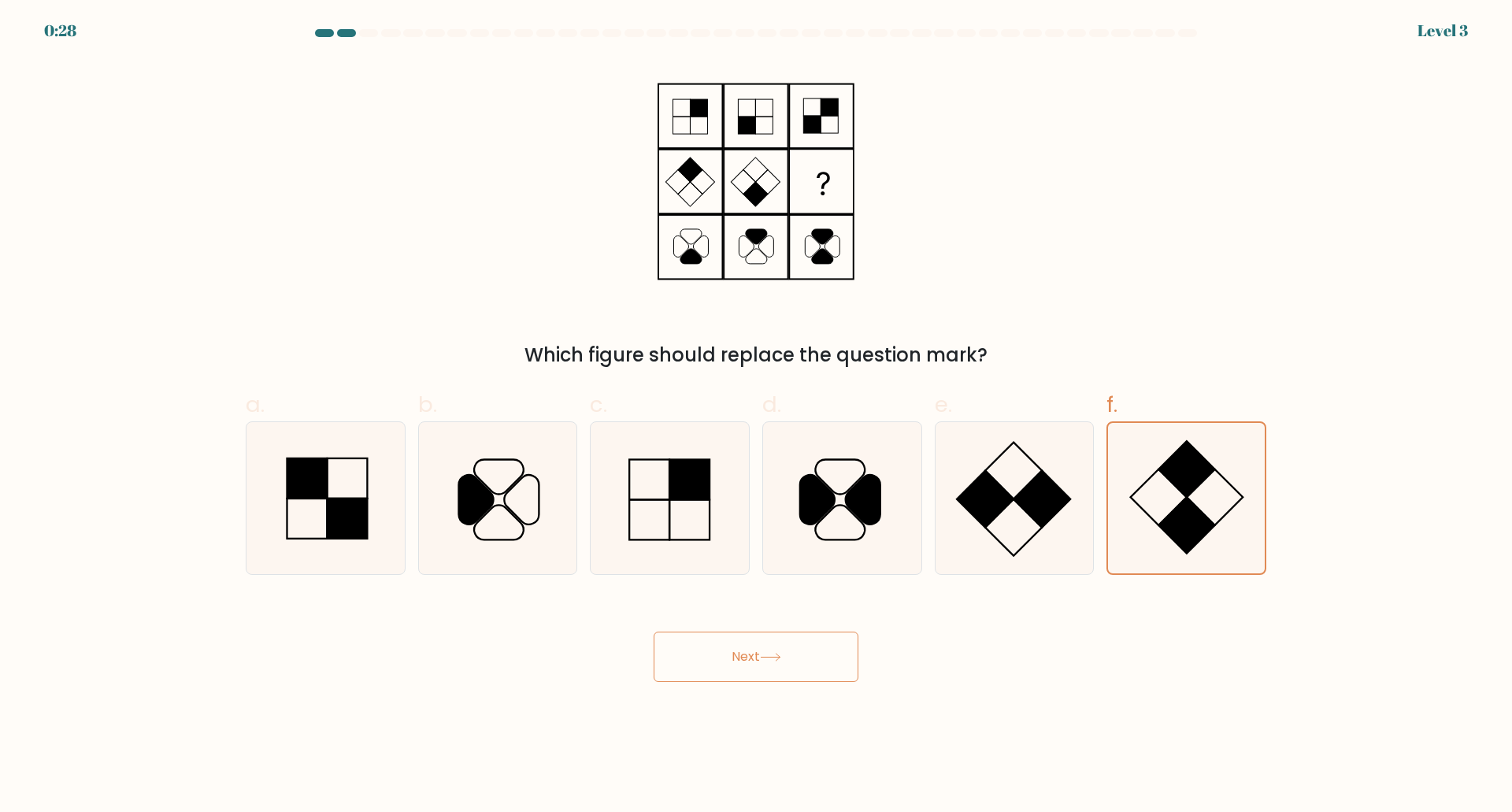 click on "Next" at bounding box center [756, 657] 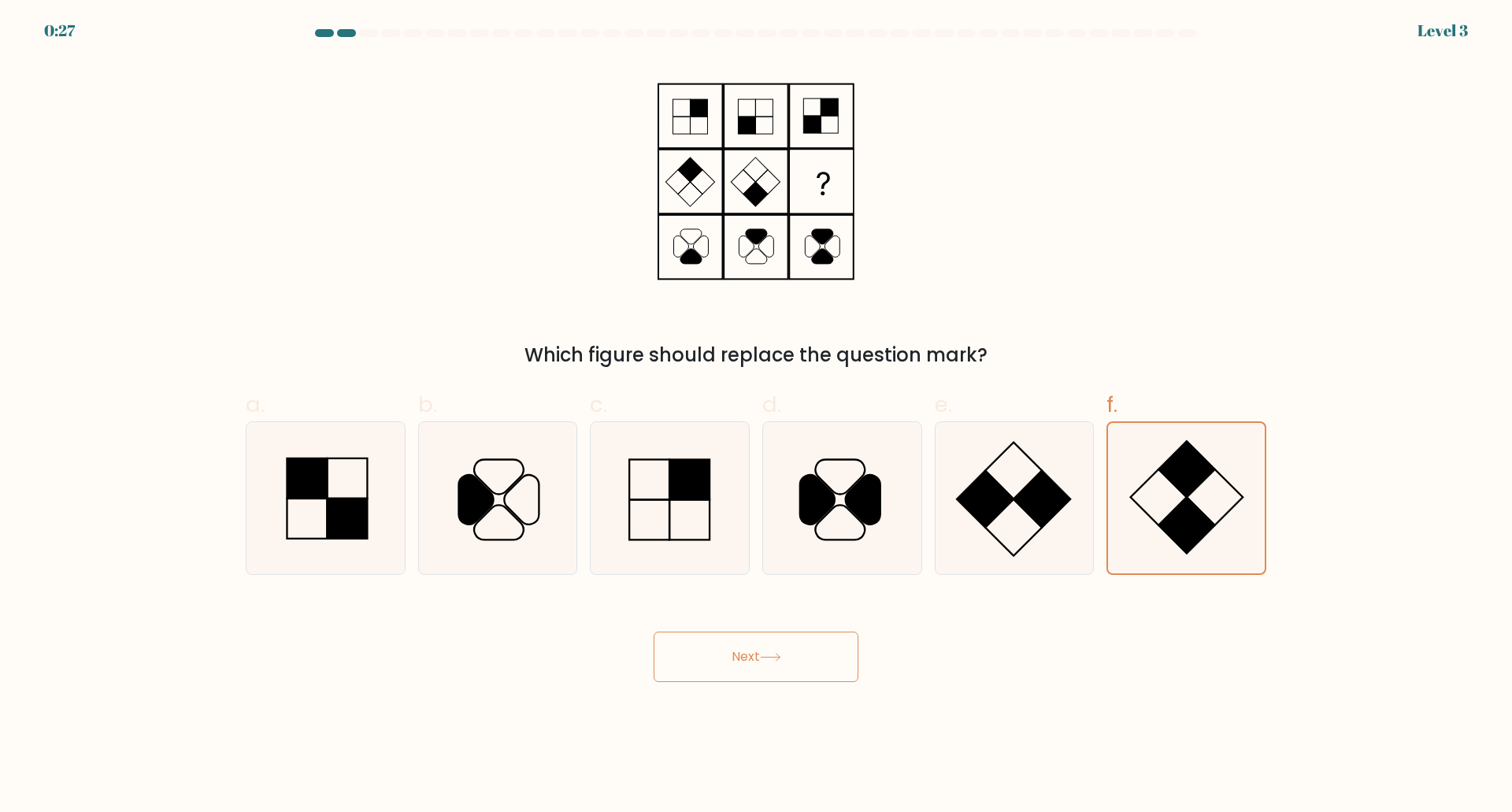 click on "Next" at bounding box center [756, 657] 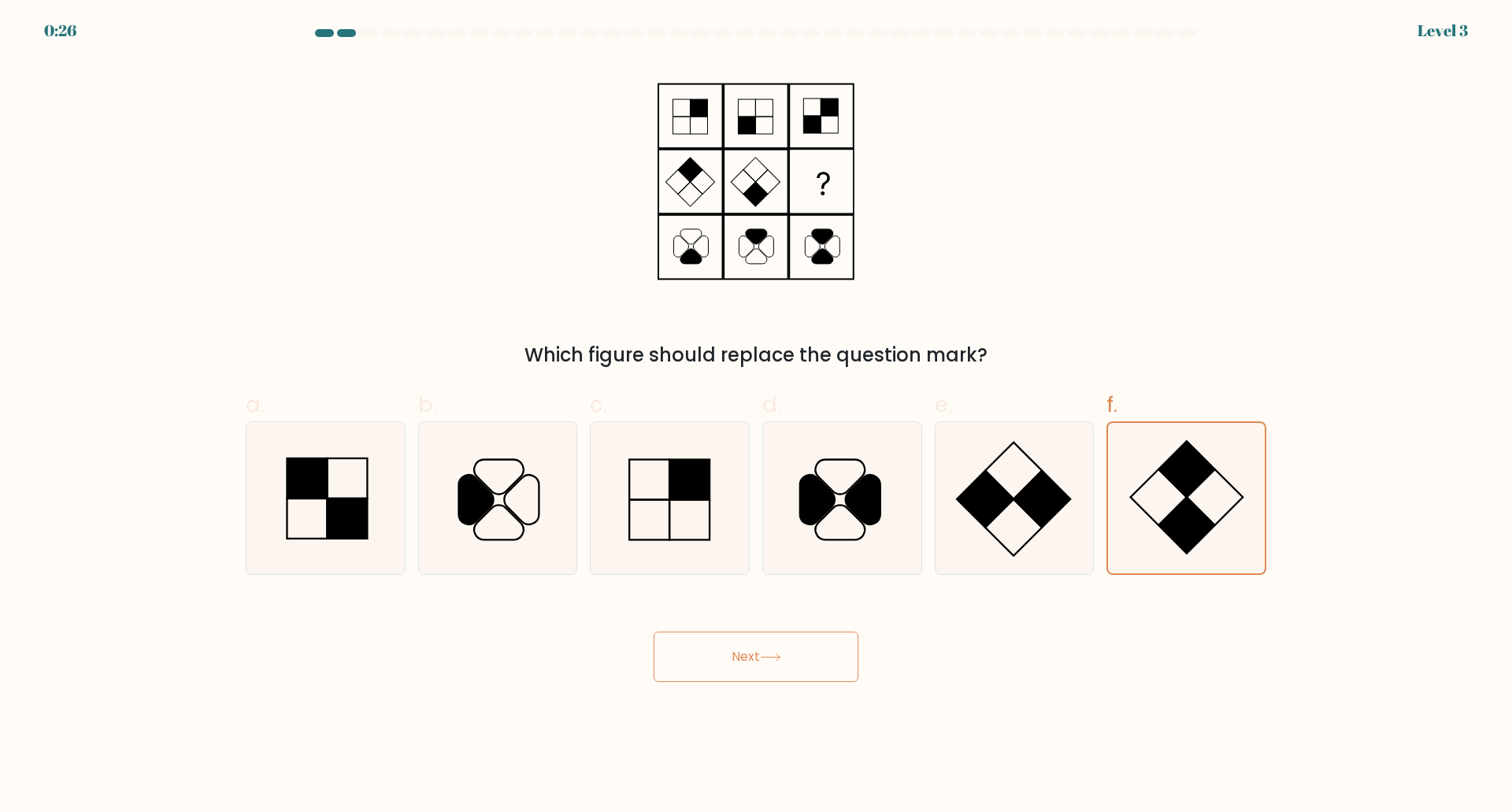 click on "Next" at bounding box center [756, 657] 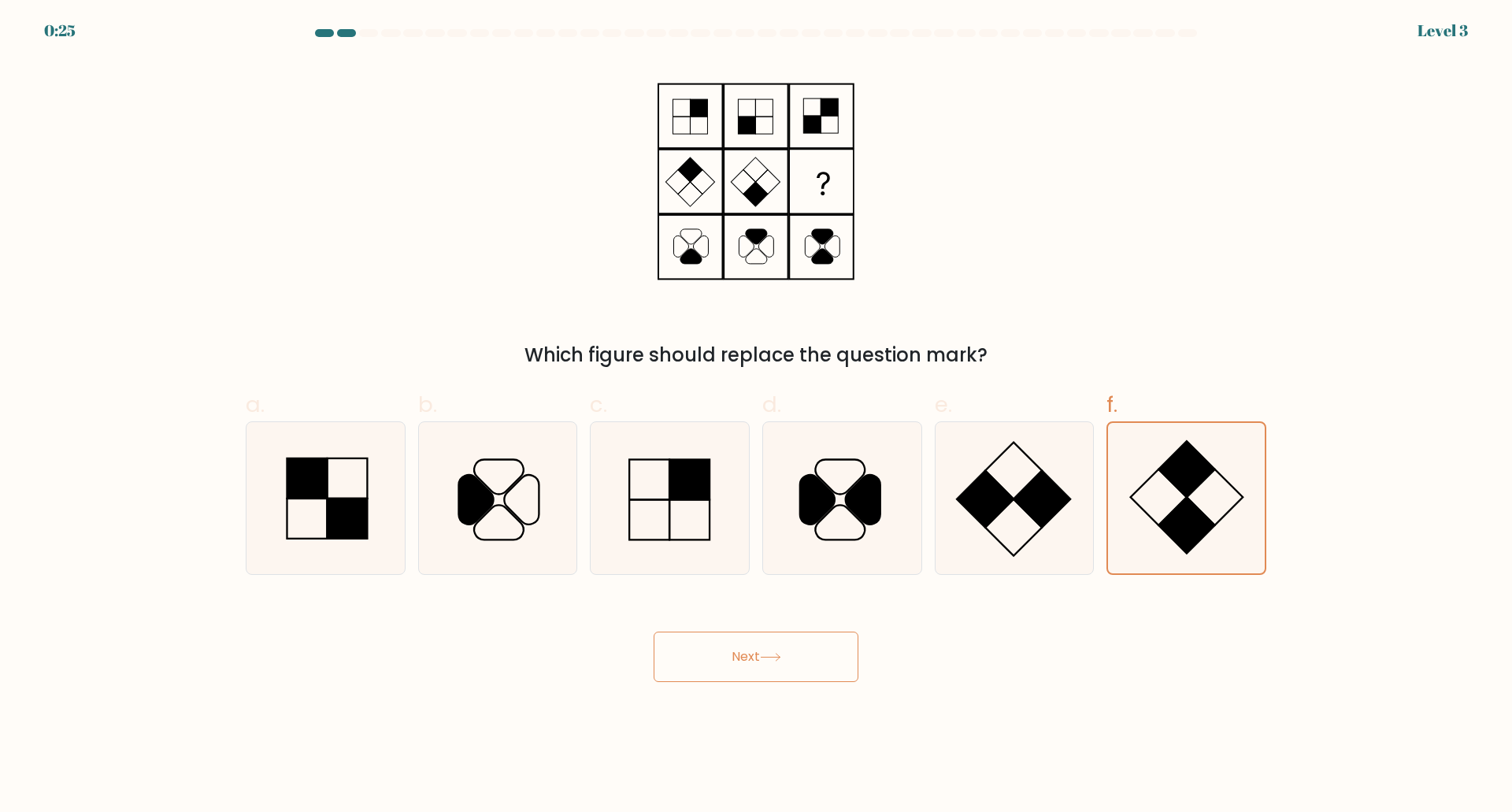 click on "Next" at bounding box center [756, 657] 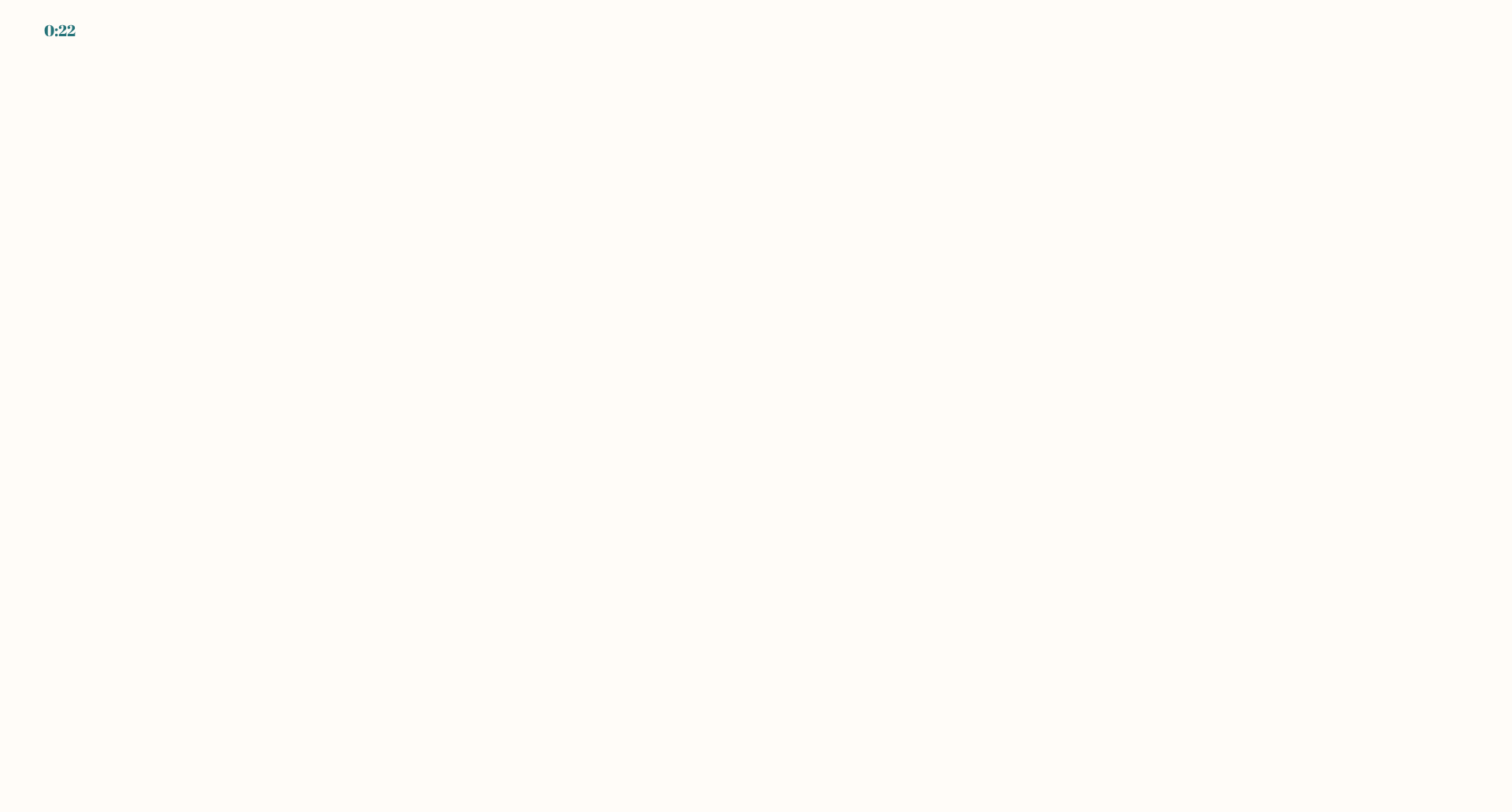 scroll, scrollTop: 0, scrollLeft: 0, axis: both 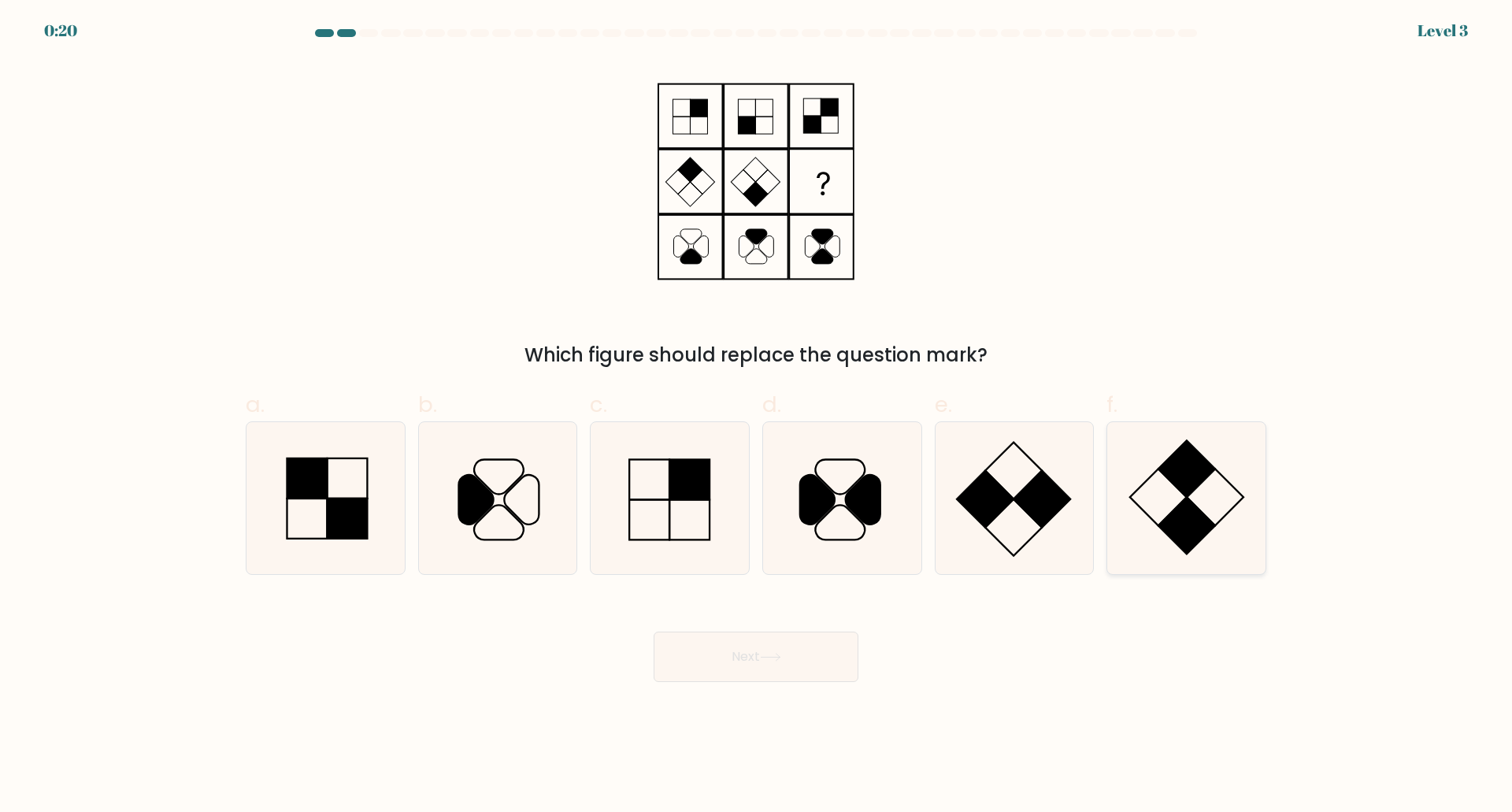 click 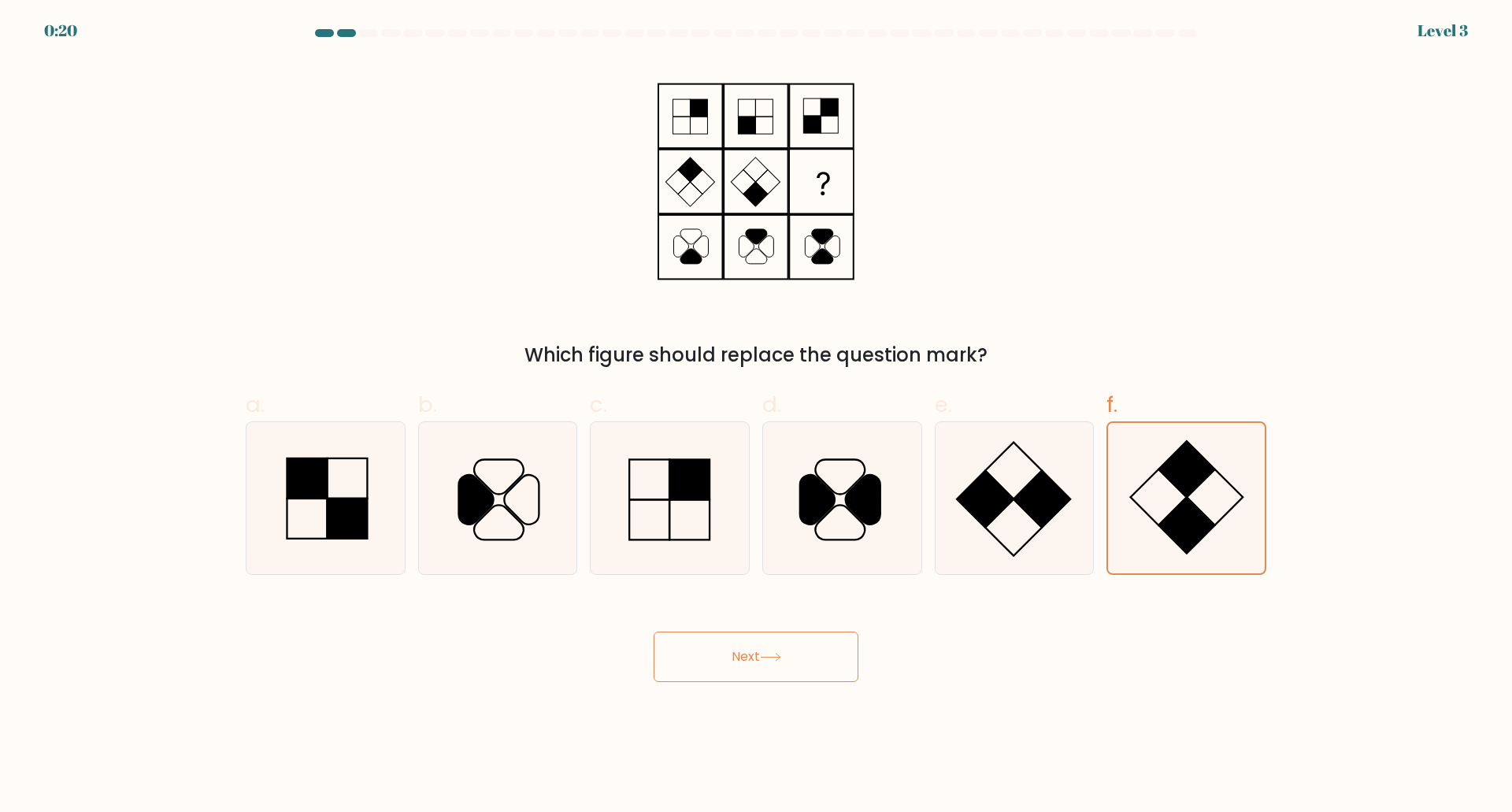 click on "Next" at bounding box center (756, 657) 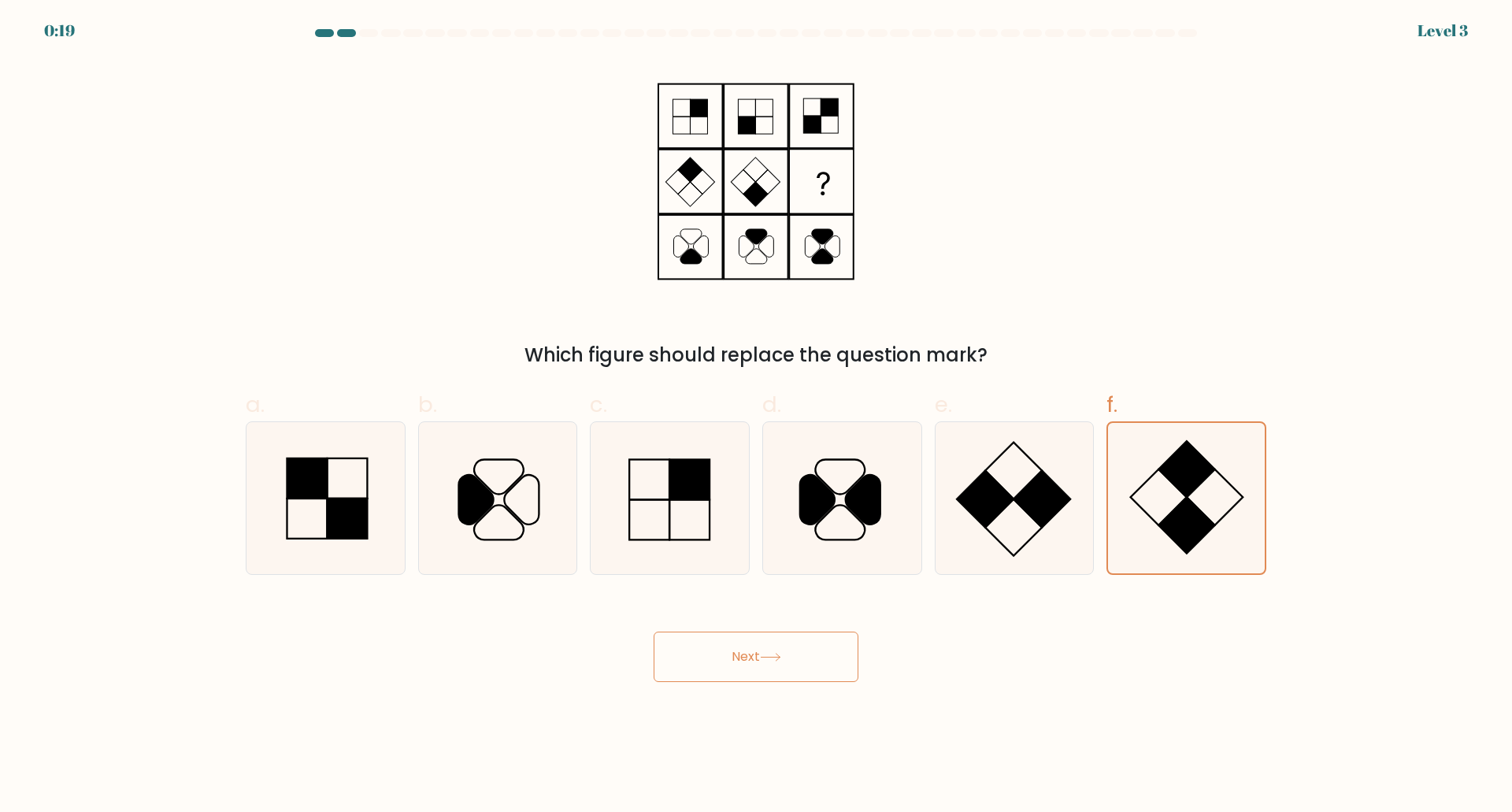 click on "Next" at bounding box center [756, 657] 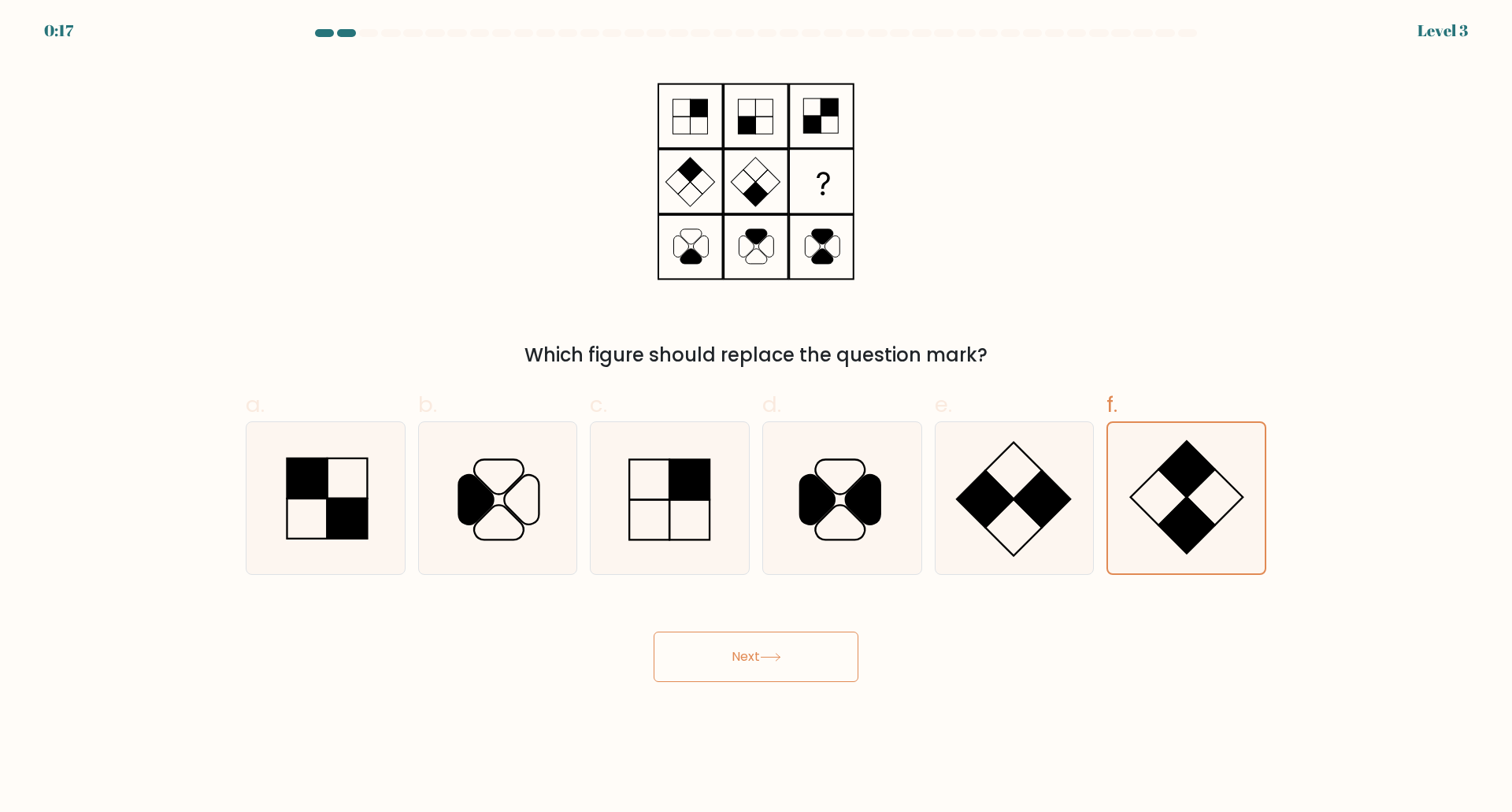 click on "Next" at bounding box center [756, 657] 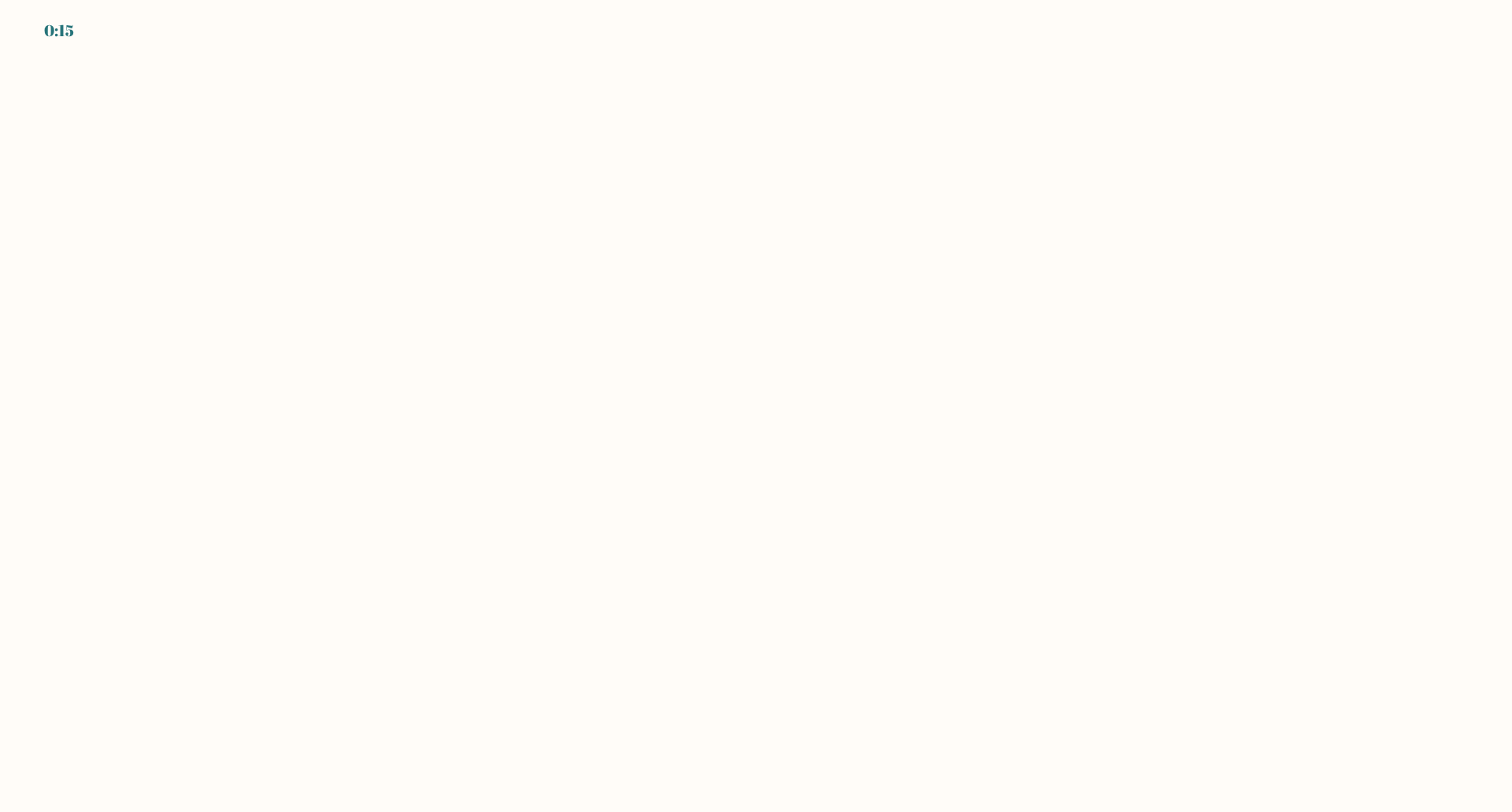 scroll, scrollTop: 0, scrollLeft: 0, axis: both 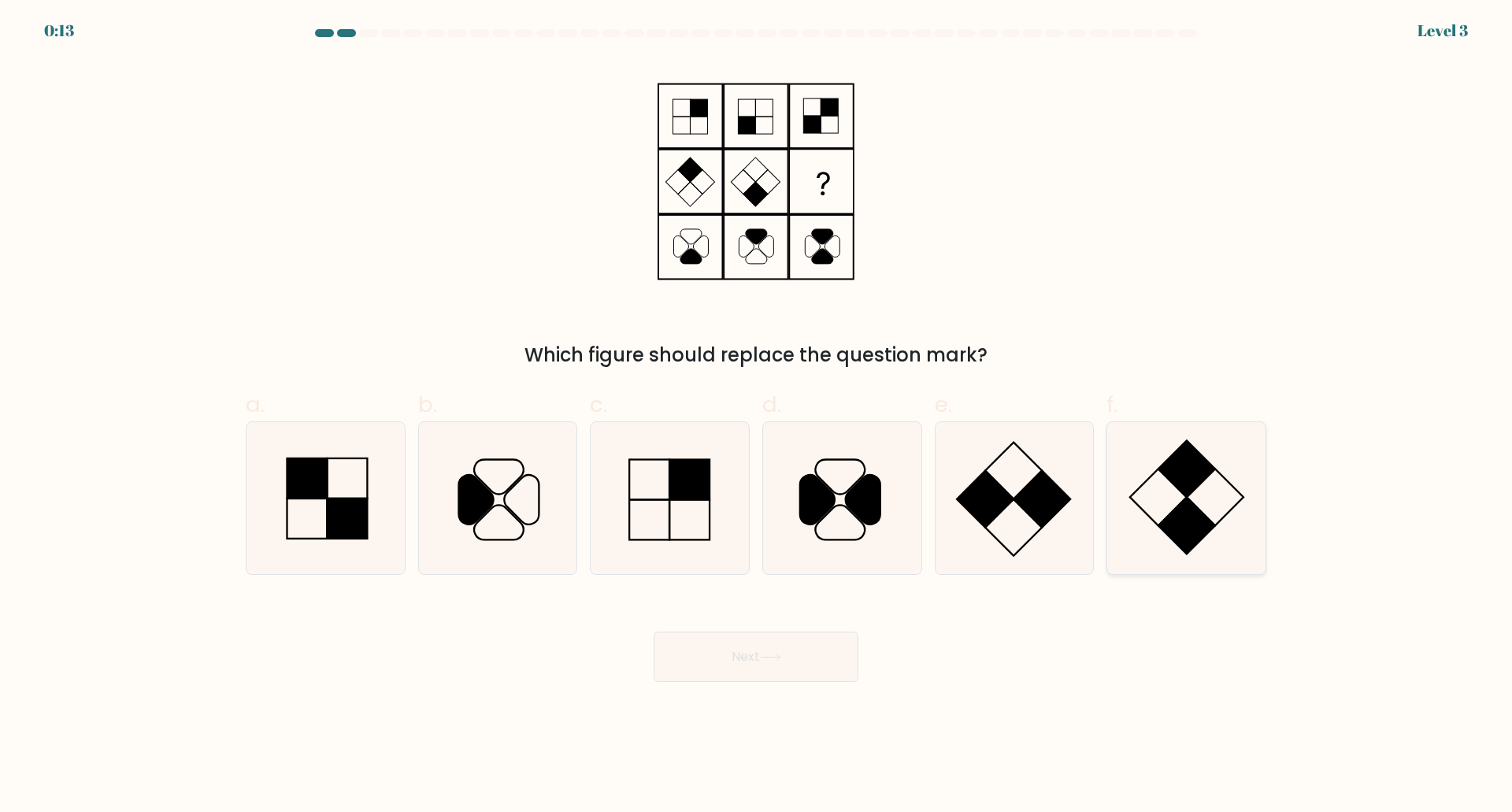 click 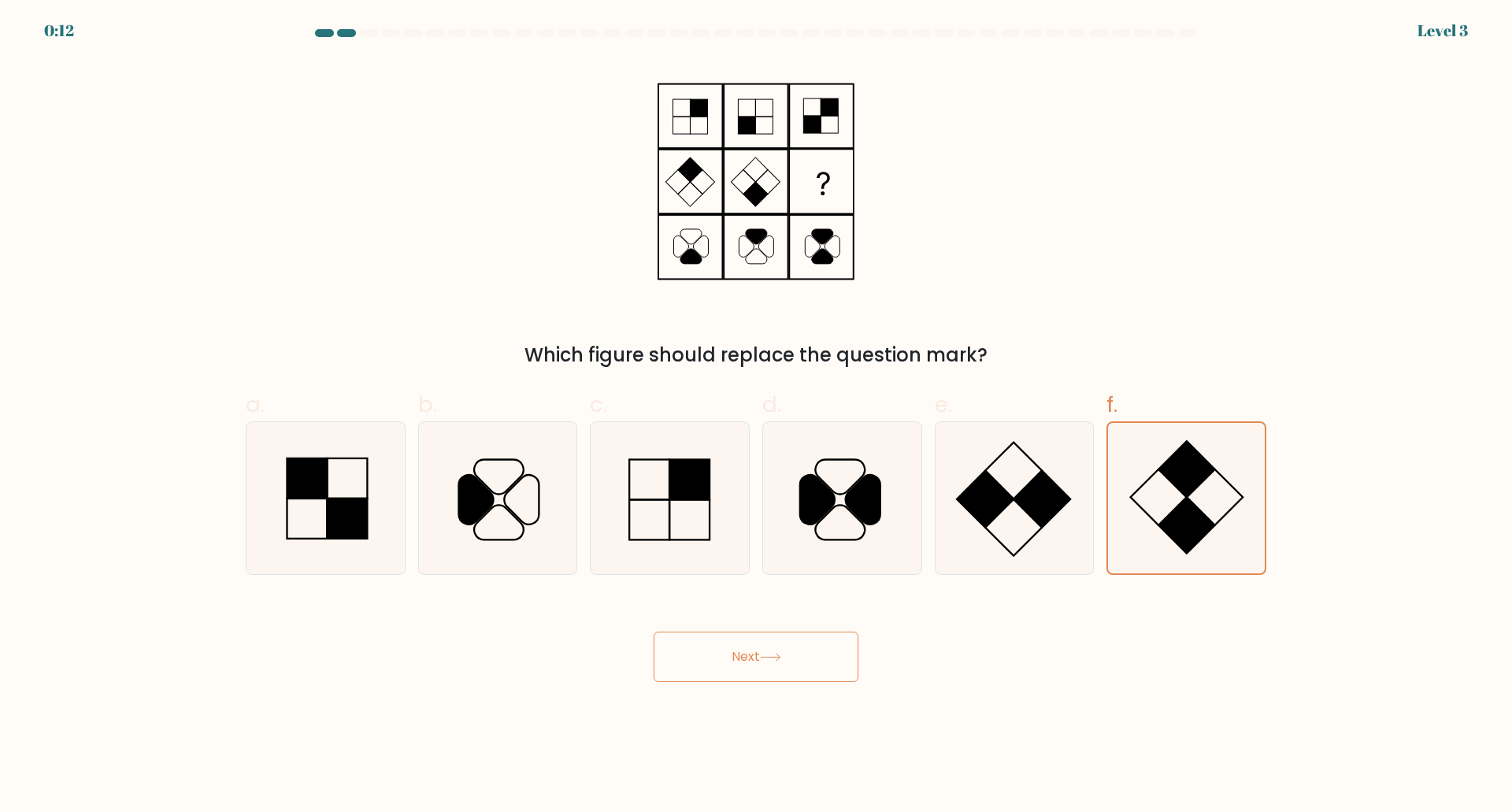 click on "Next" at bounding box center (756, 638) 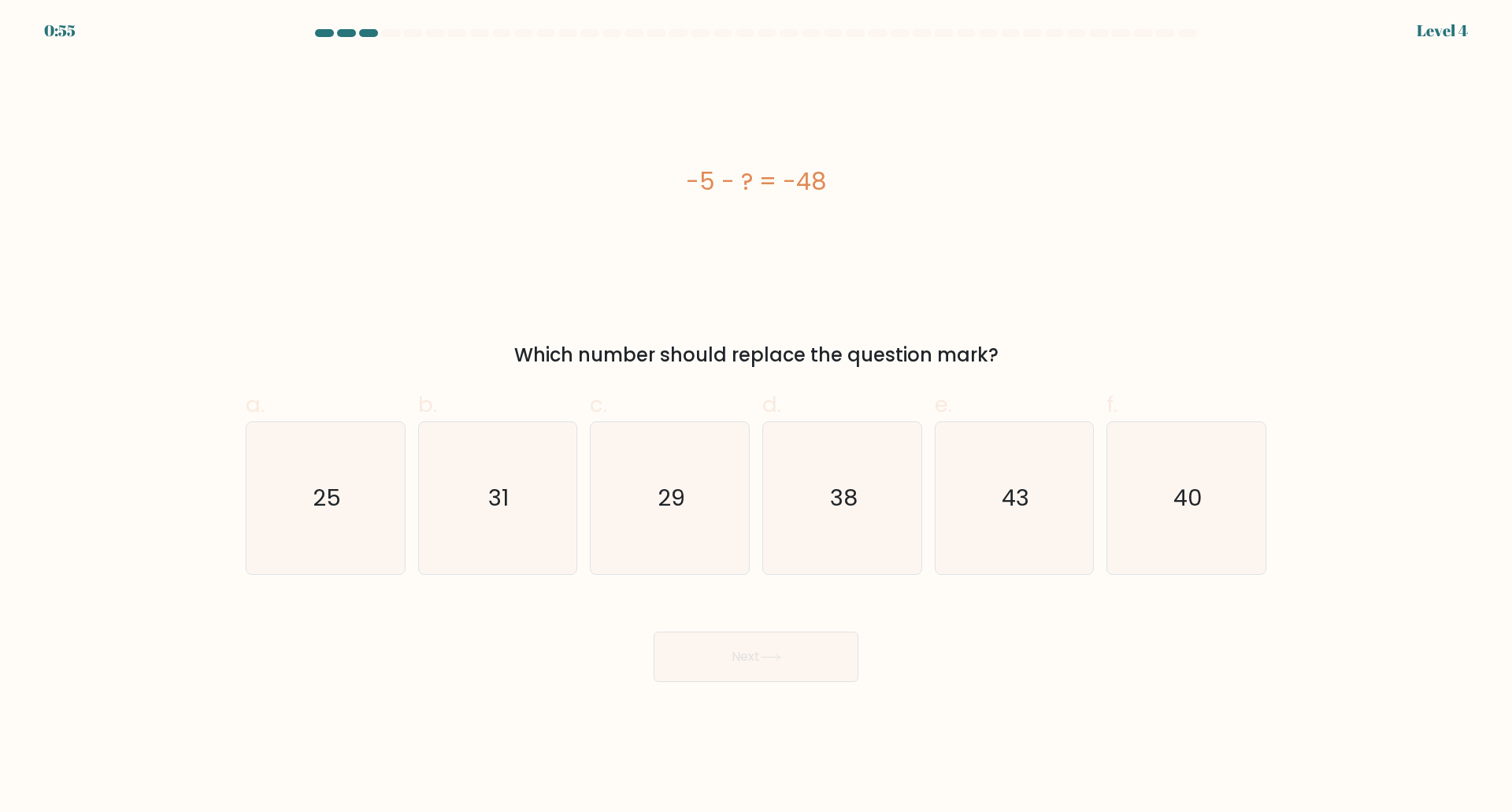 click on "Next" at bounding box center [756, 657] 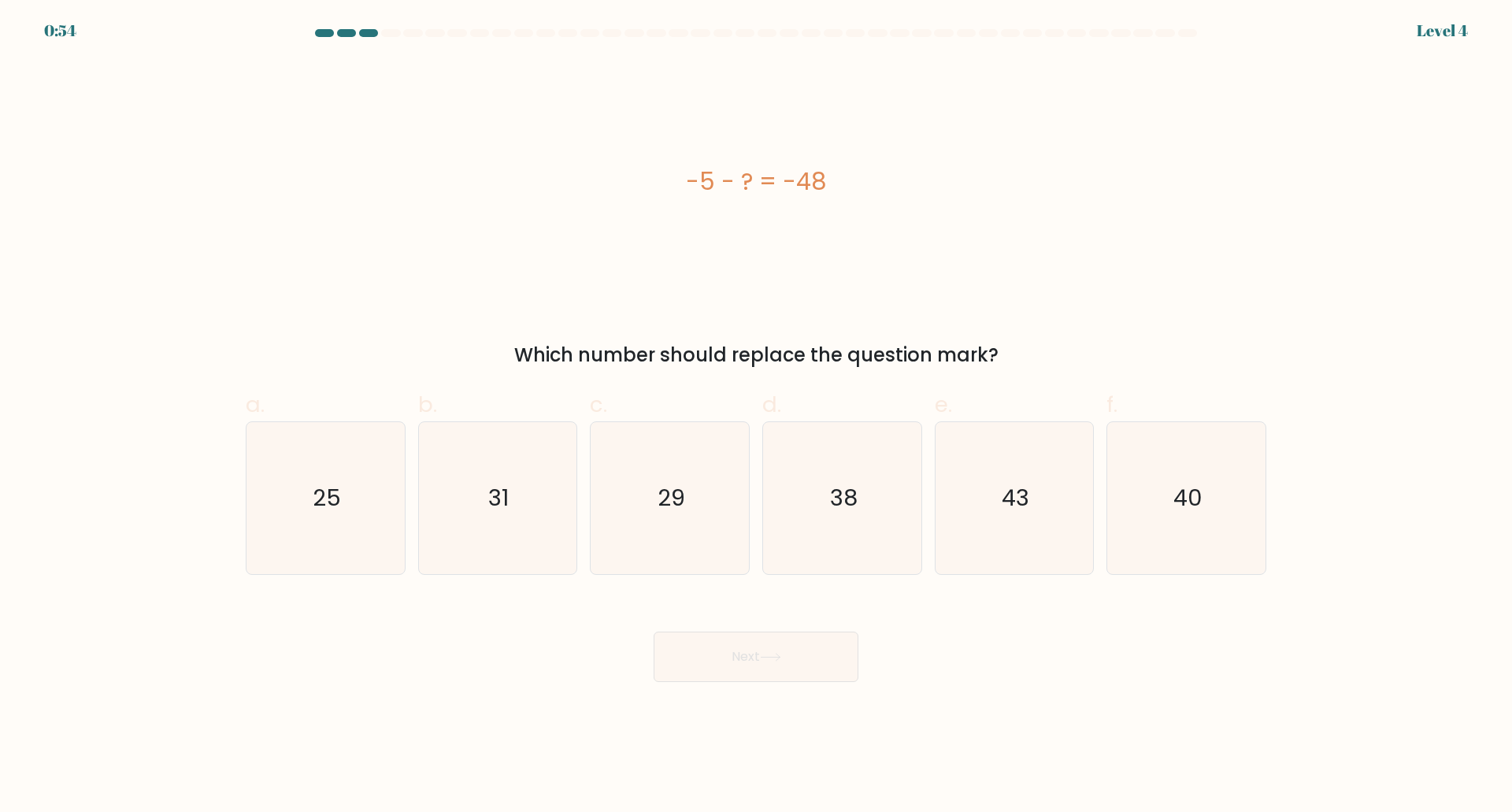 click on "Next" at bounding box center (756, 657) 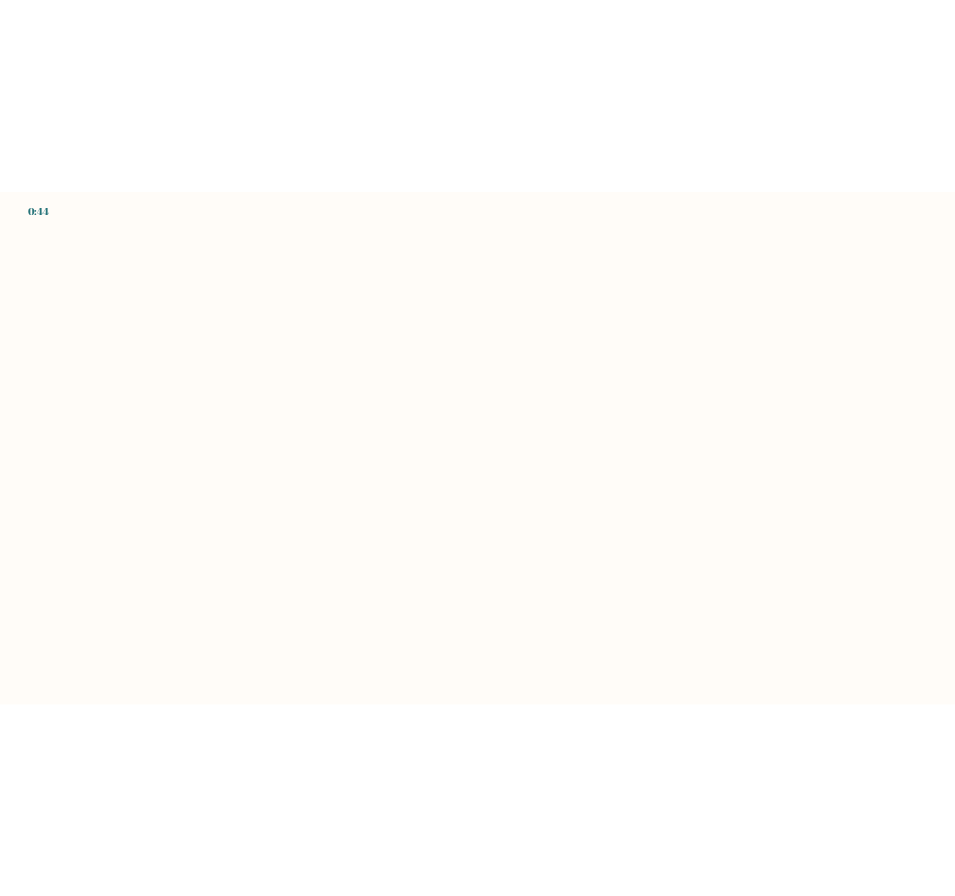 scroll, scrollTop: 0, scrollLeft: 0, axis: both 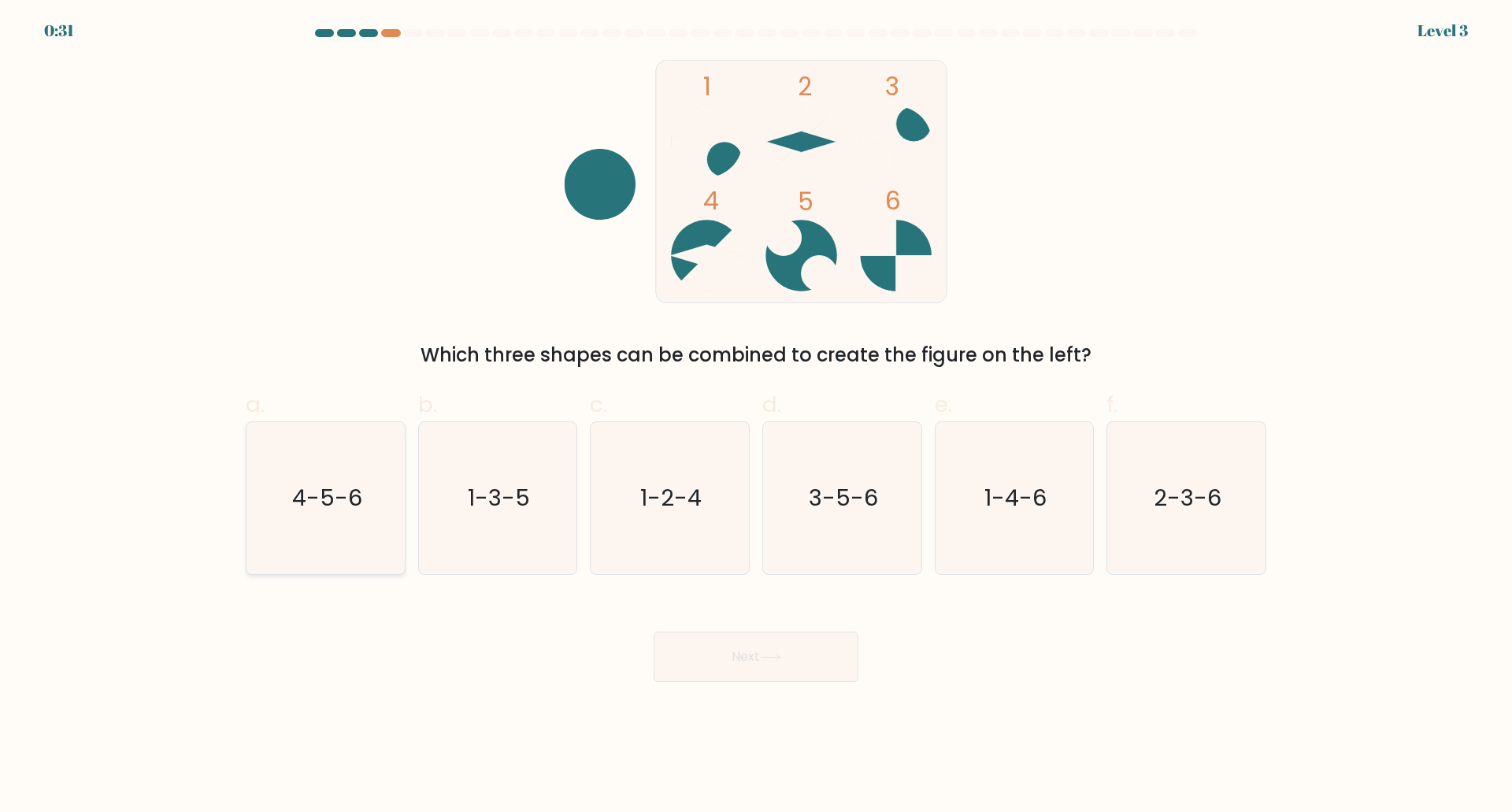 click on "4-5-6" 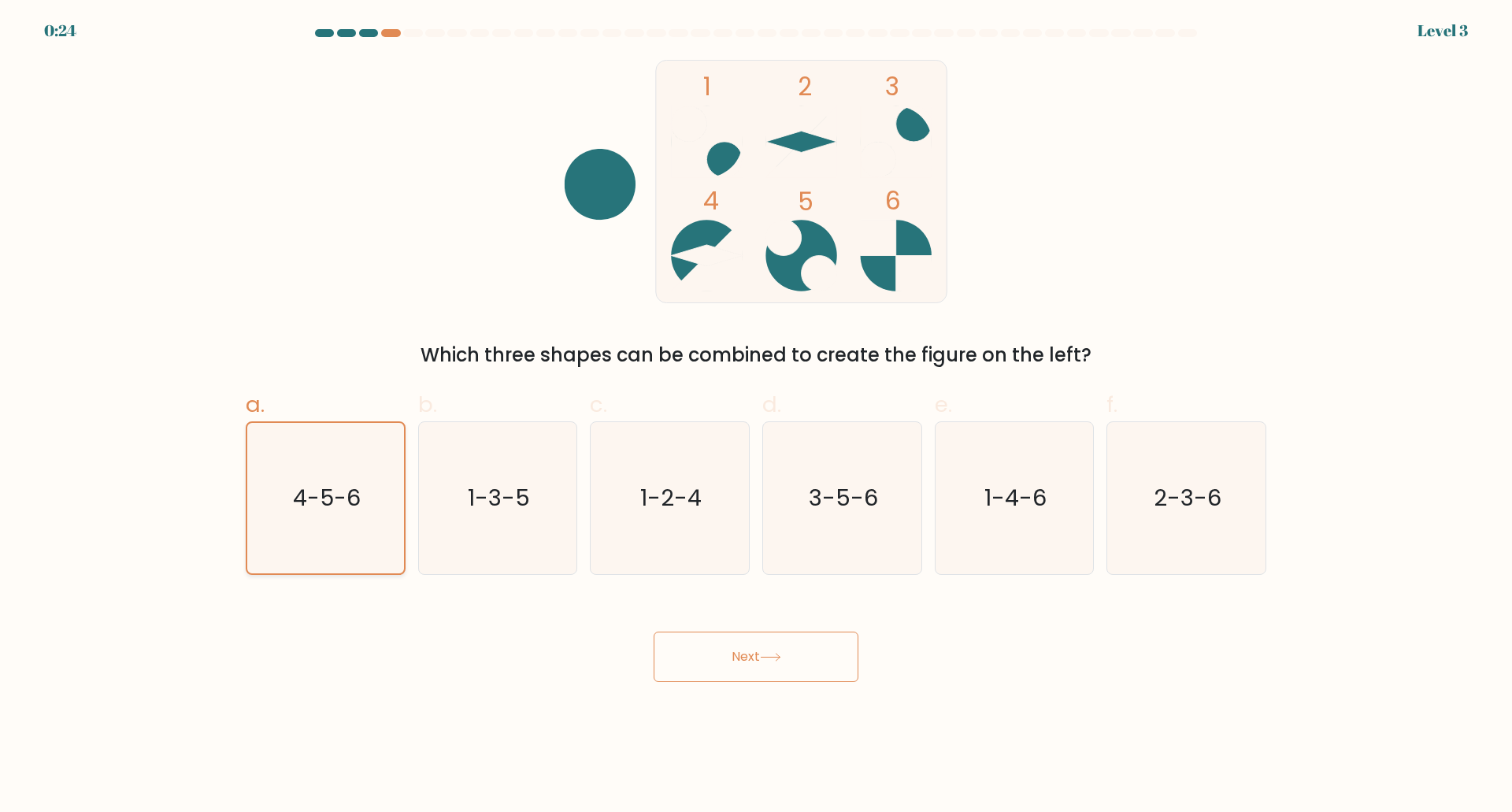 click on "4-5-6" 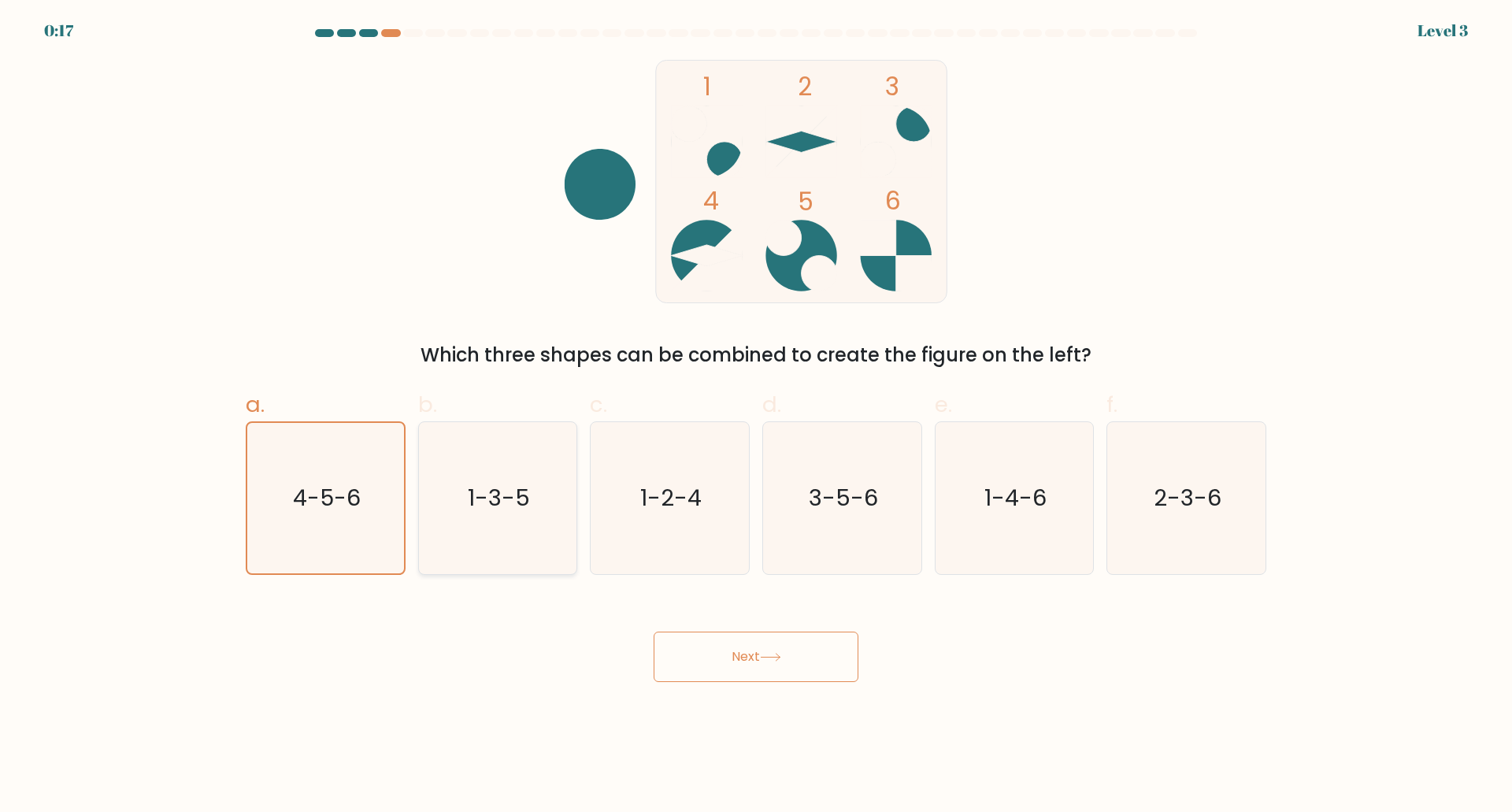 click on "1-3-5" 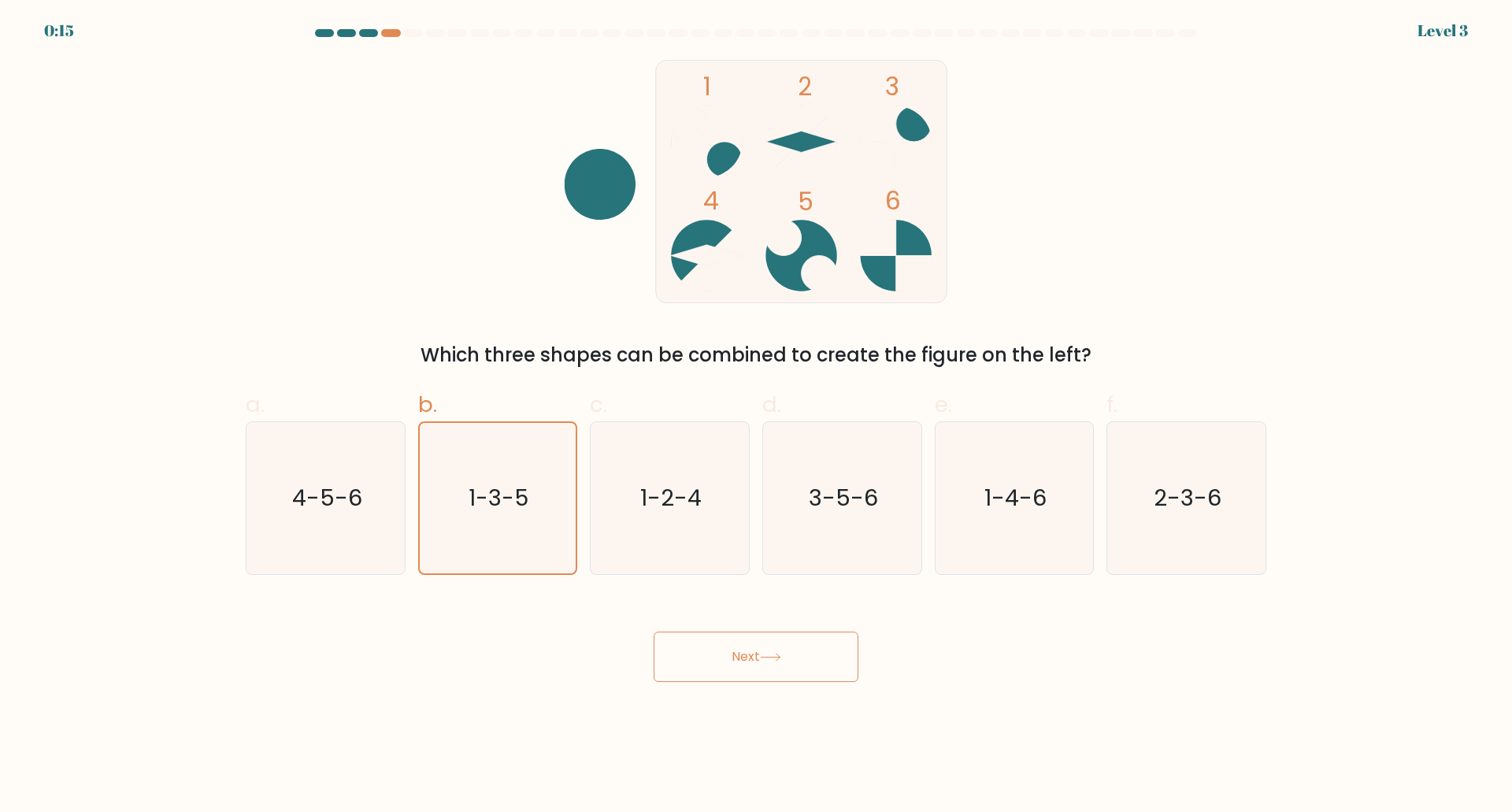 click on "Next" at bounding box center (756, 657) 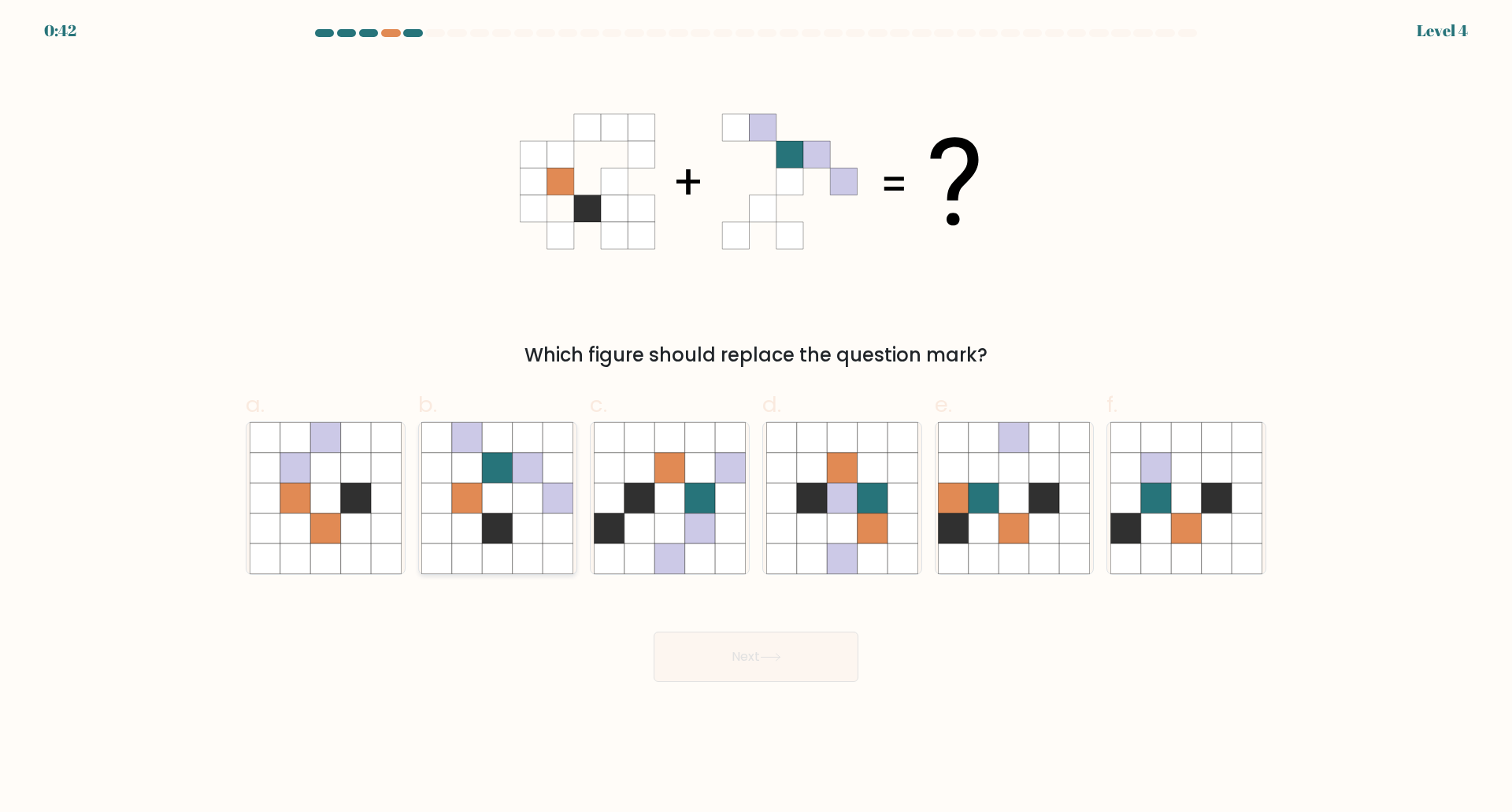 click 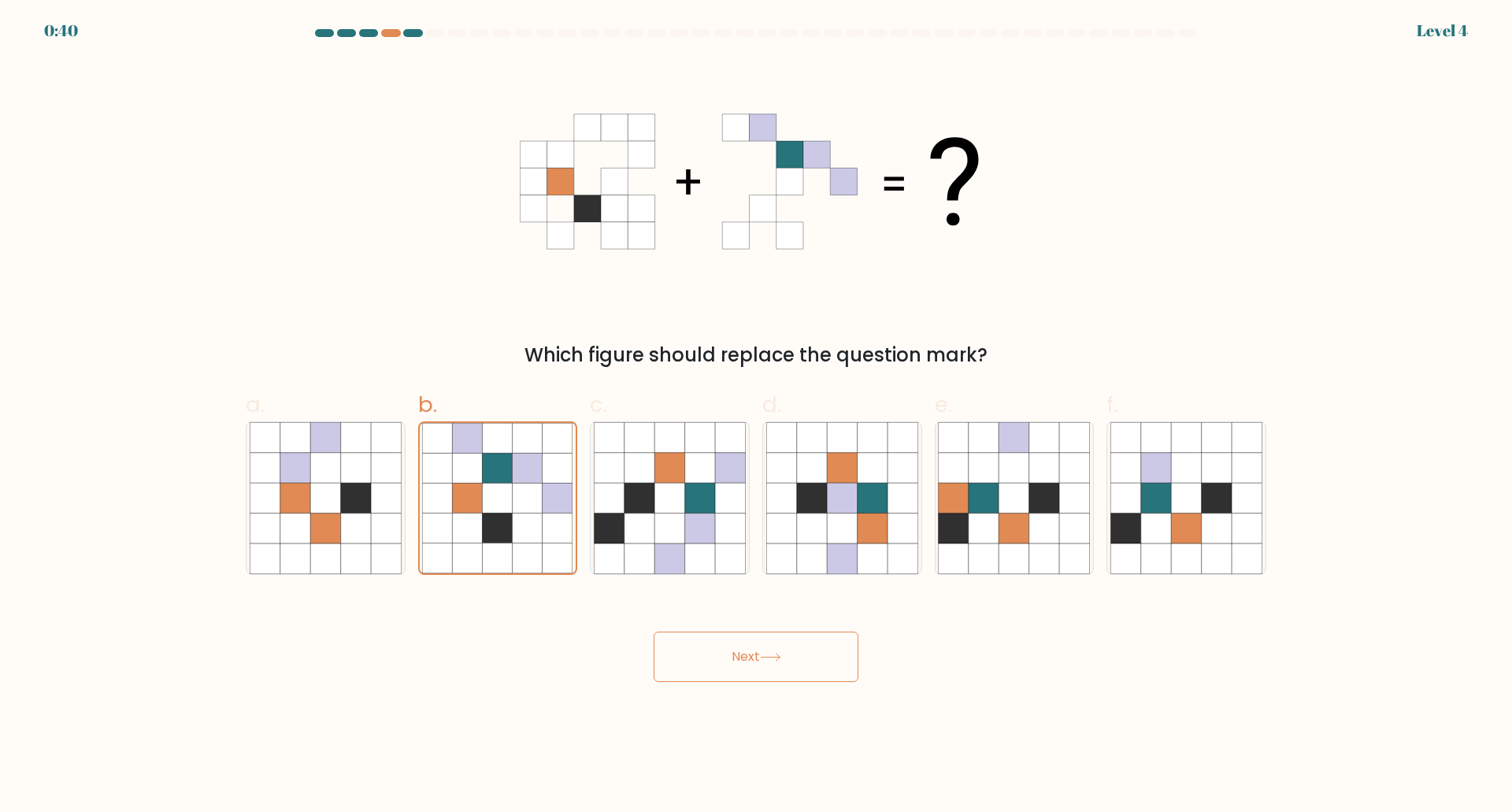 click on "Next" at bounding box center [756, 657] 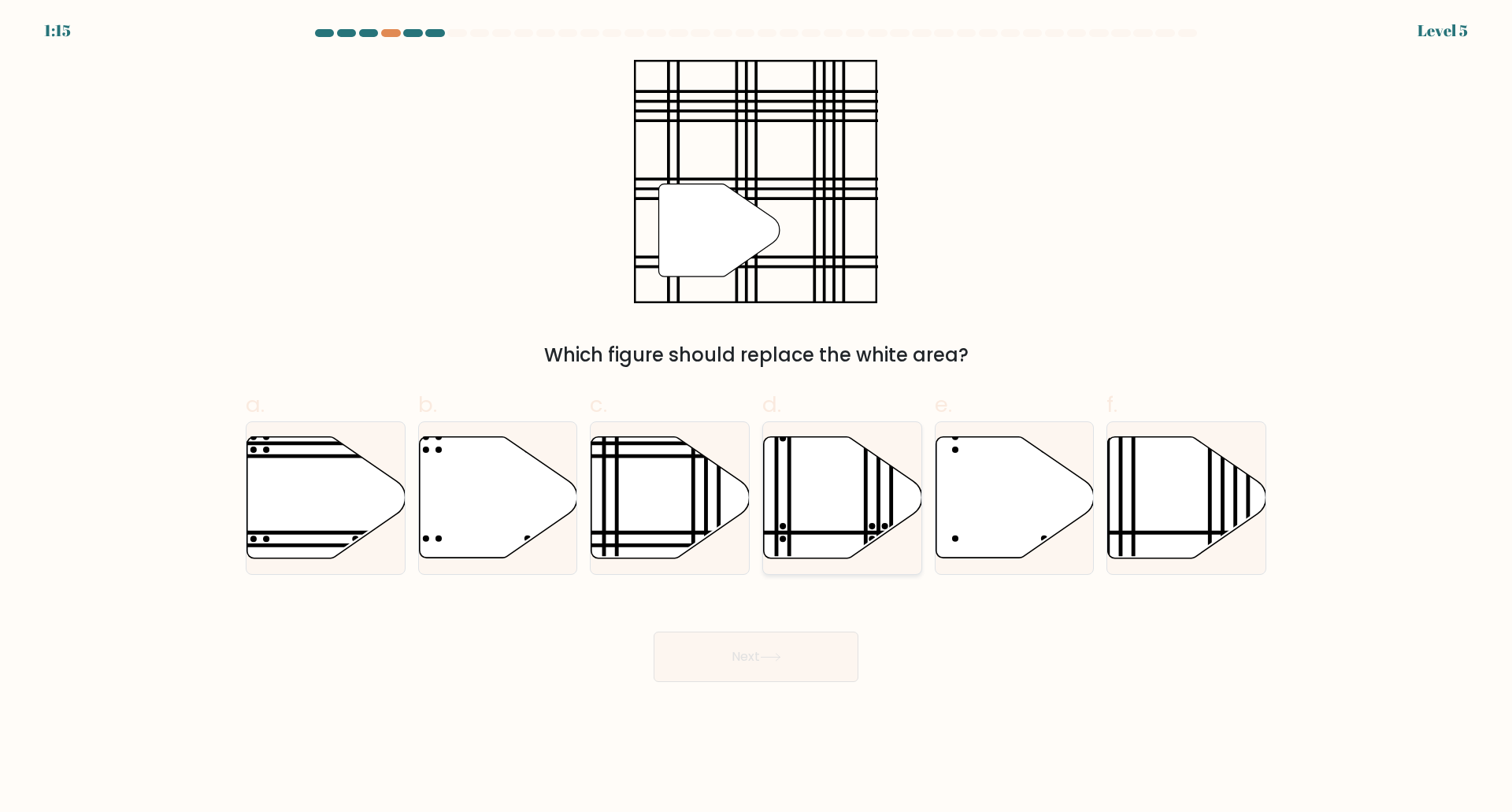 click 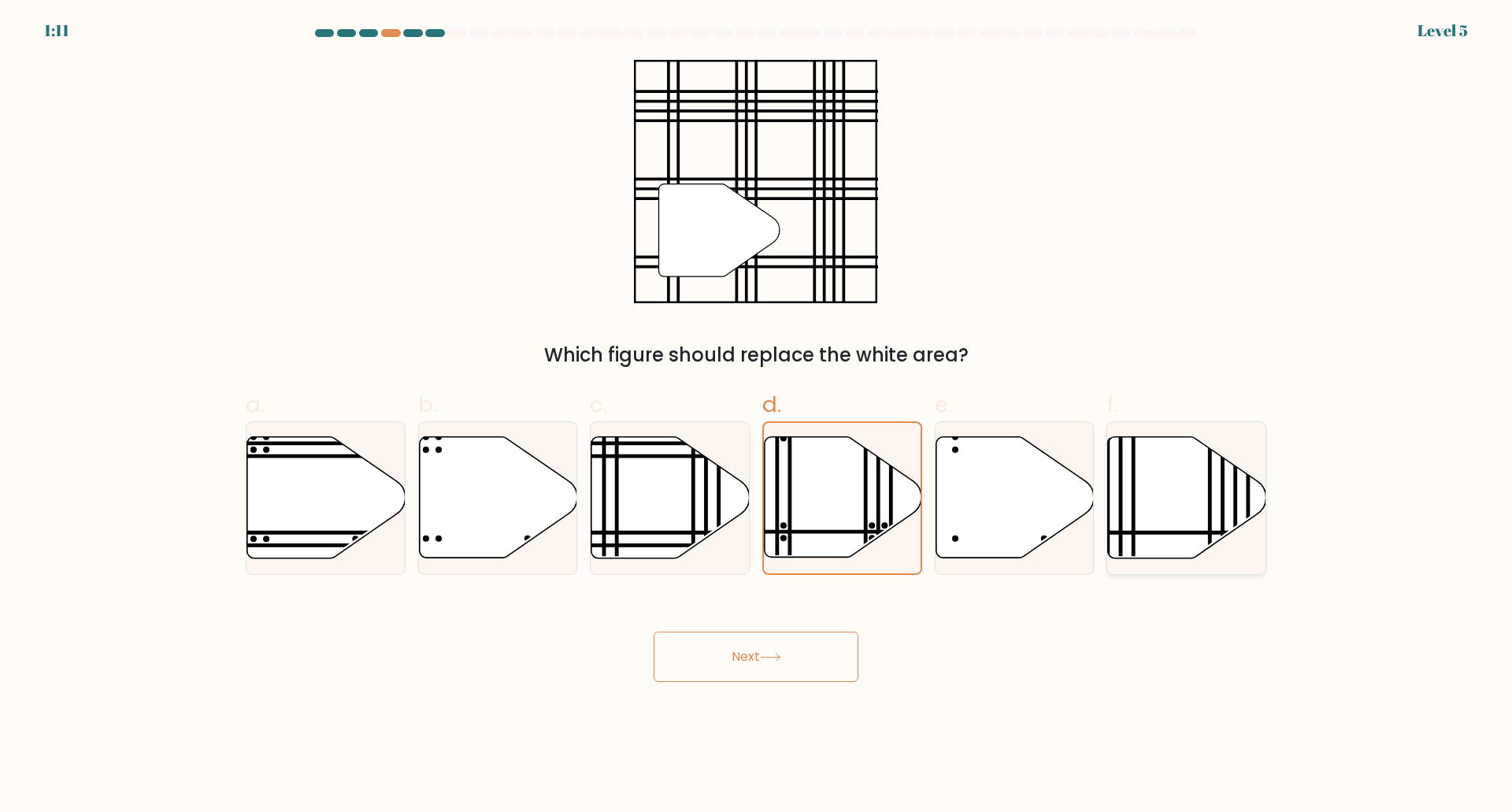 click 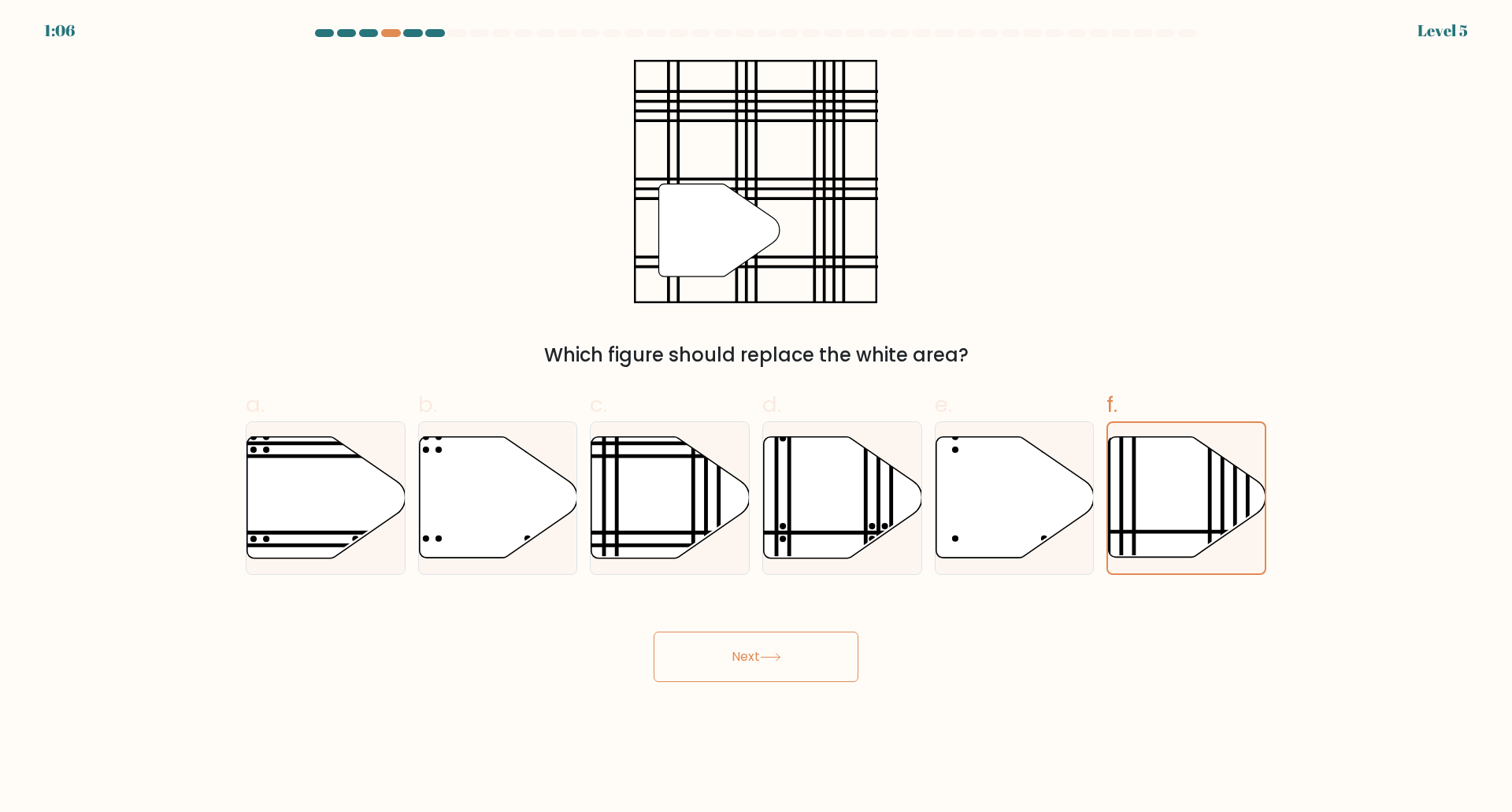 click on "Next" at bounding box center (756, 657) 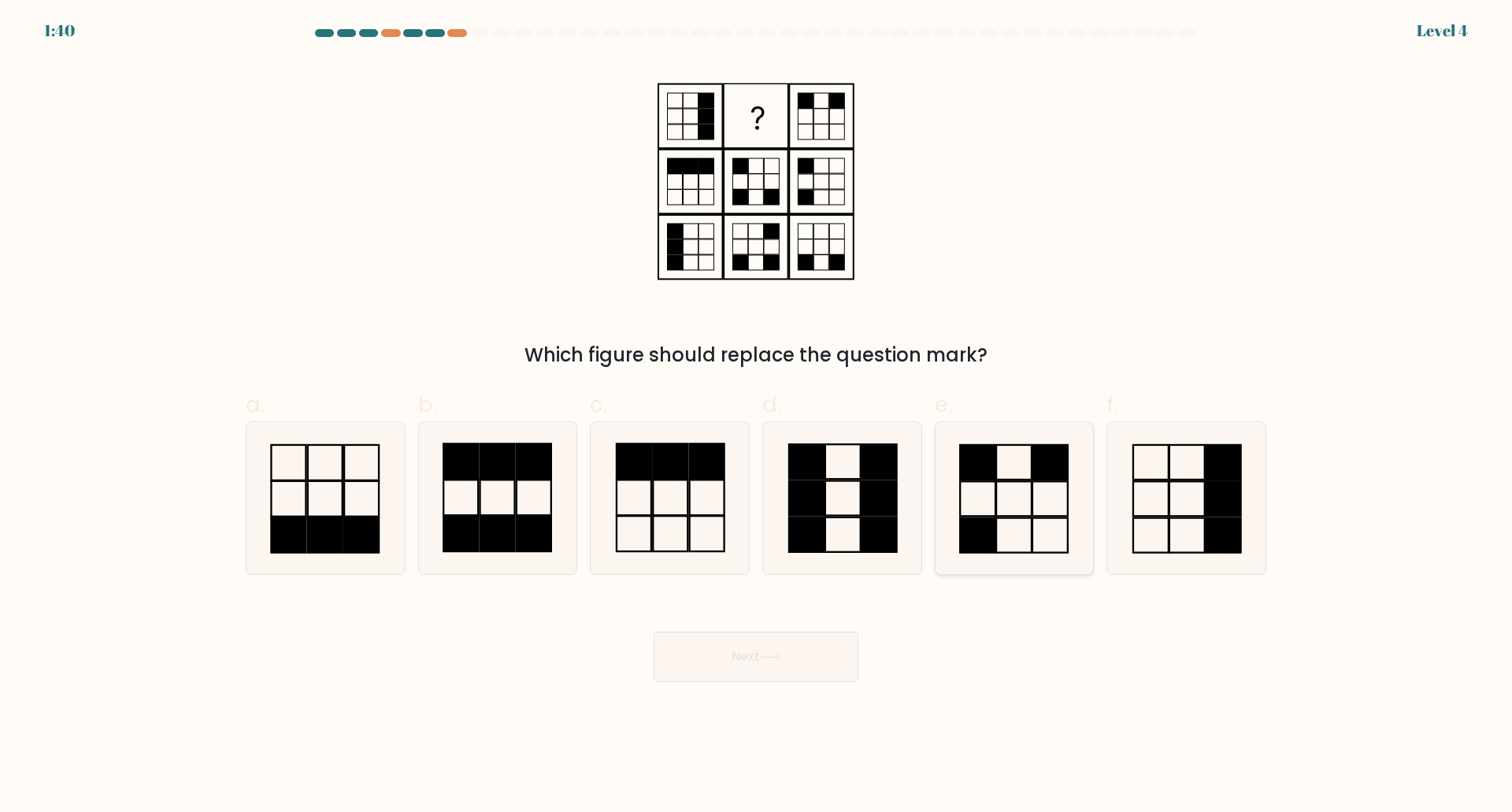 click 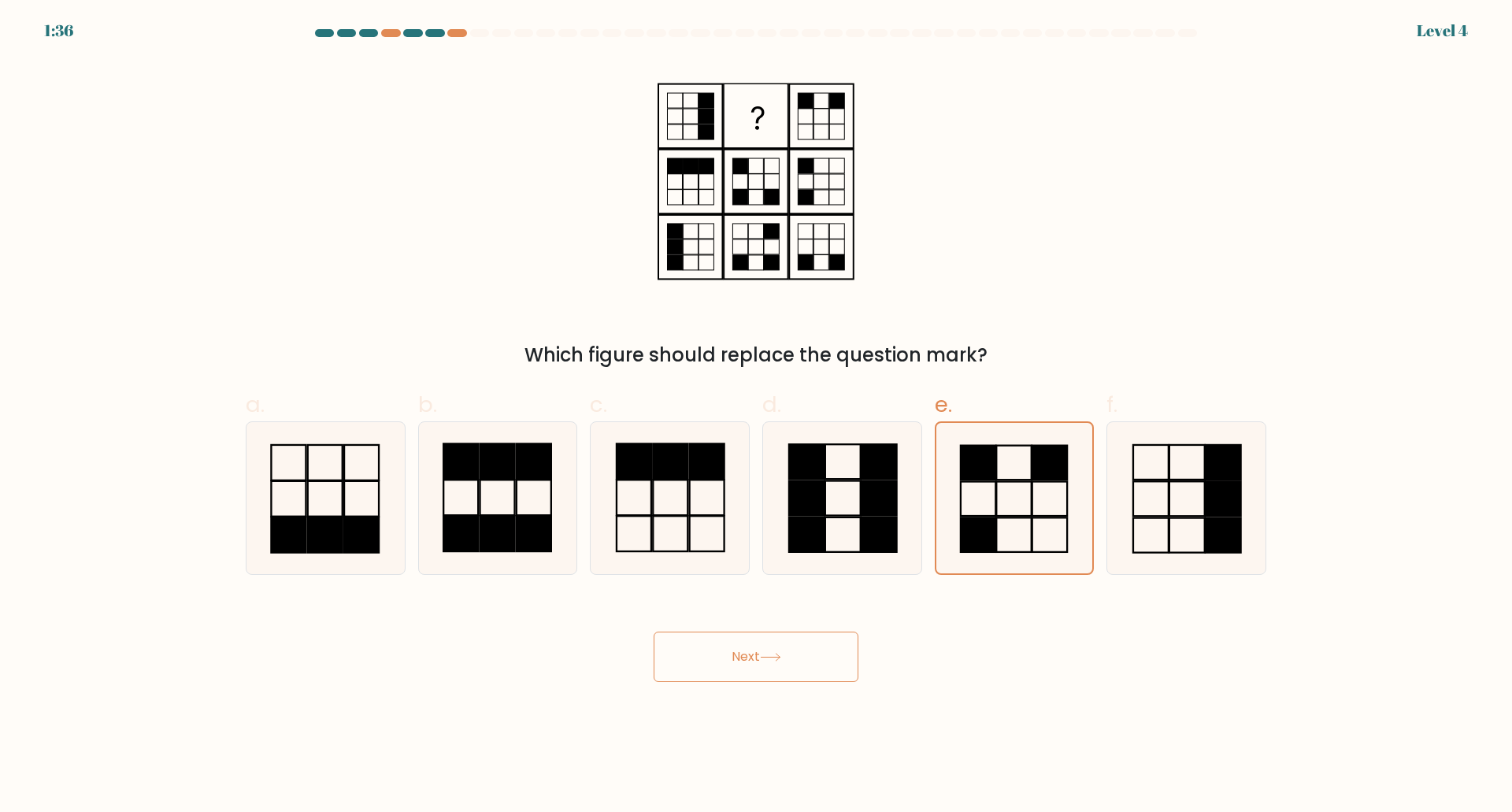 click on "Next" at bounding box center [756, 657] 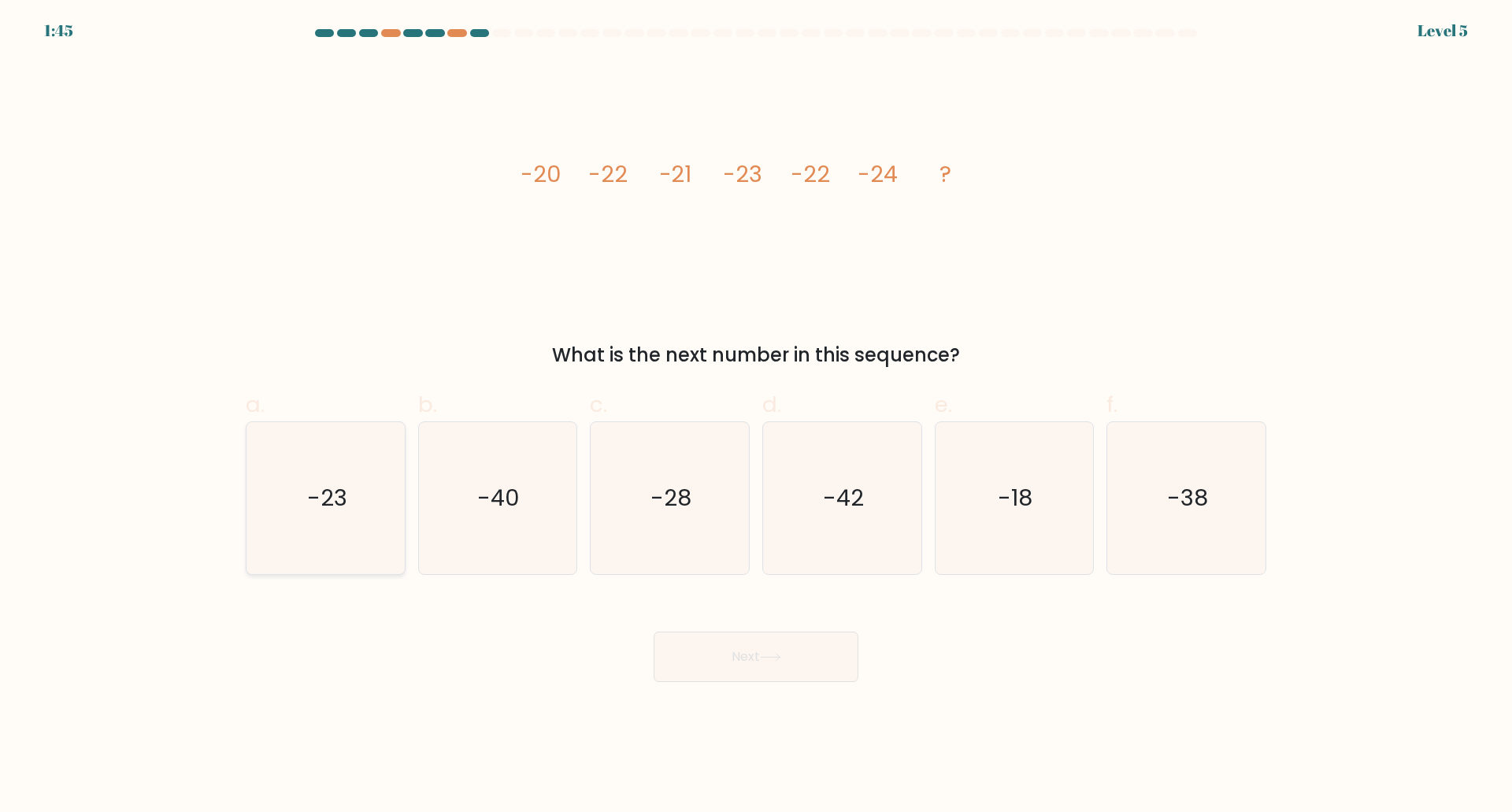 click on "-23" 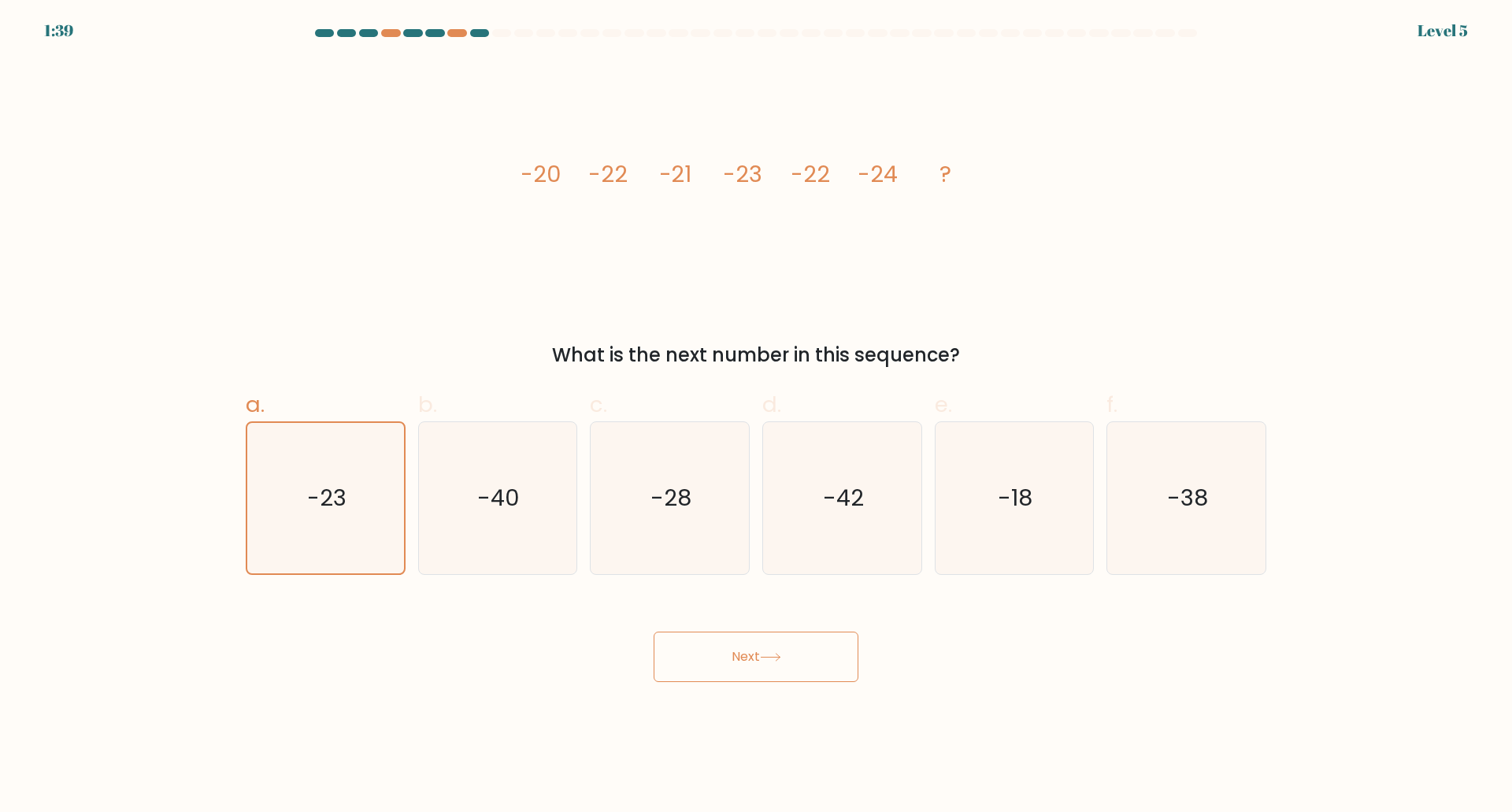 click on "Next" at bounding box center [756, 657] 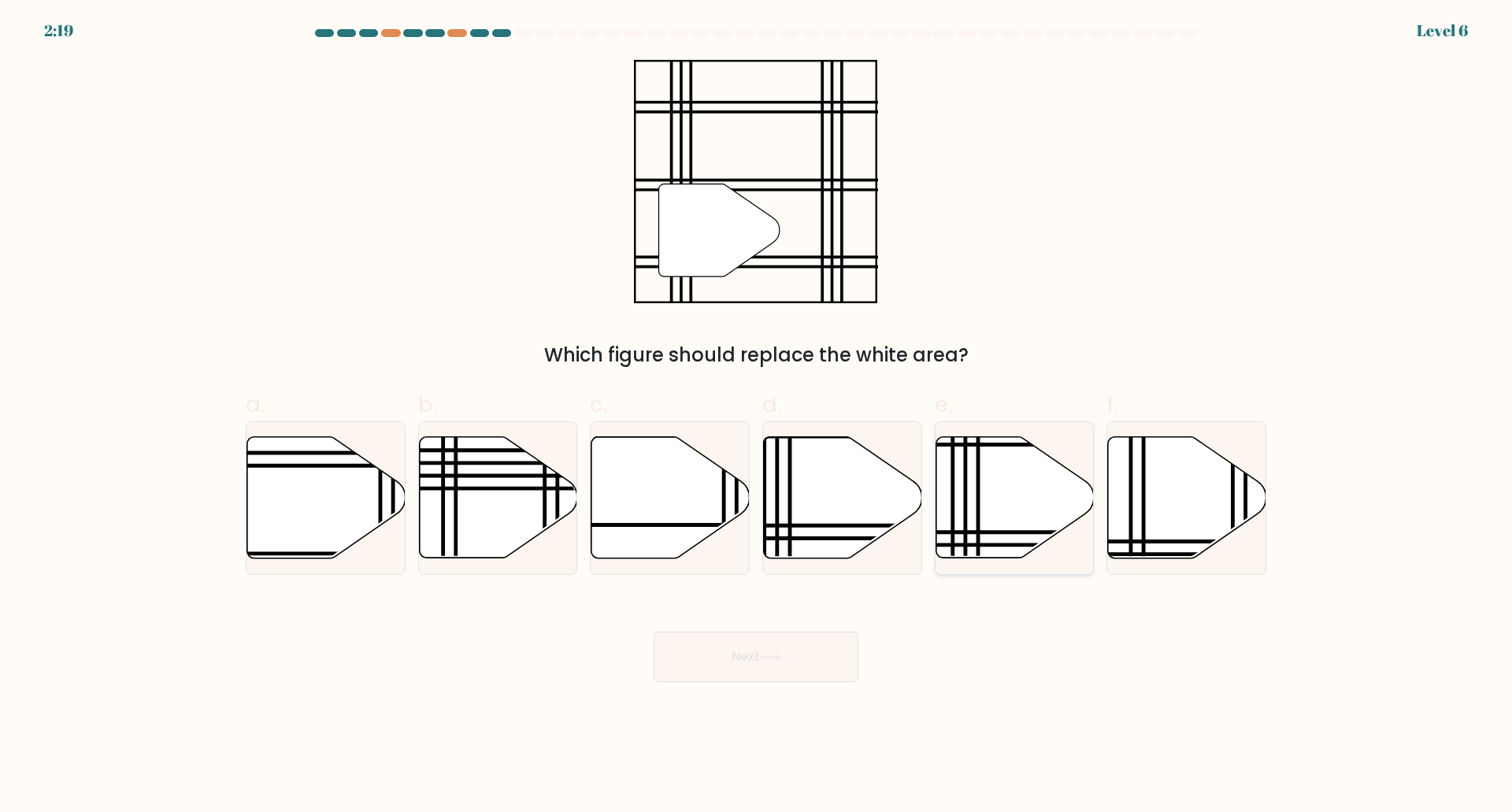 click 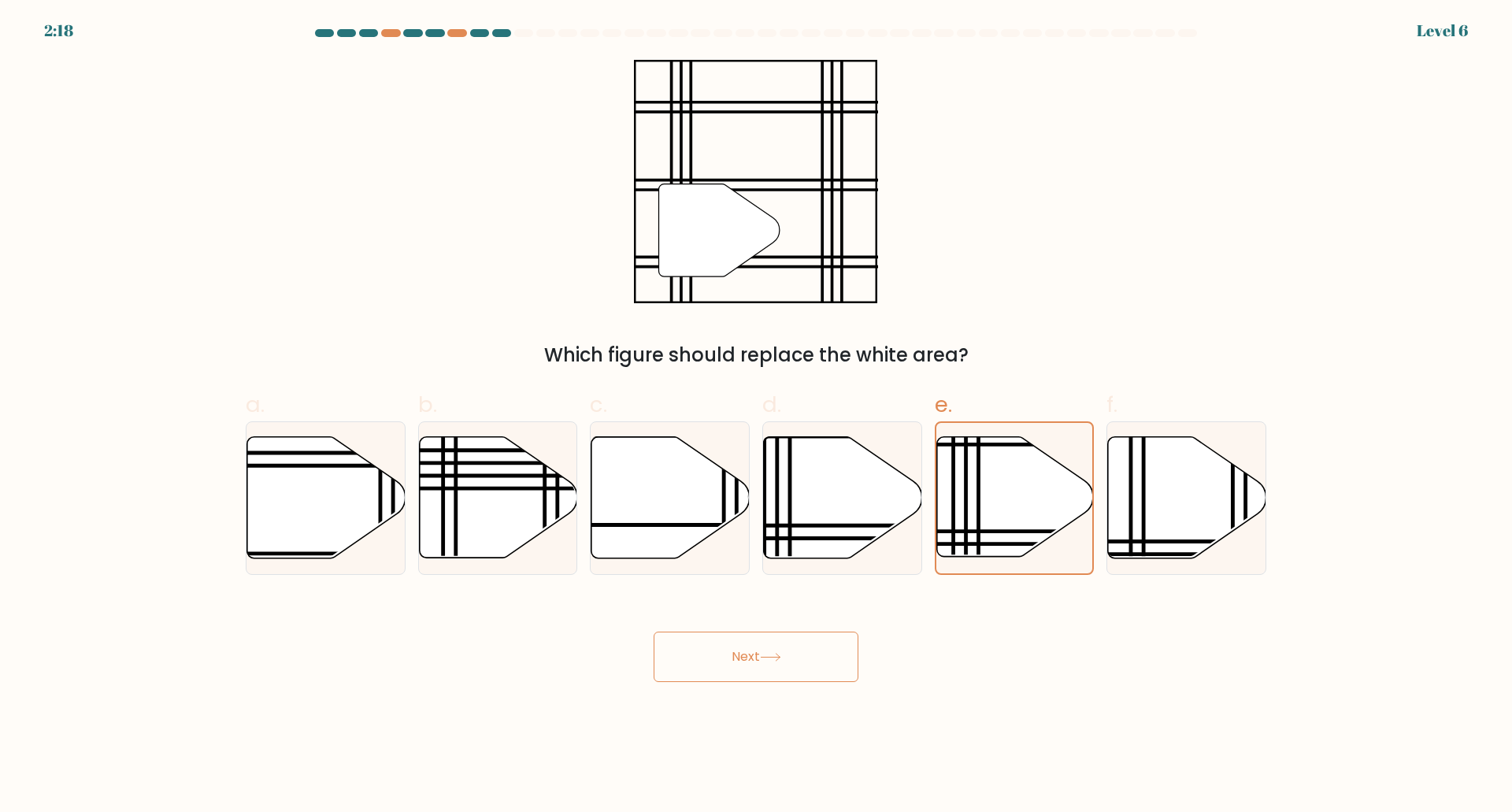 click on "Next" at bounding box center [756, 657] 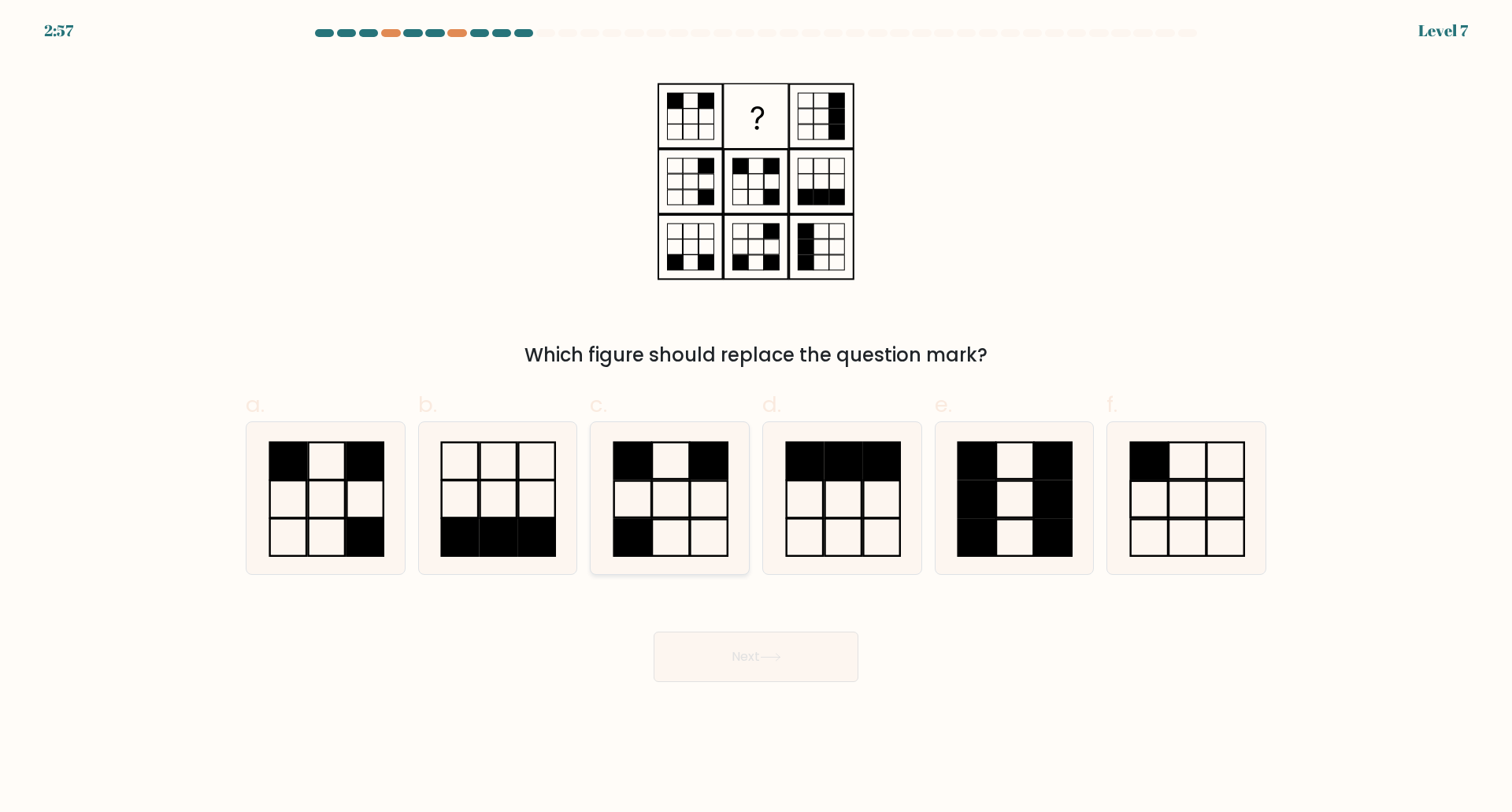 click 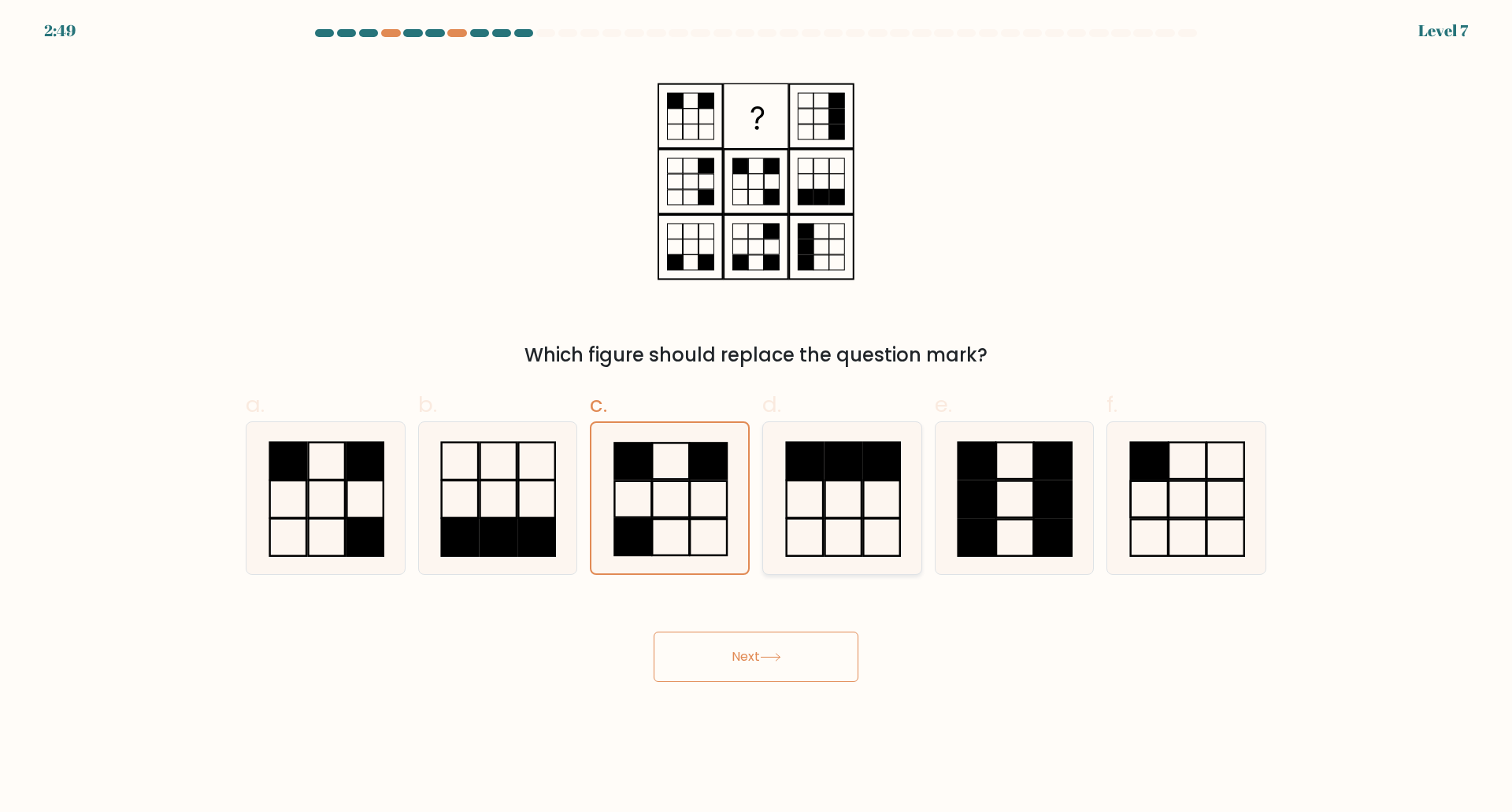 click 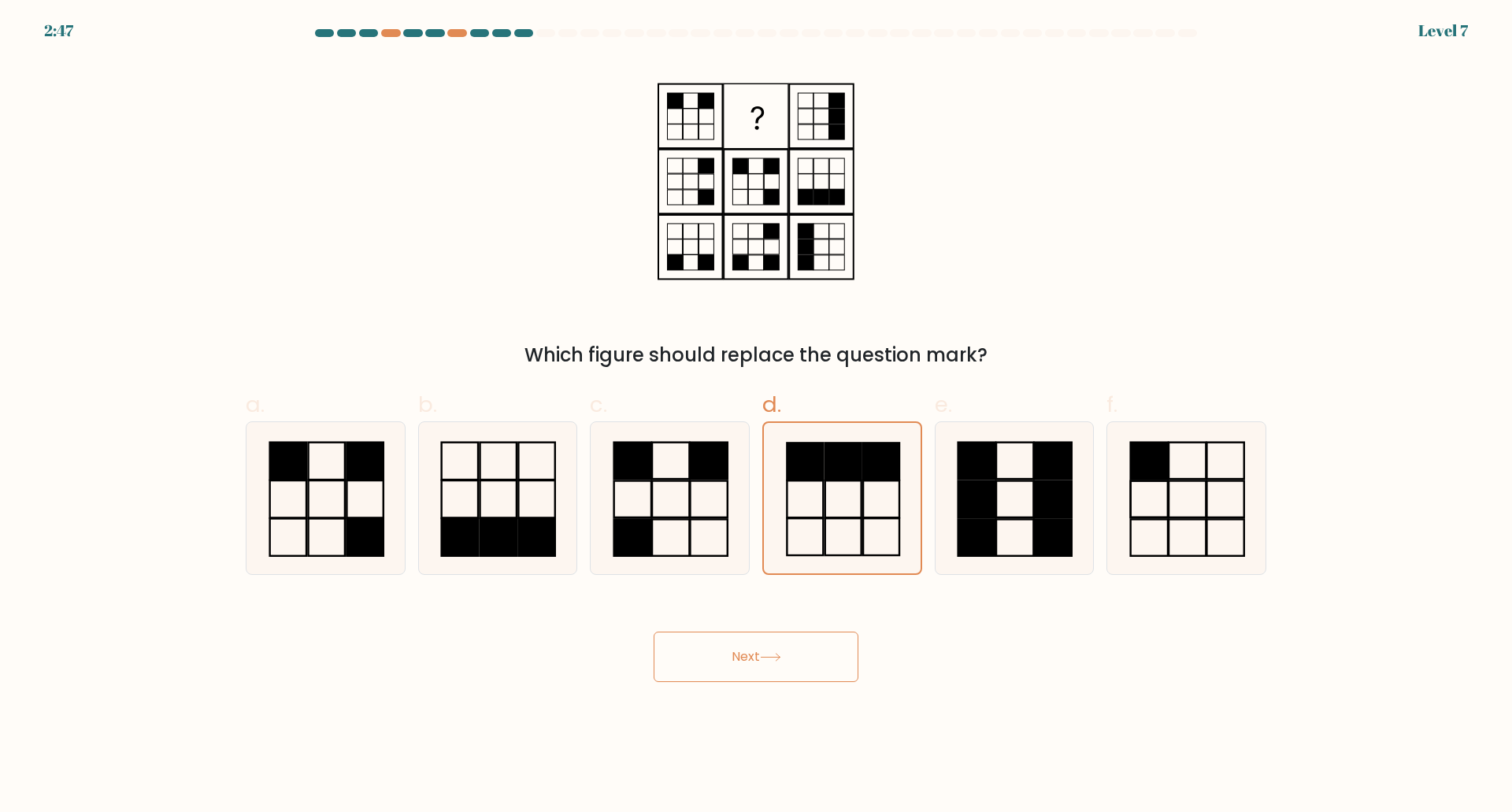 click on "Next" at bounding box center (756, 657) 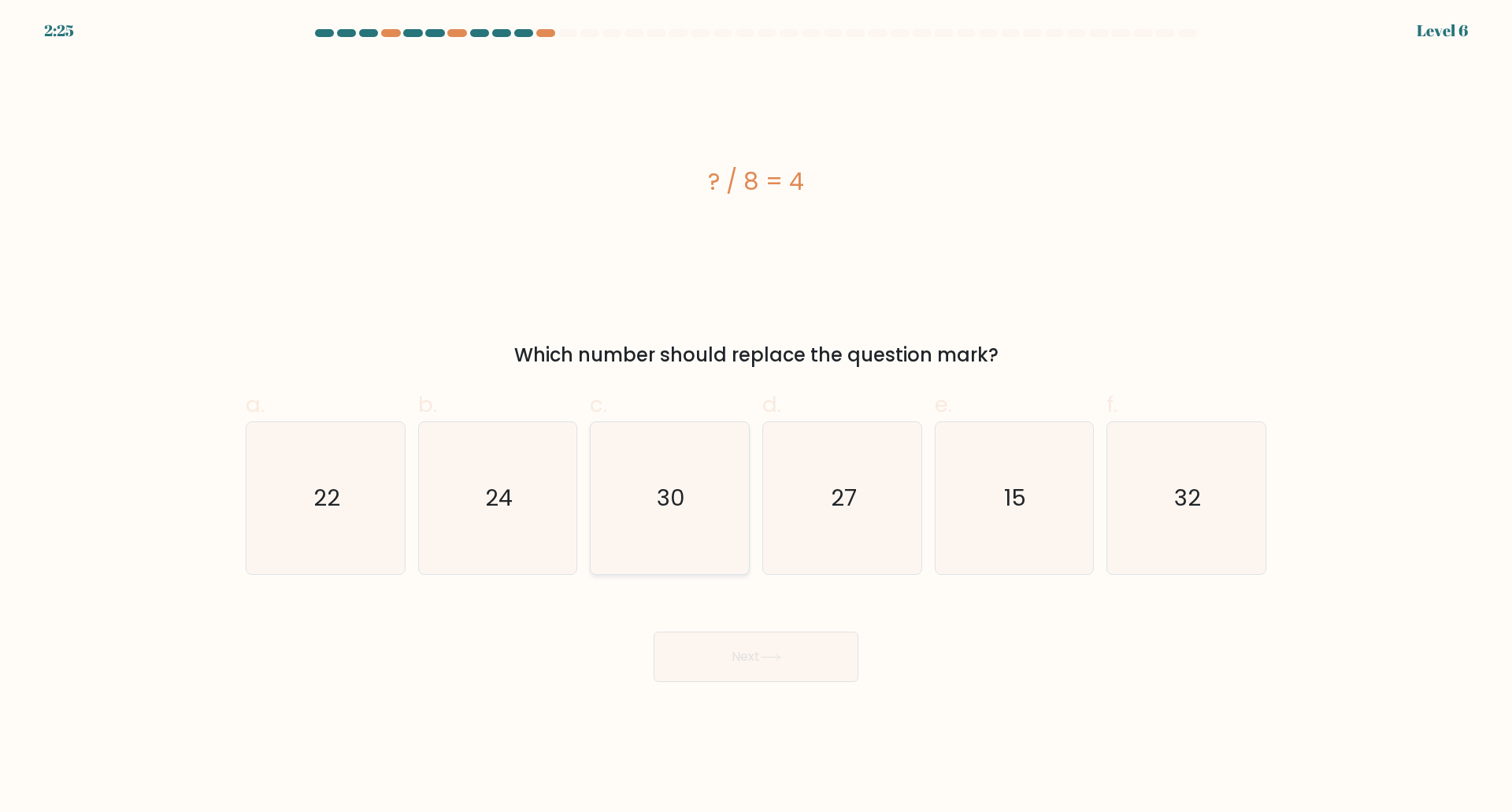 click on "30" 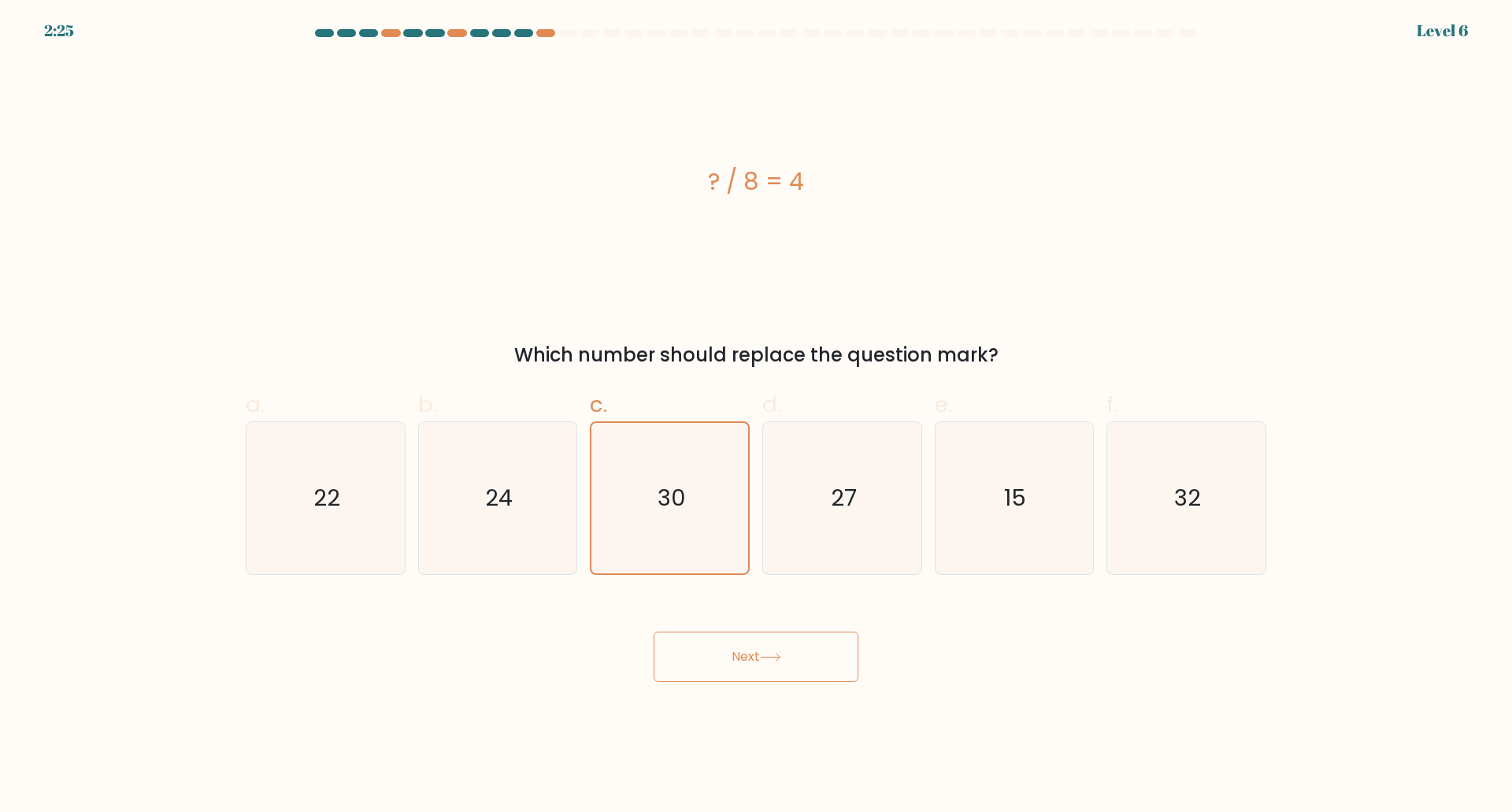 click on "Next" at bounding box center (756, 657) 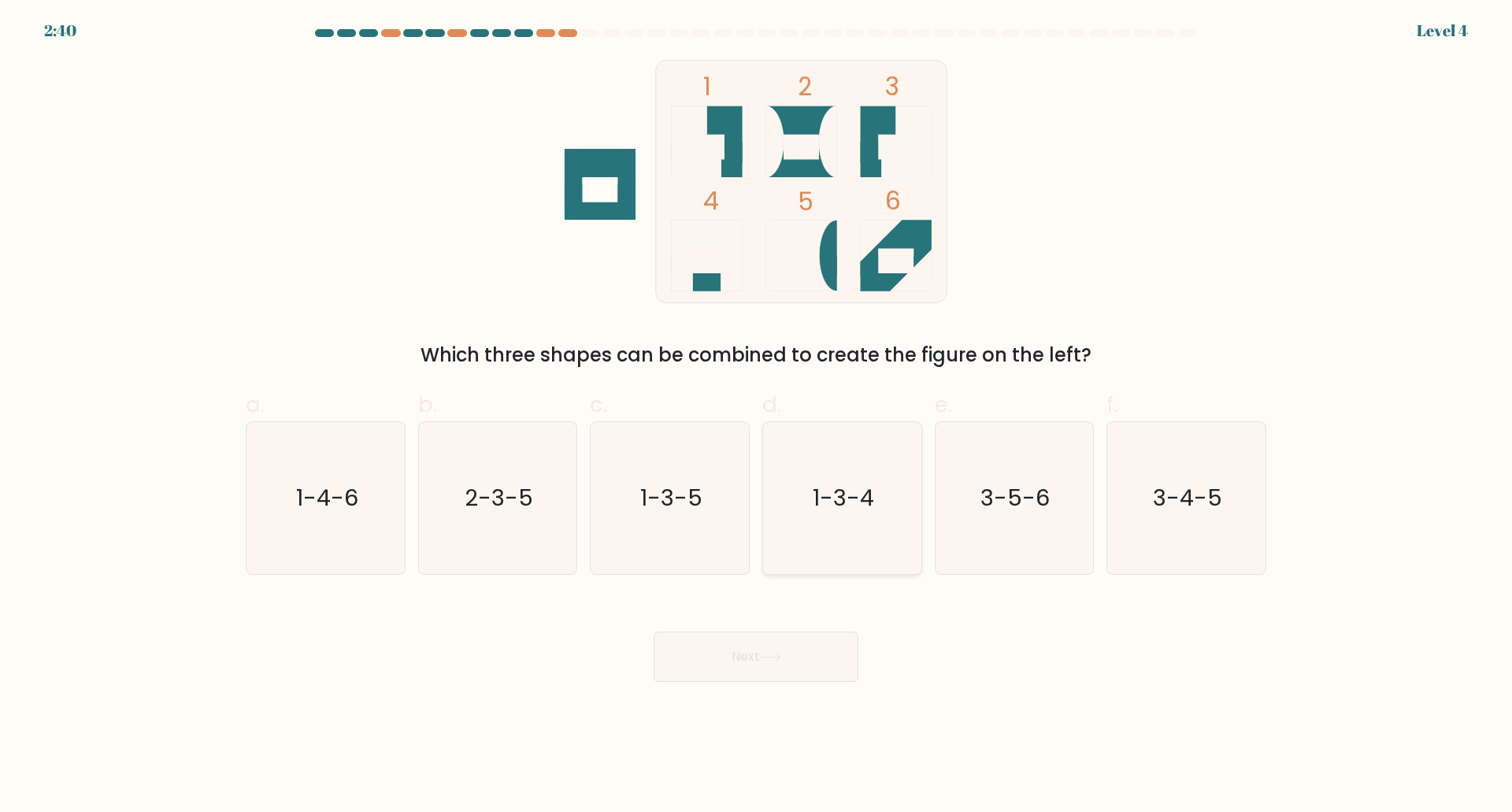 drag, startPoint x: 850, startPoint y: 521, endPoint x: 847, endPoint y: 540, distance: 19.235384 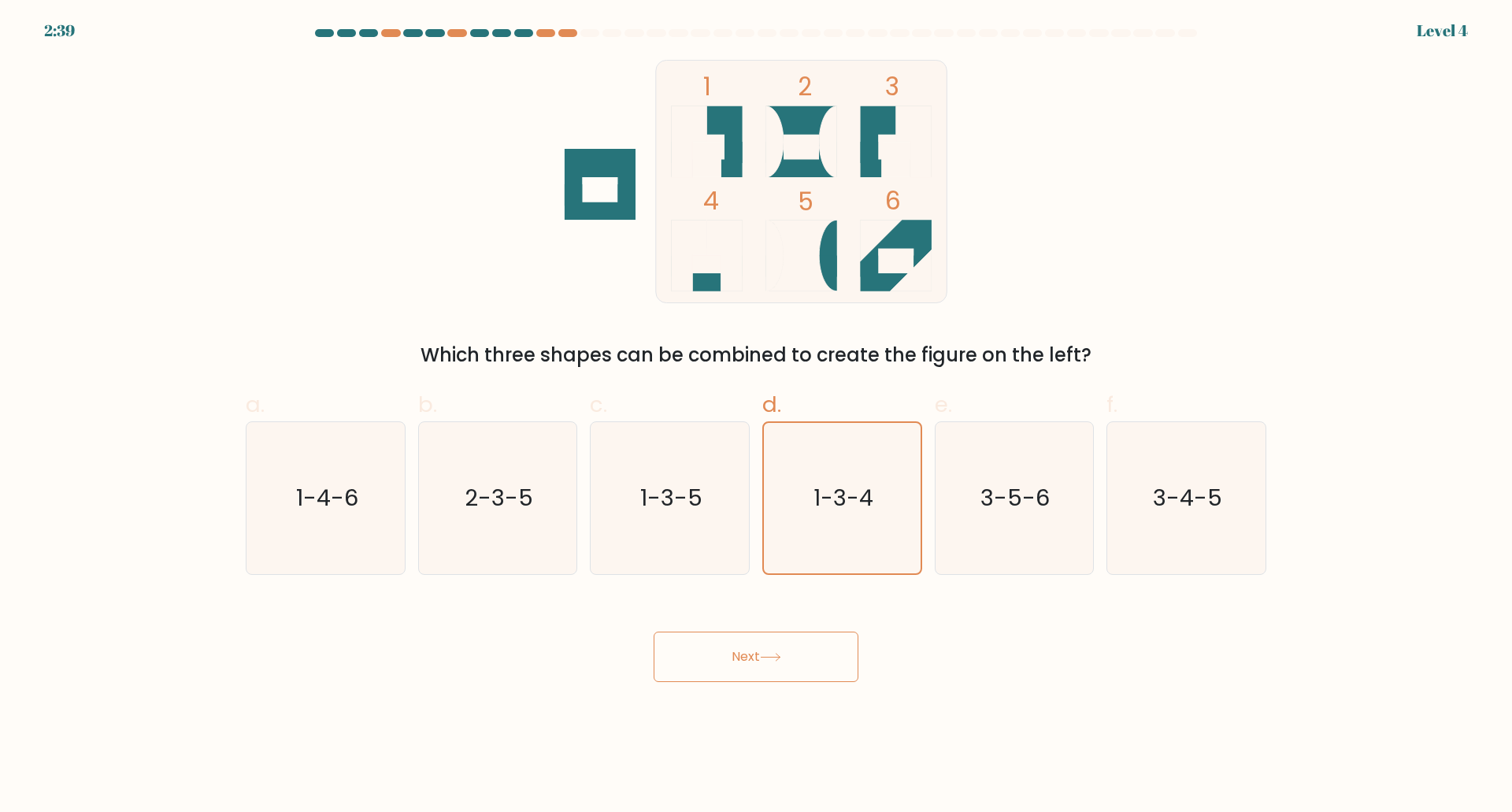click on "Next" at bounding box center (756, 657) 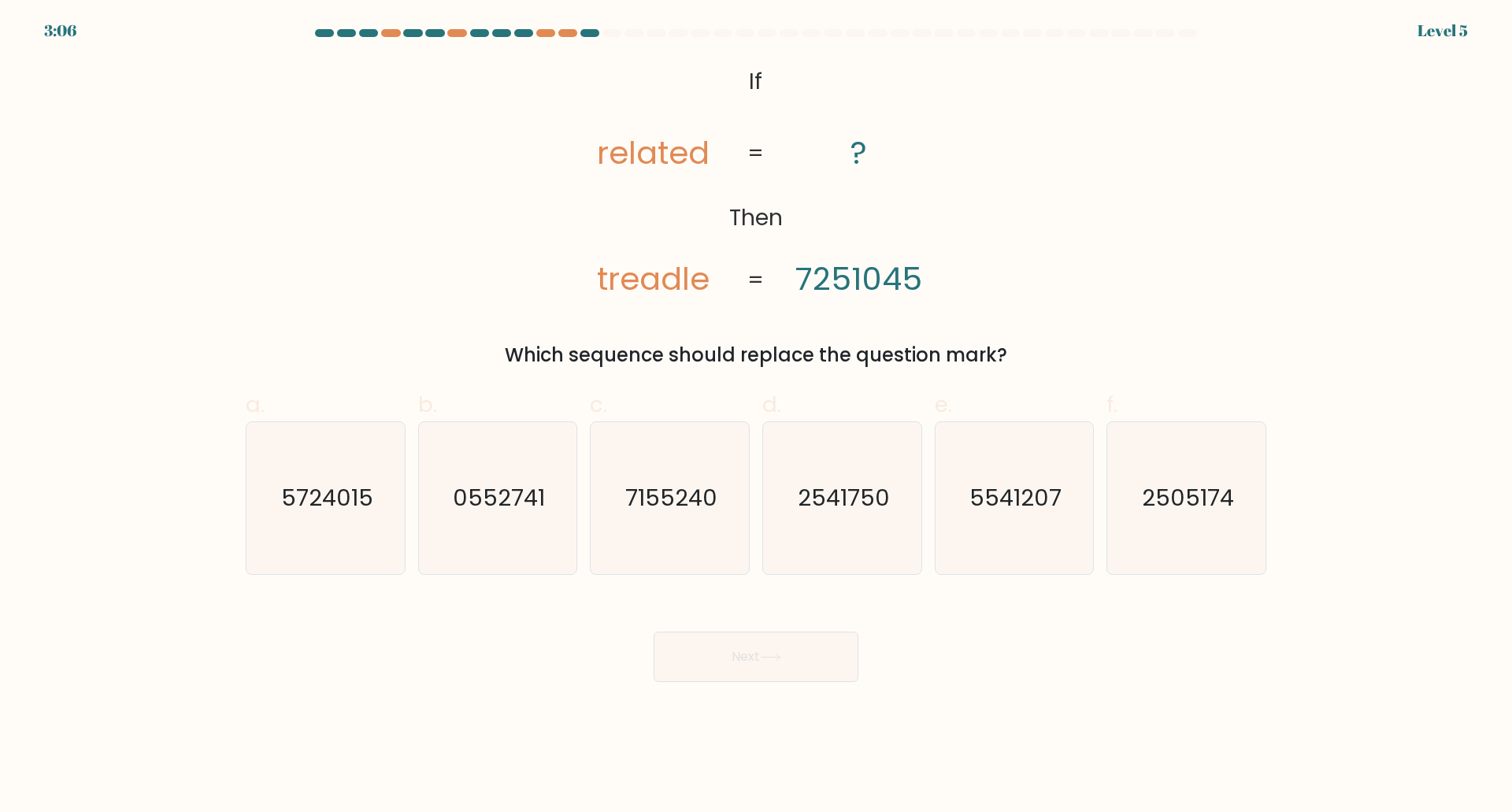 drag, startPoint x: 1385, startPoint y: 514, endPoint x: 1458, endPoint y: 528, distance: 74.33034 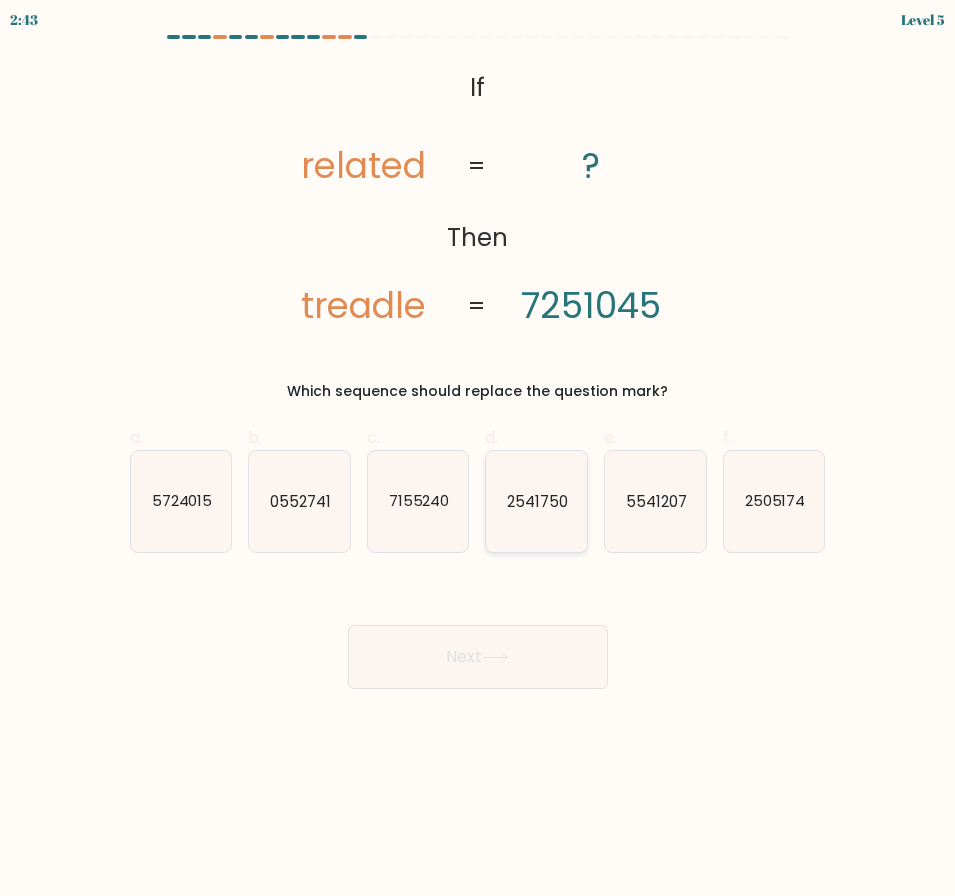 click on "2541750" 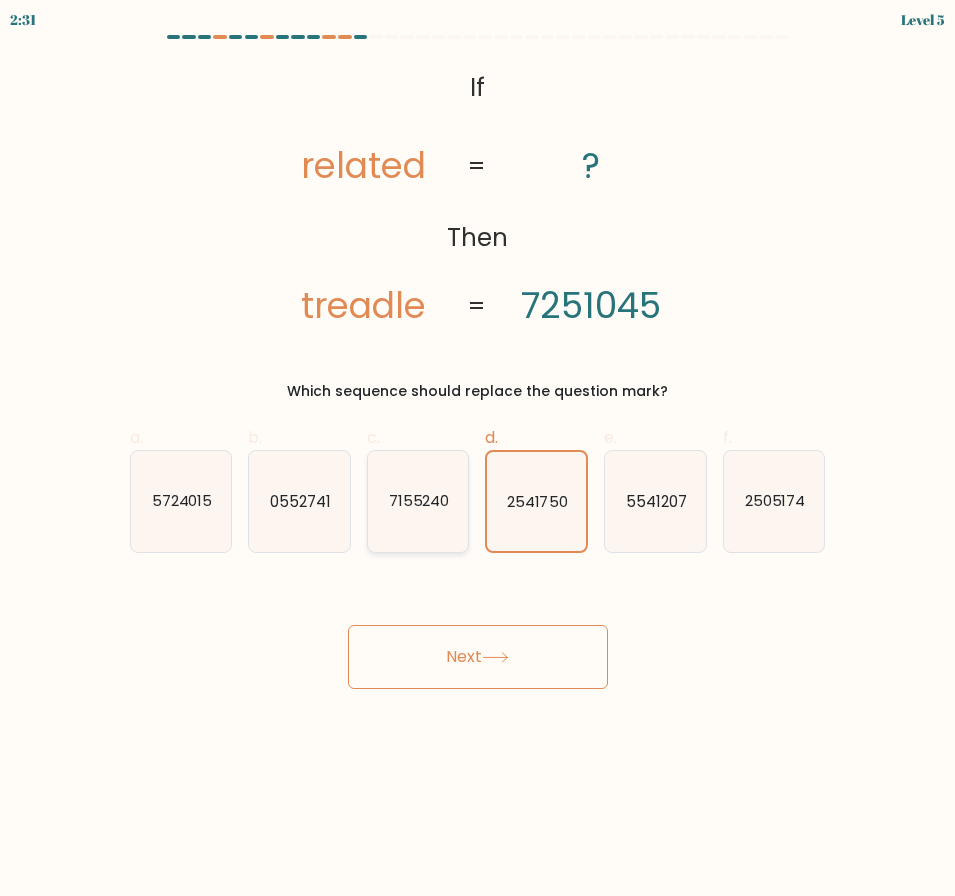 click on "7155240" 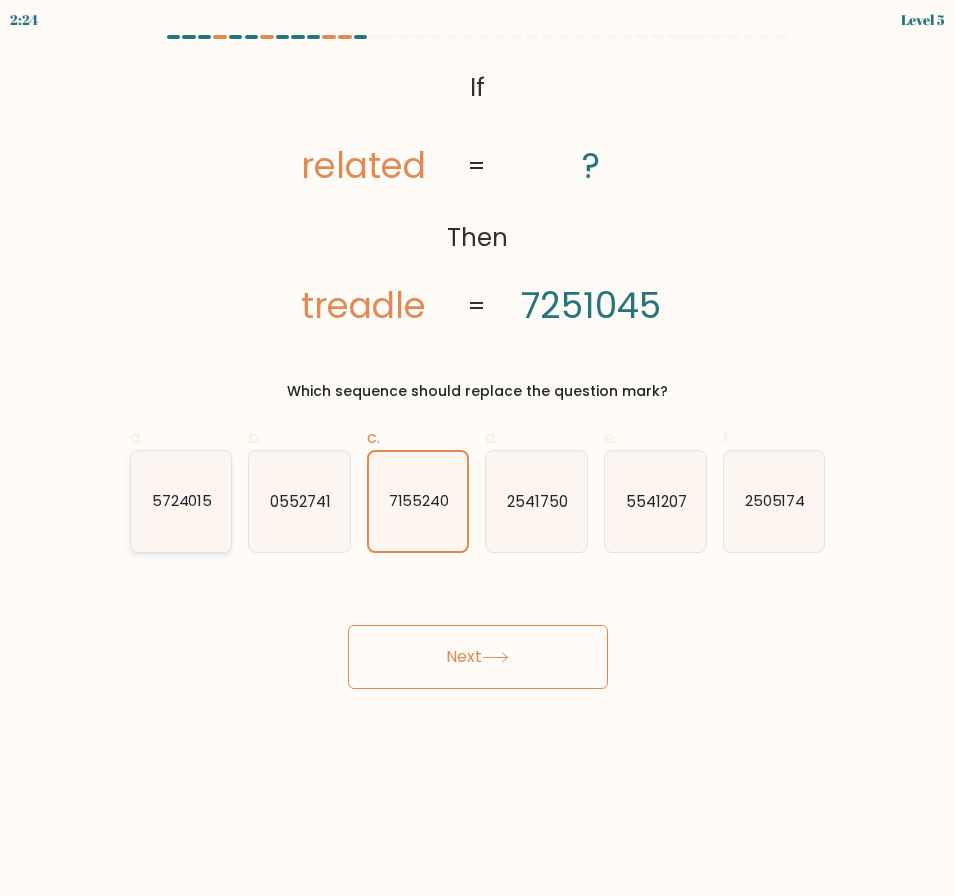 click on "5724015" 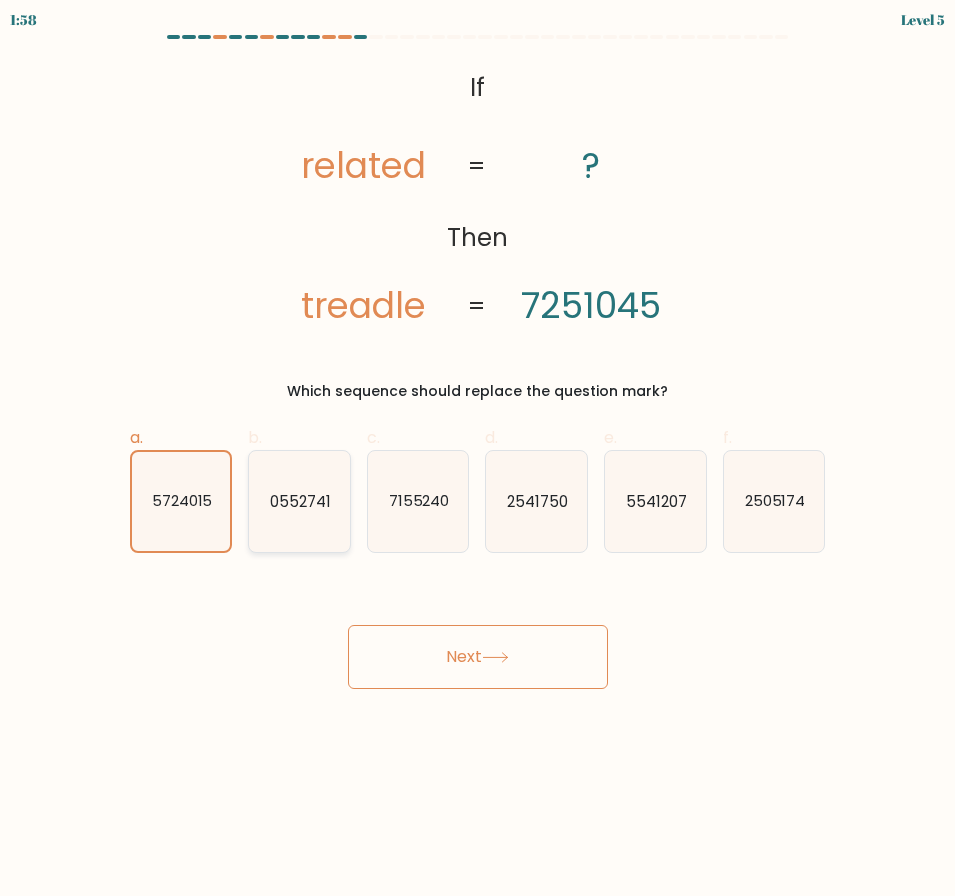 click on "0552741" 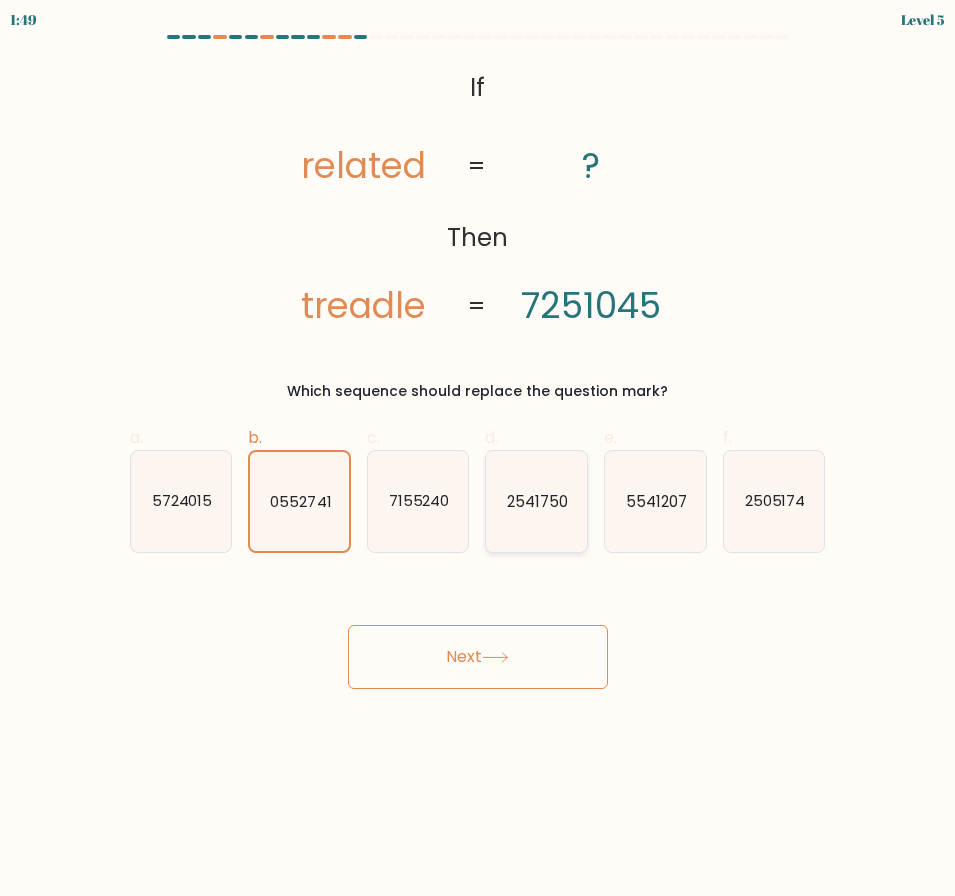 click on "2541750" 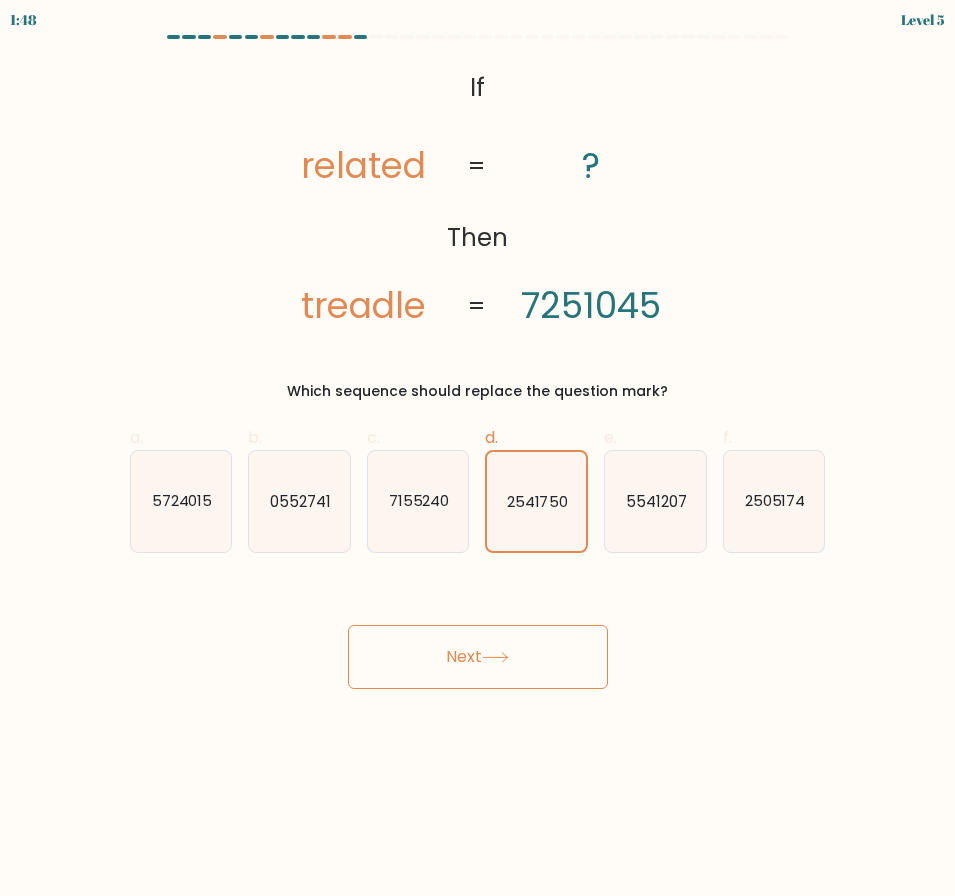 click on "Next" at bounding box center [478, 657] 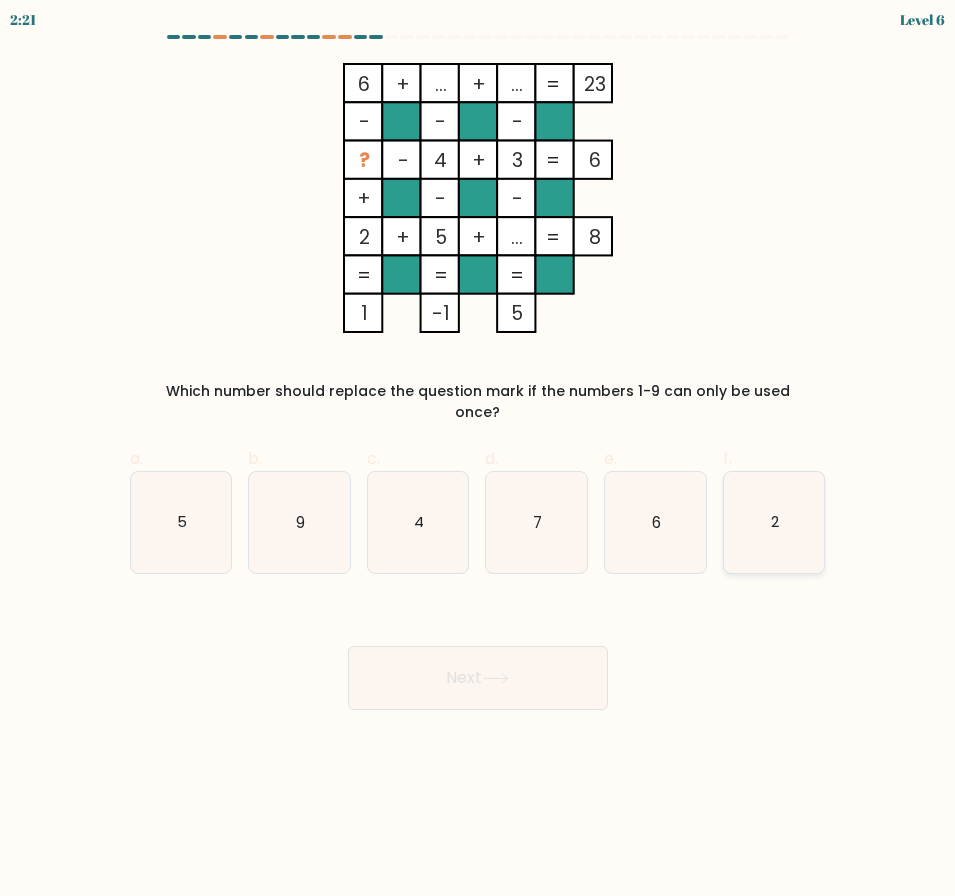 click on "2" 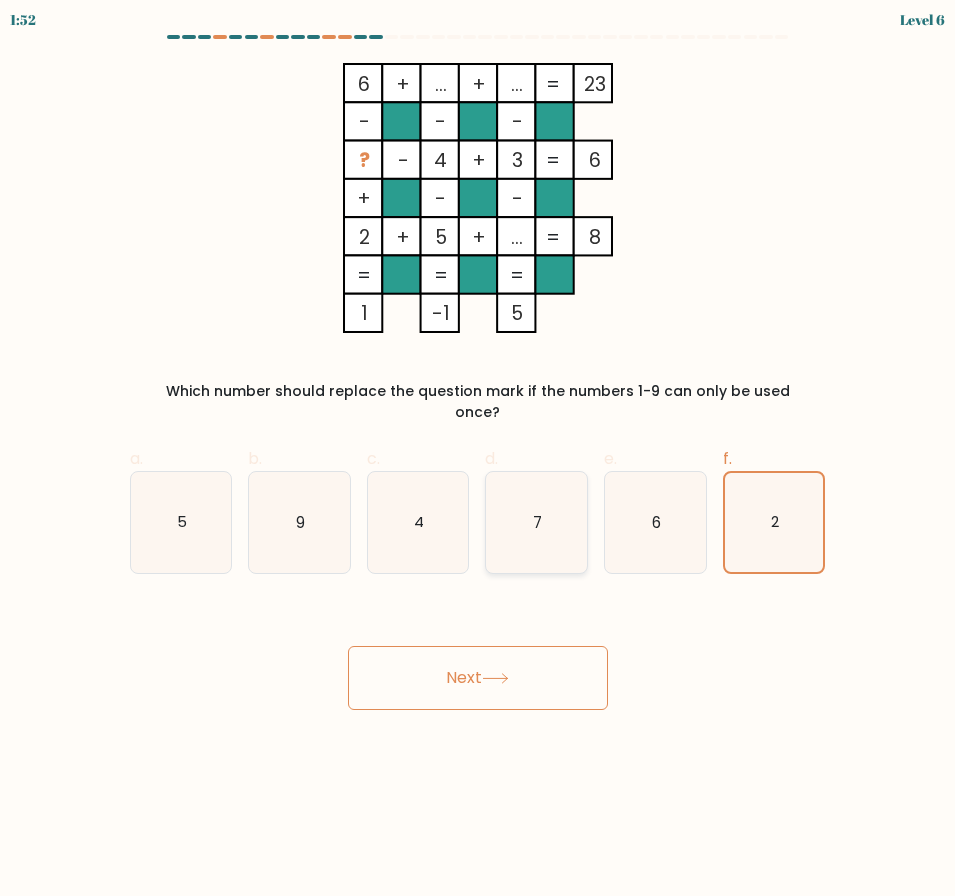 click on "7" 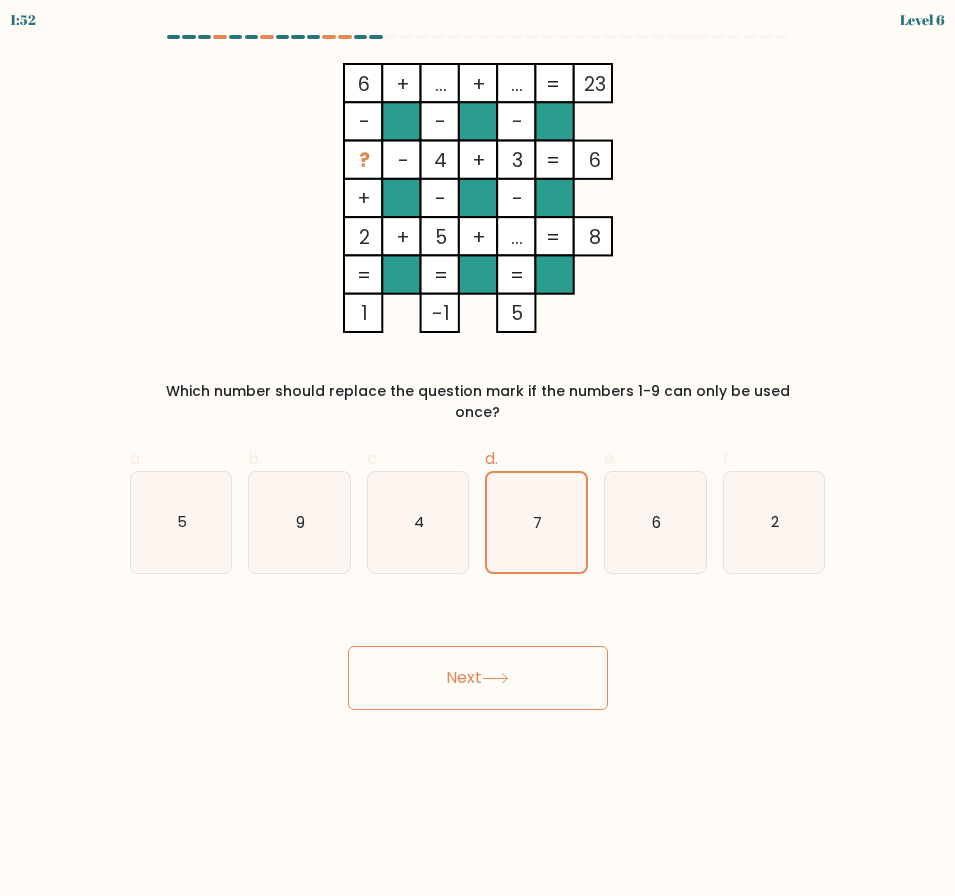 click on "Next" at bounding box center (478, 678) 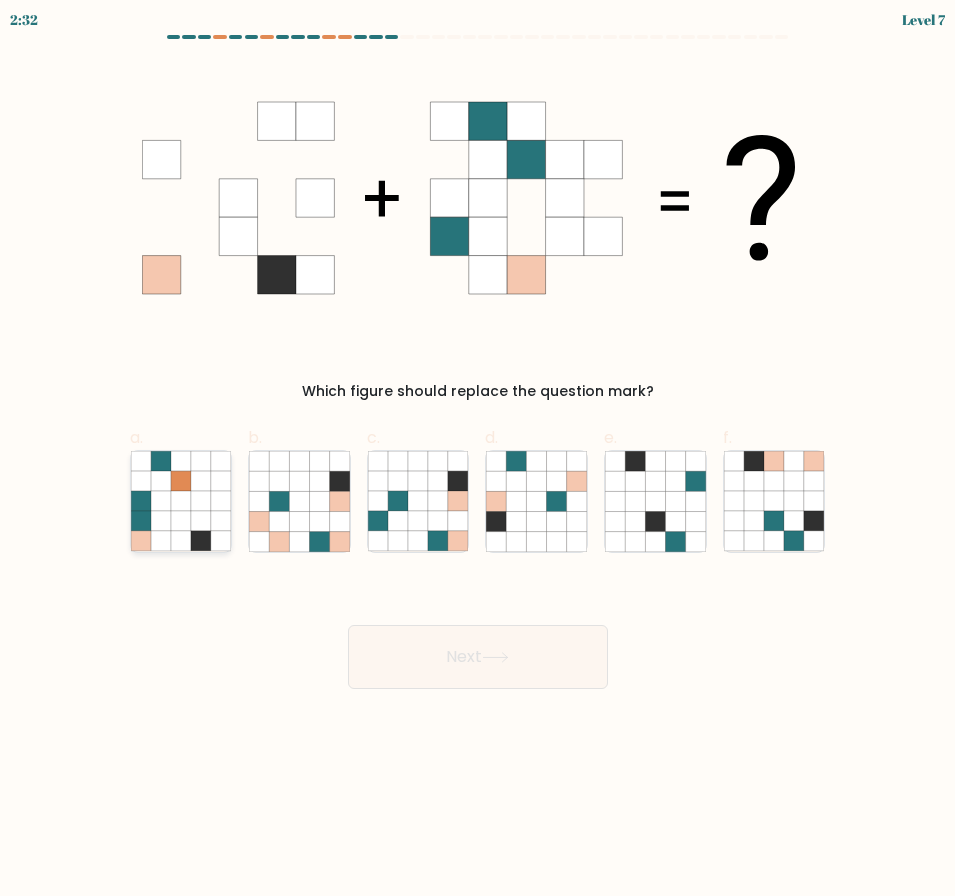 click 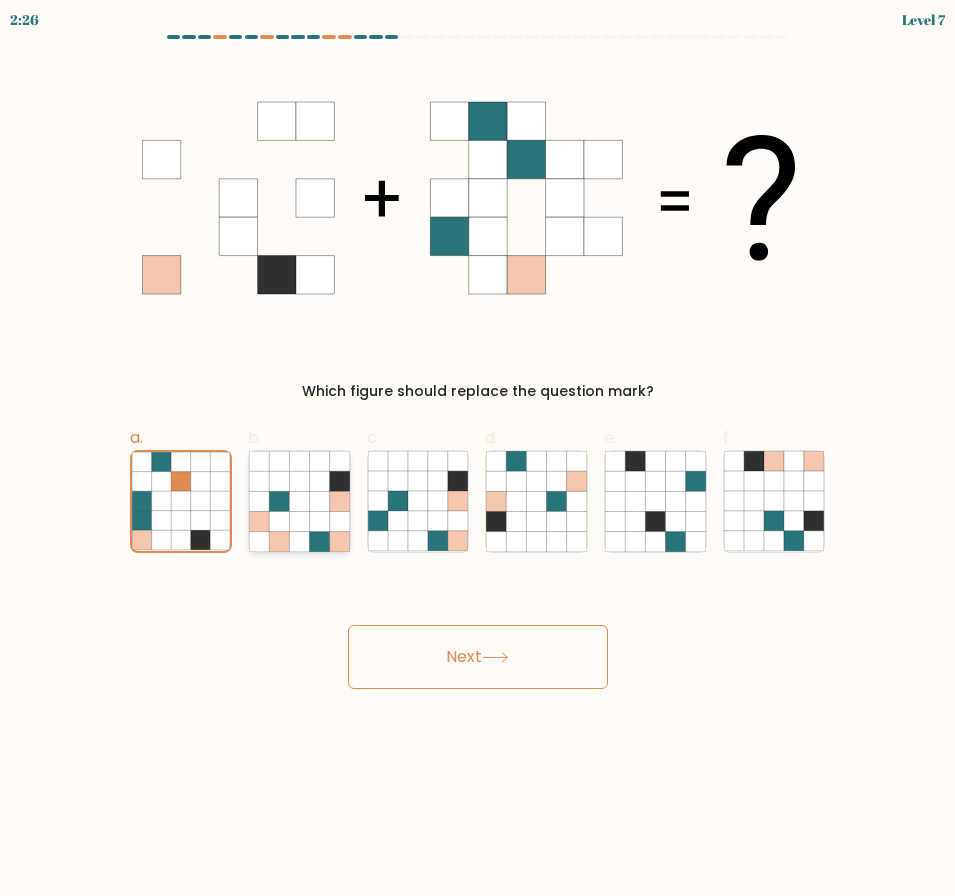 click 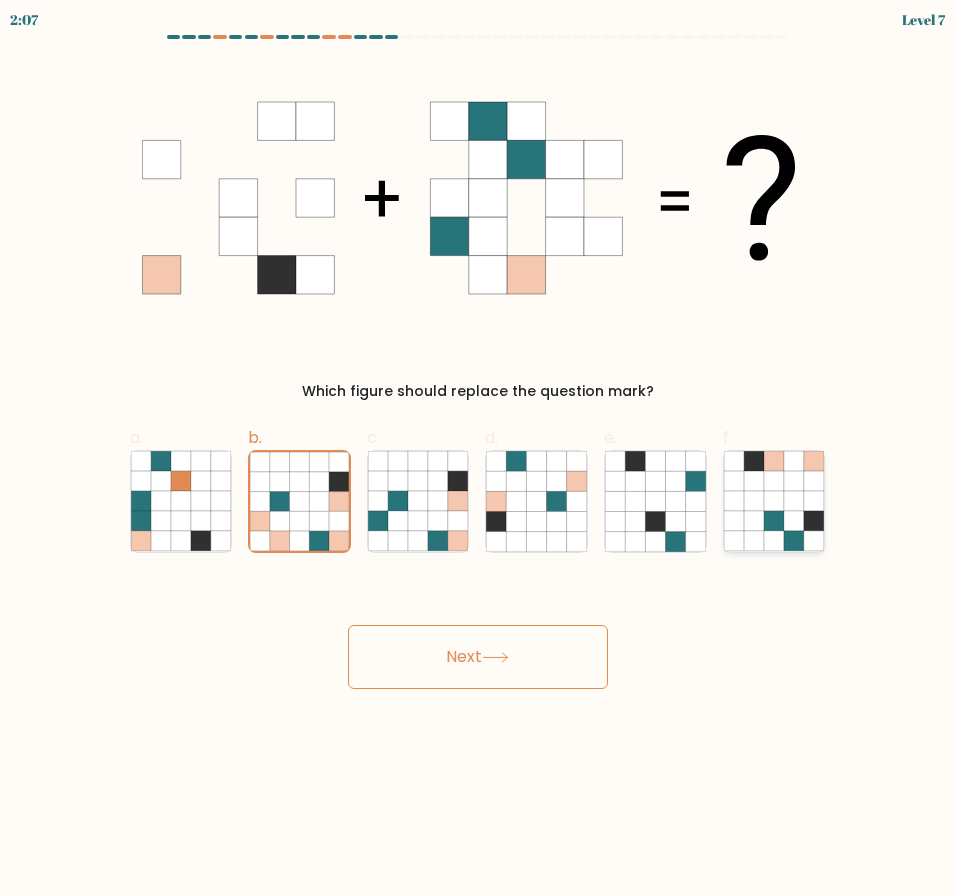click 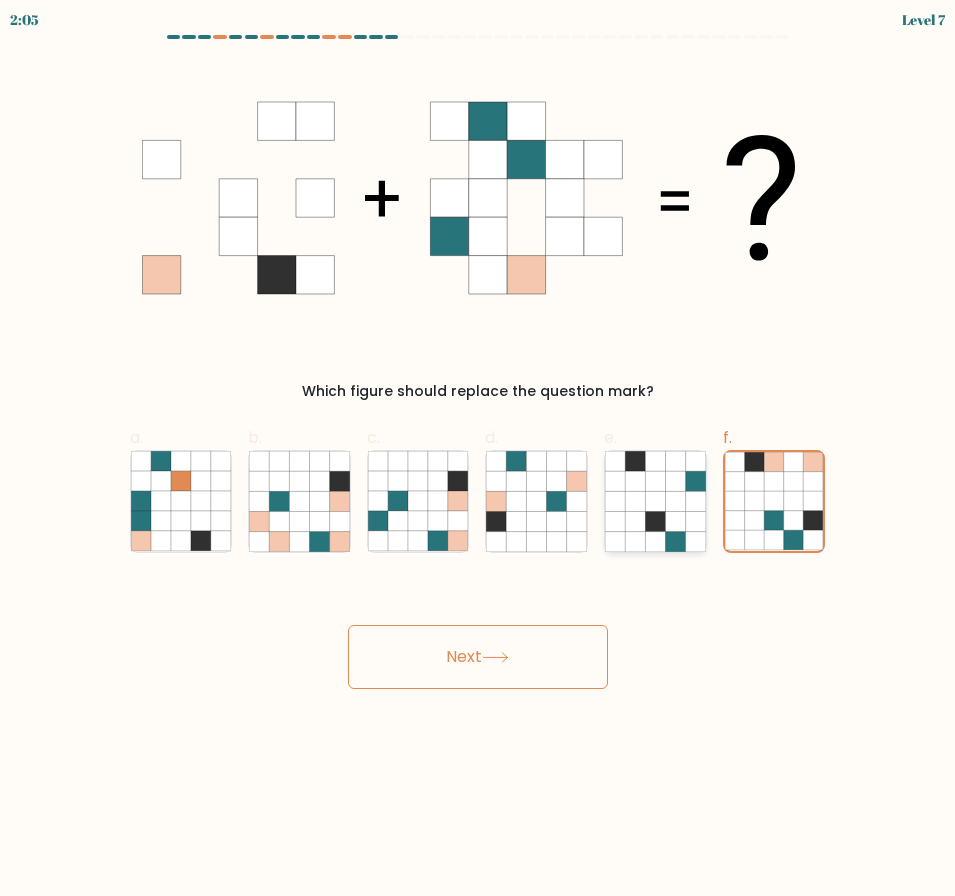 click 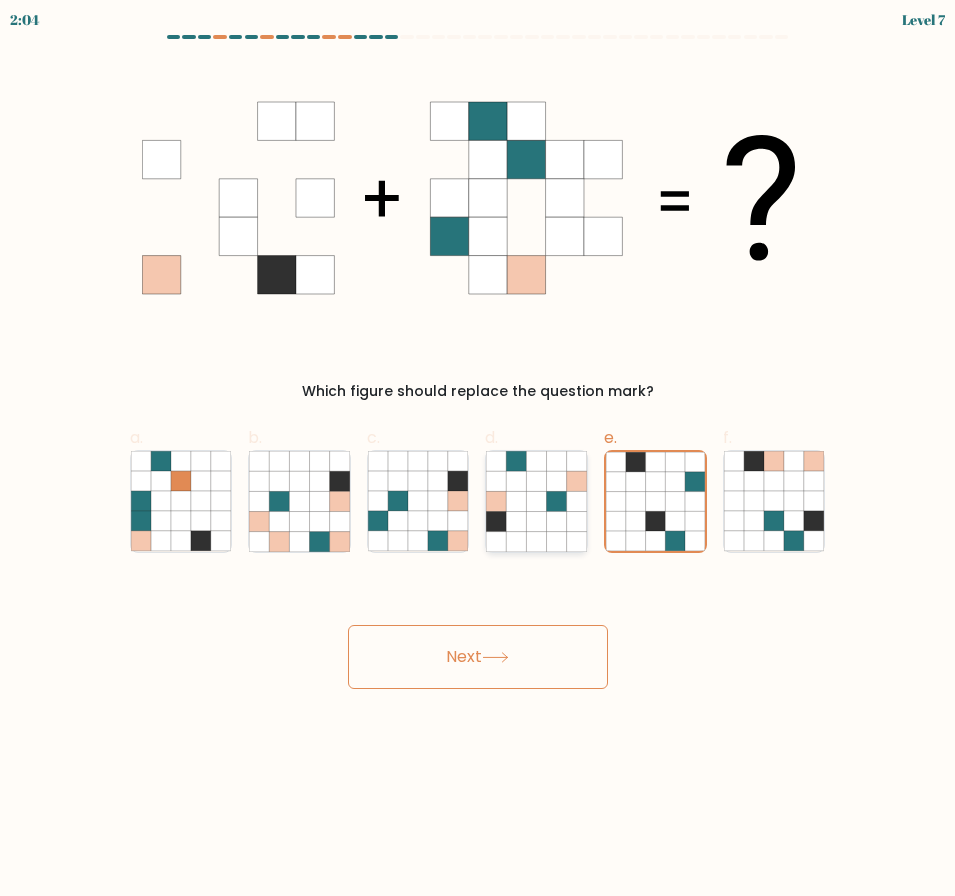 click 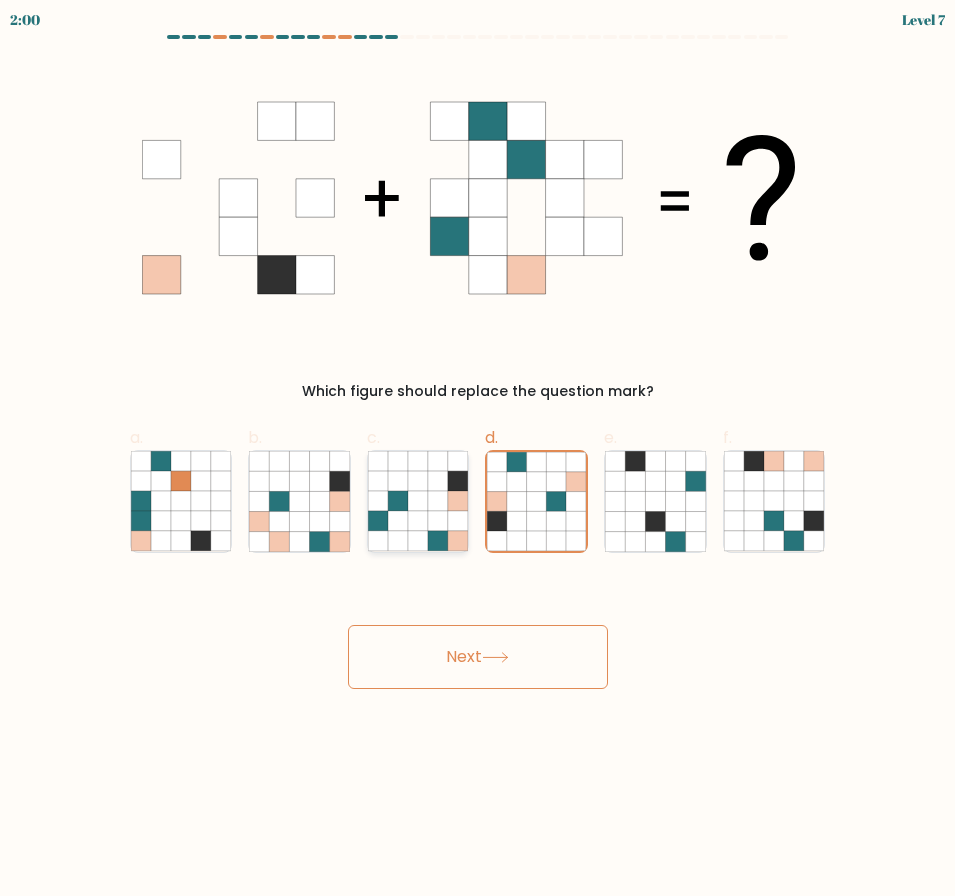 click 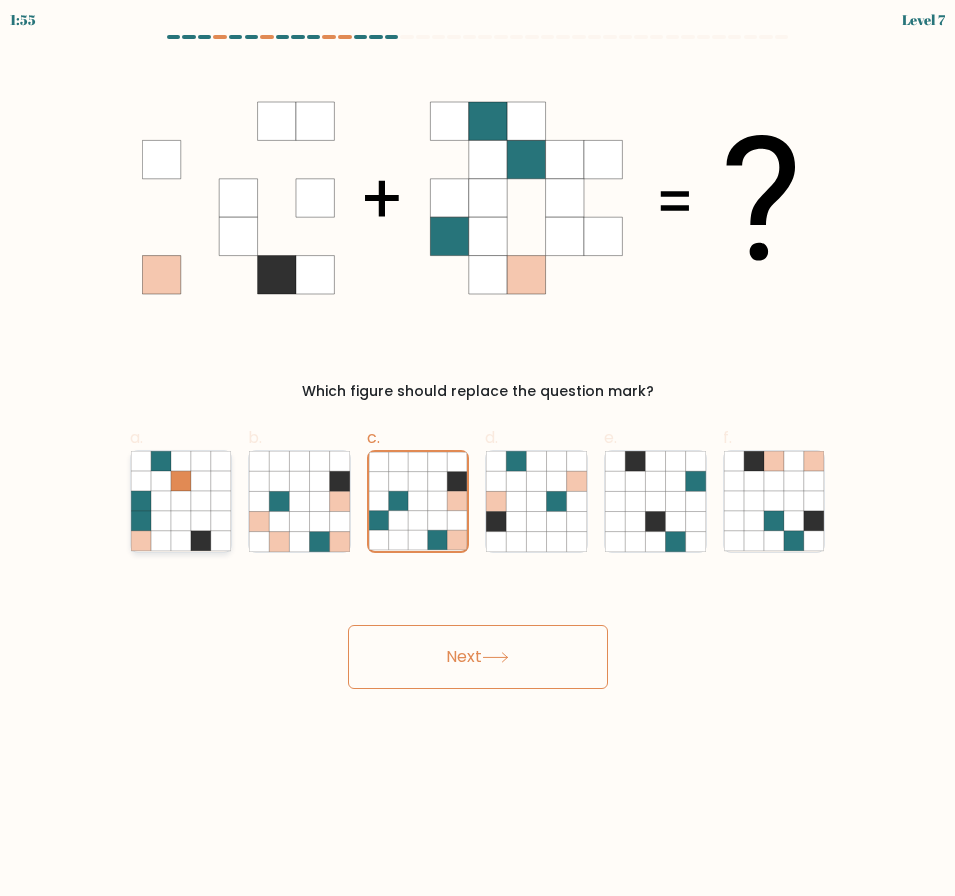 click 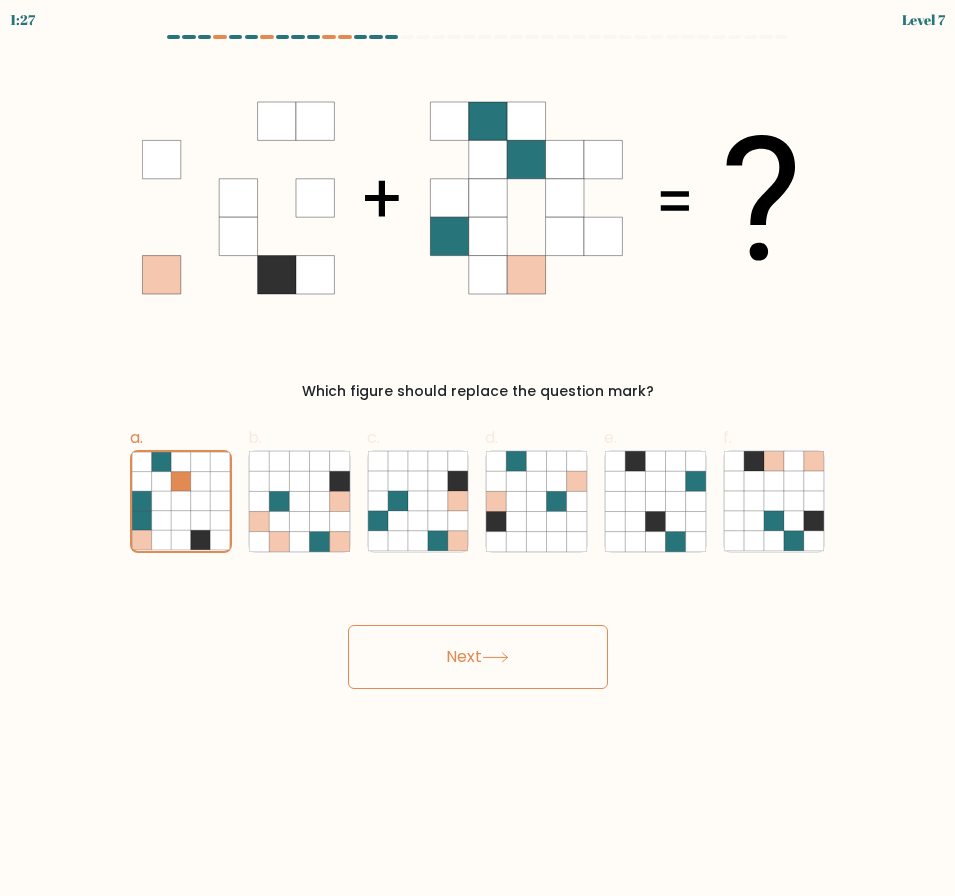 click on "Next" at bounding box center [478, 657] 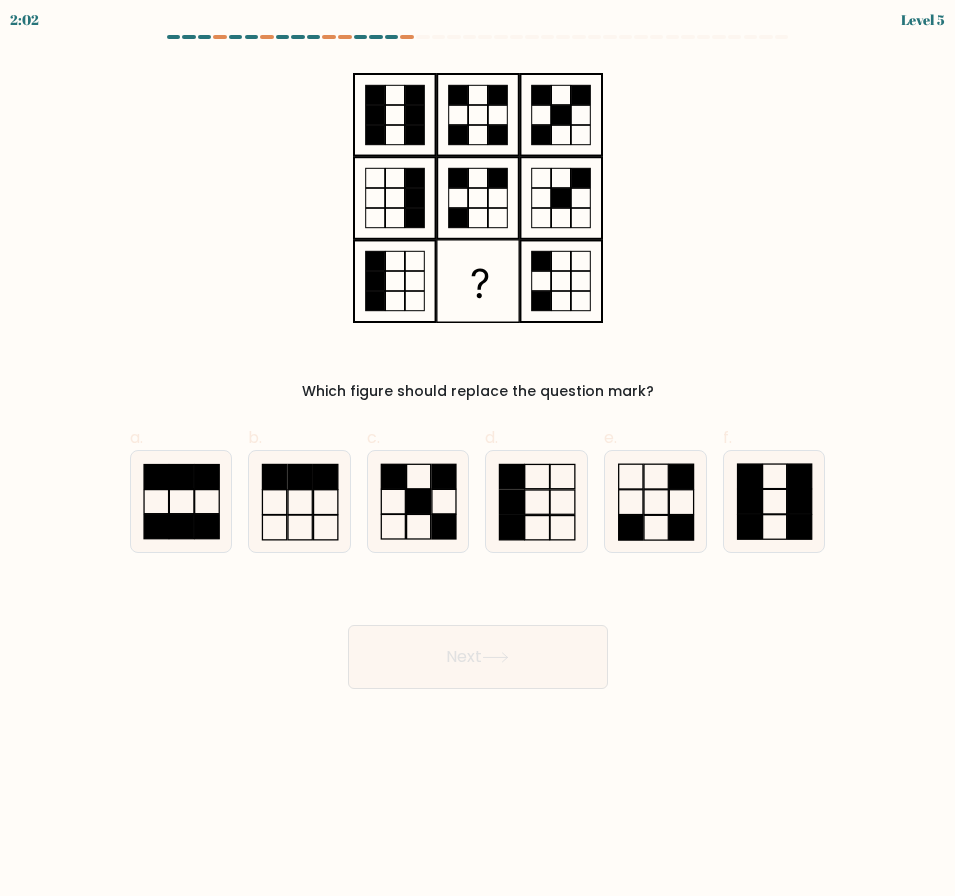 type 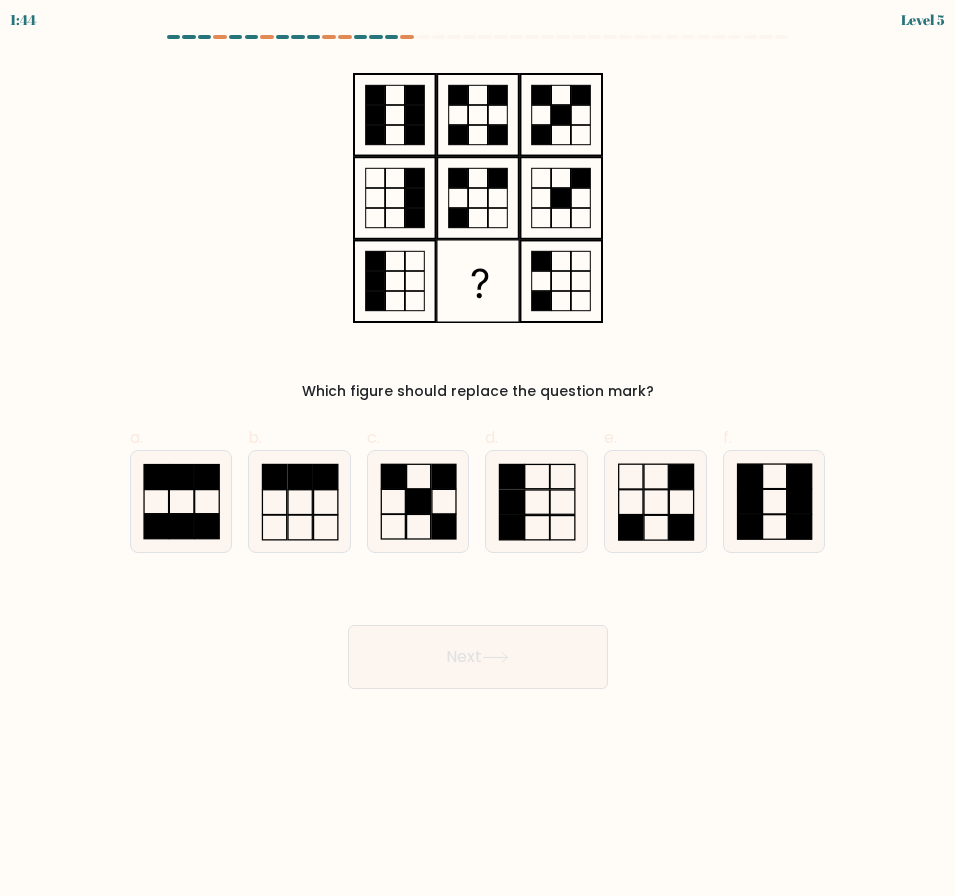 drag, startPoint x: 274, startPoint y: 499, endPoint x: 365, endPoint y: 566, distance: 113.004425 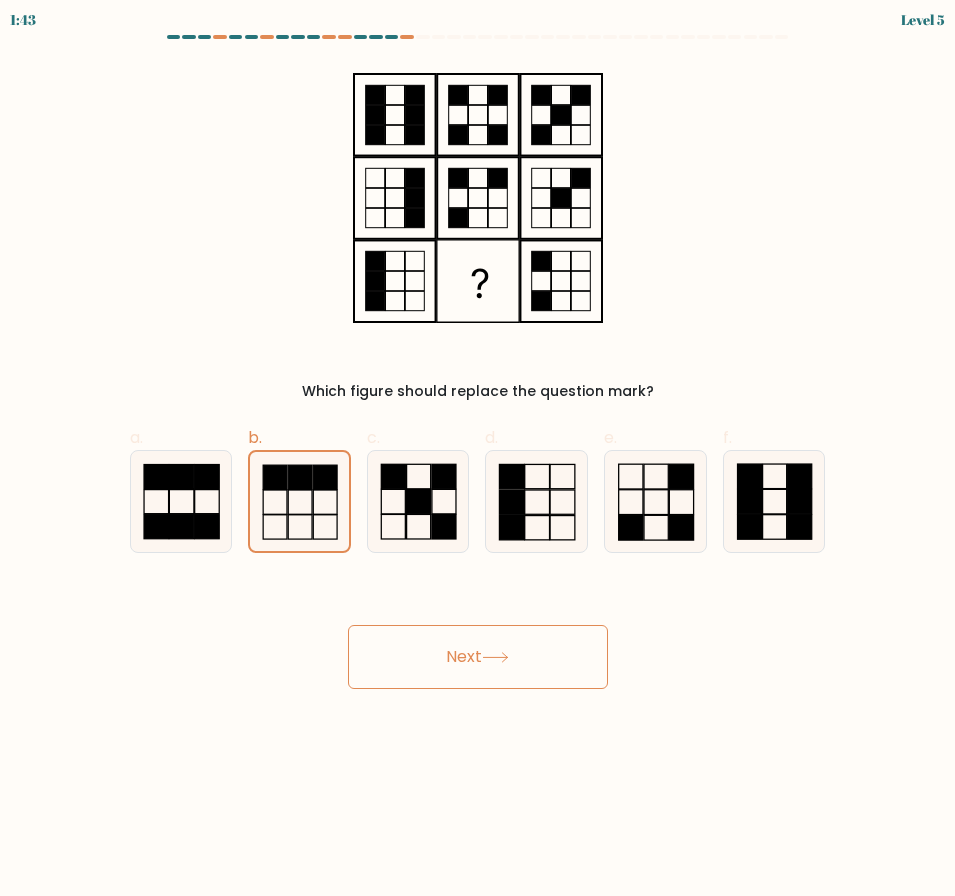 click on "Next" at bounding box center (478, 657) 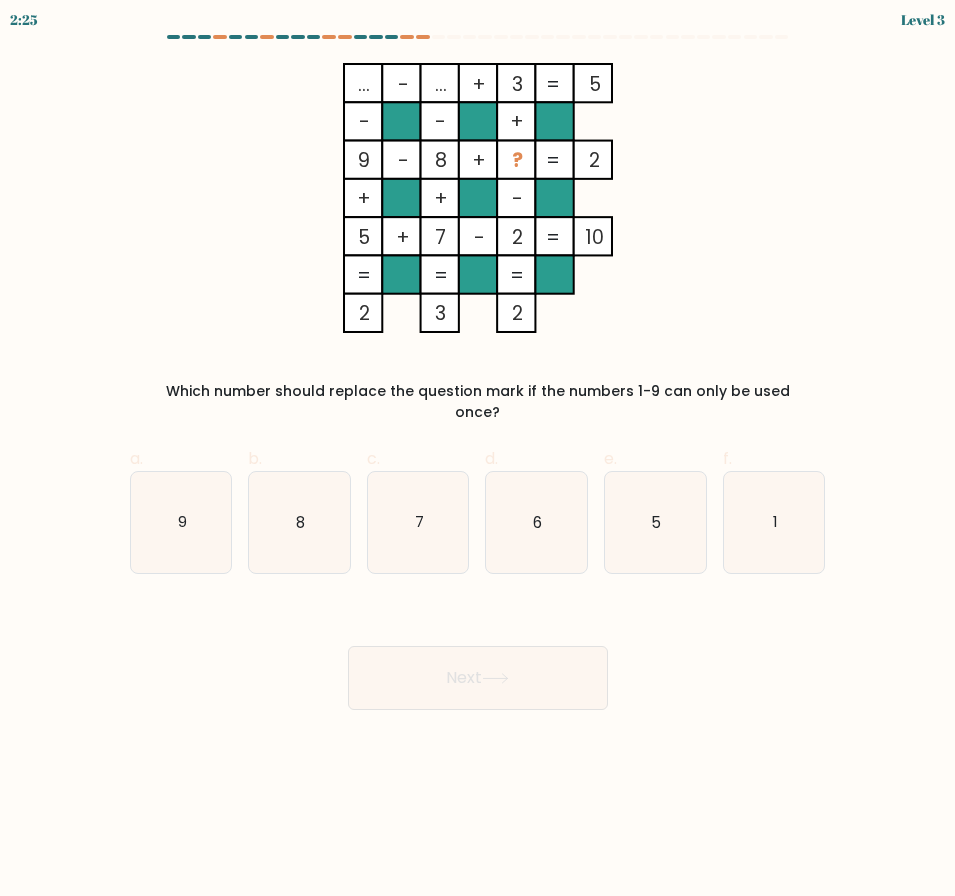 type 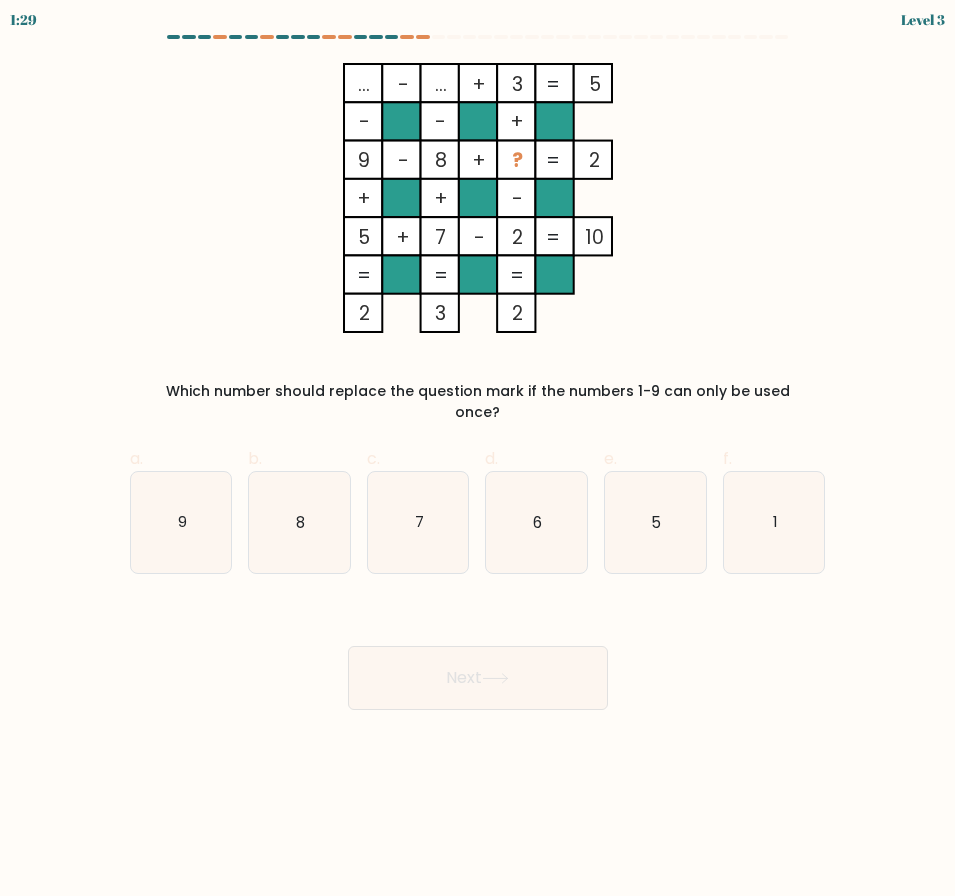 drag, startPoint x: 780, startPoint y: 501, endPoint x: 747, endPoint y: 556, distance: 64.14047 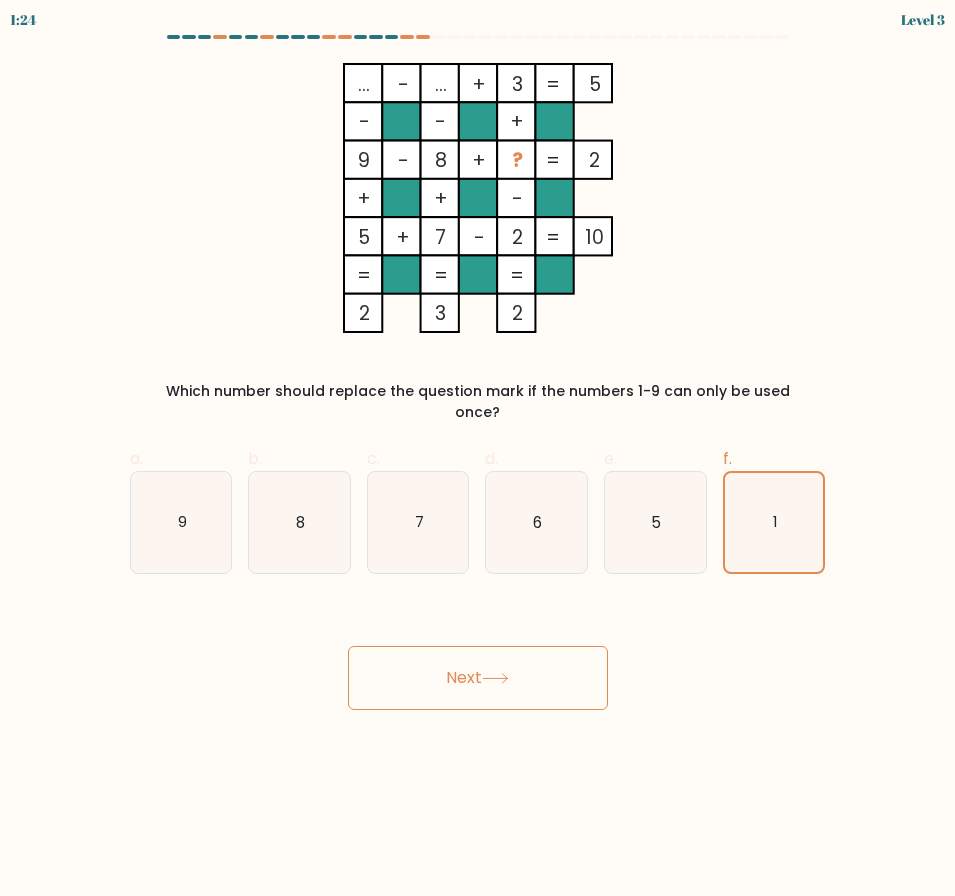 click on "Next" at bounding box center [478, 678] 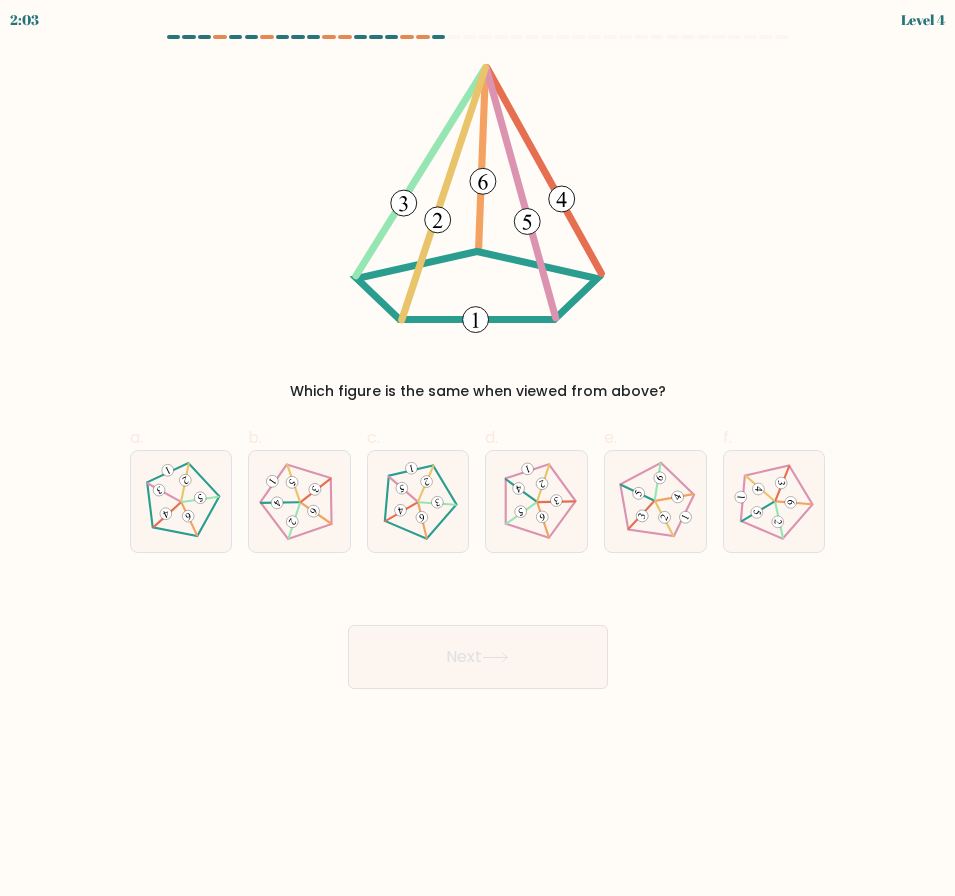 click on "2:03
Level 4" at bounding box center [477, 448] 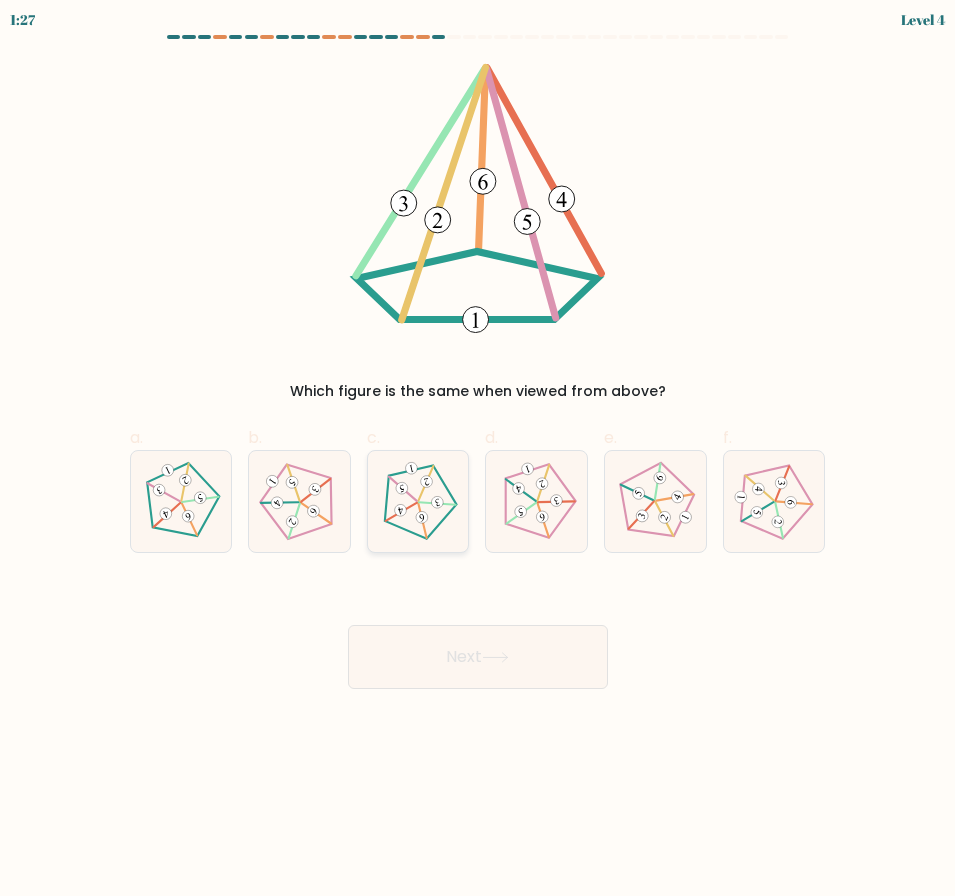 click 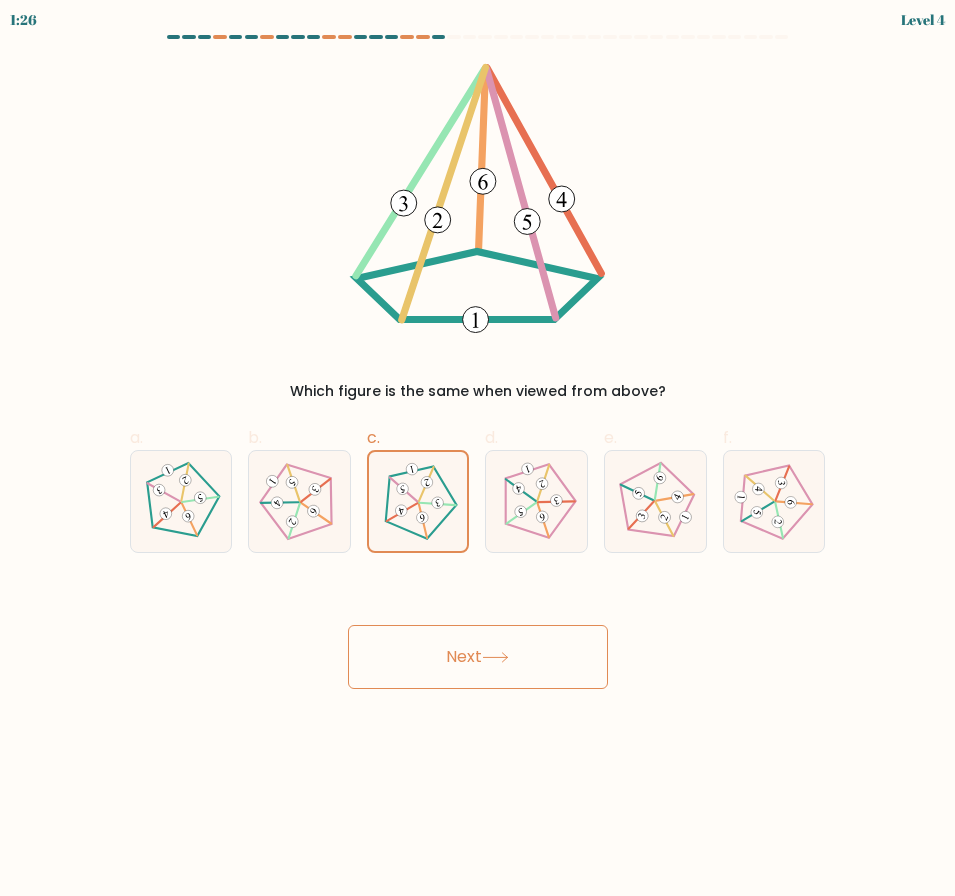 click on "Next" at bounding box center [478, 657] 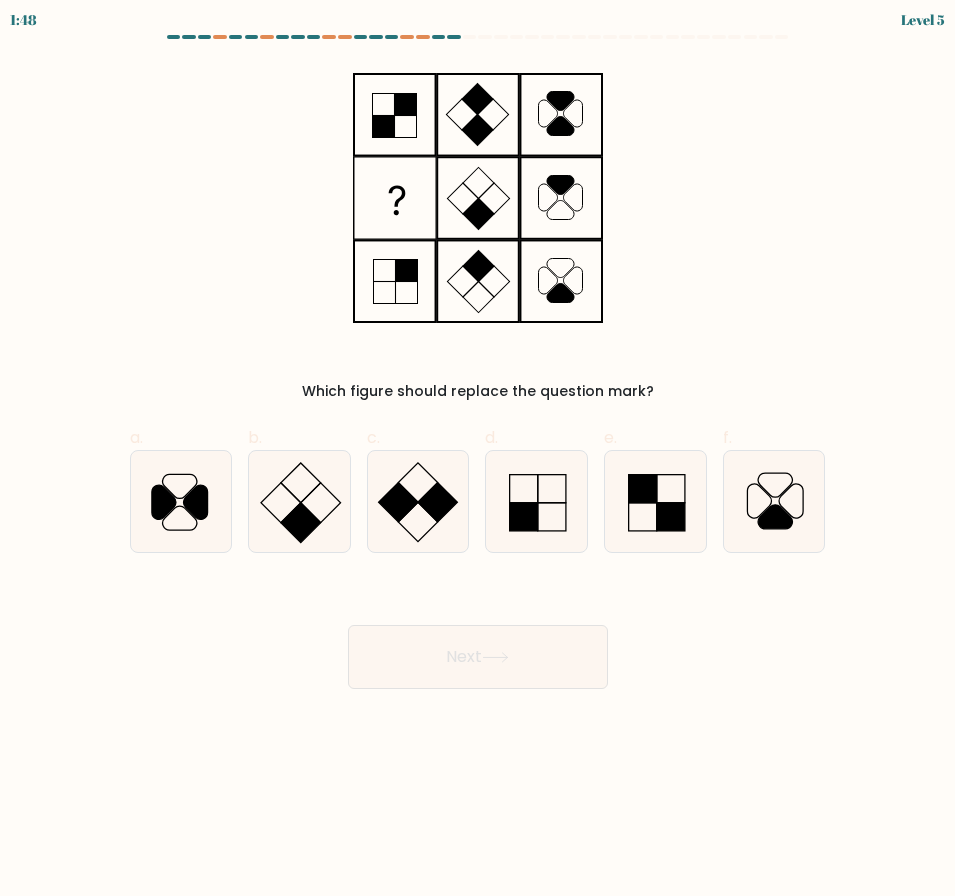 type 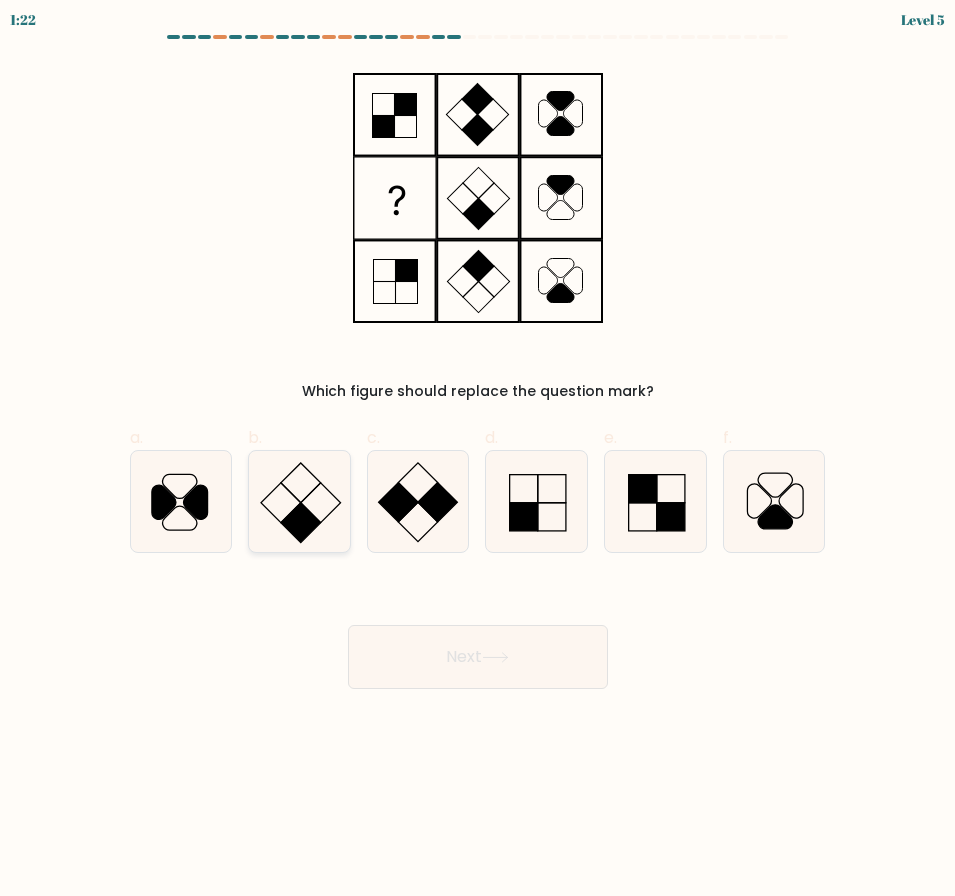 click 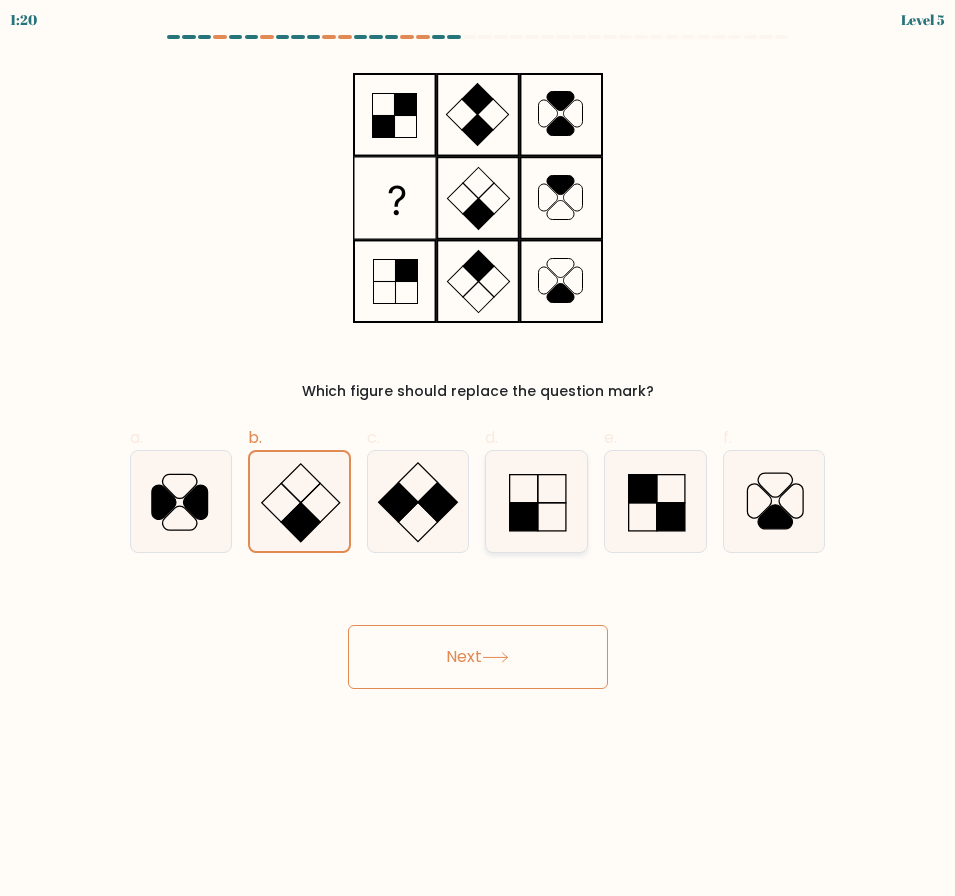 click 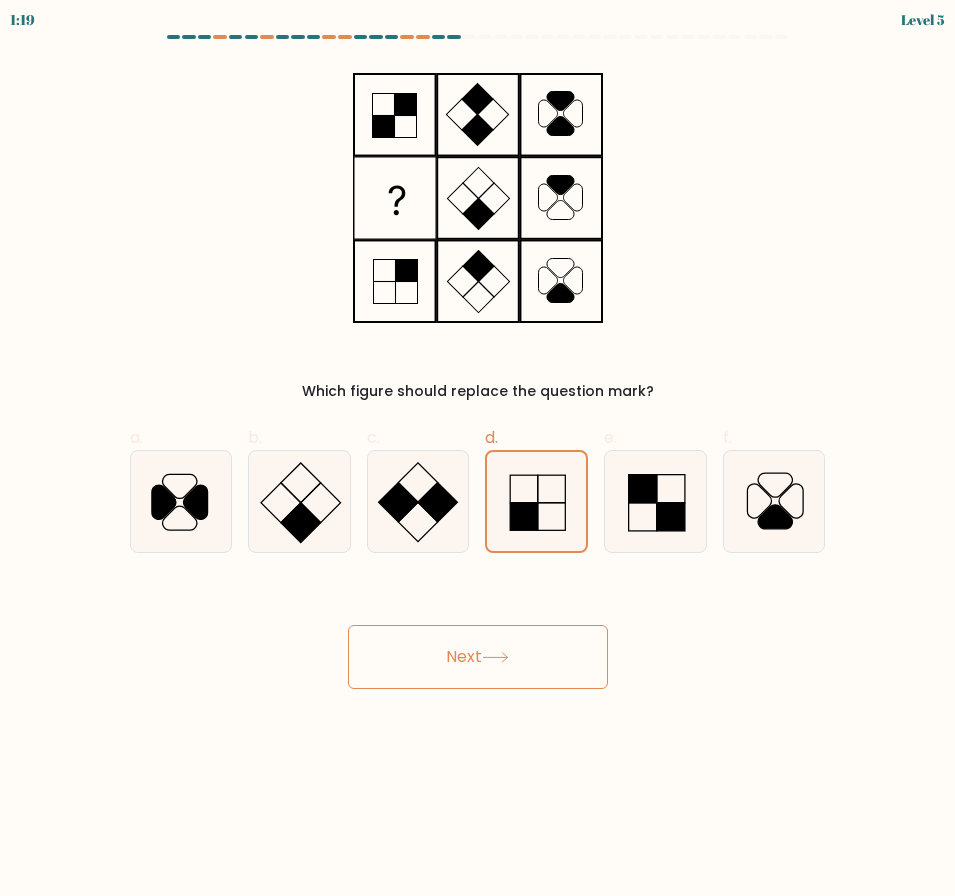 click on "Next" at bounding box center [478, 657] 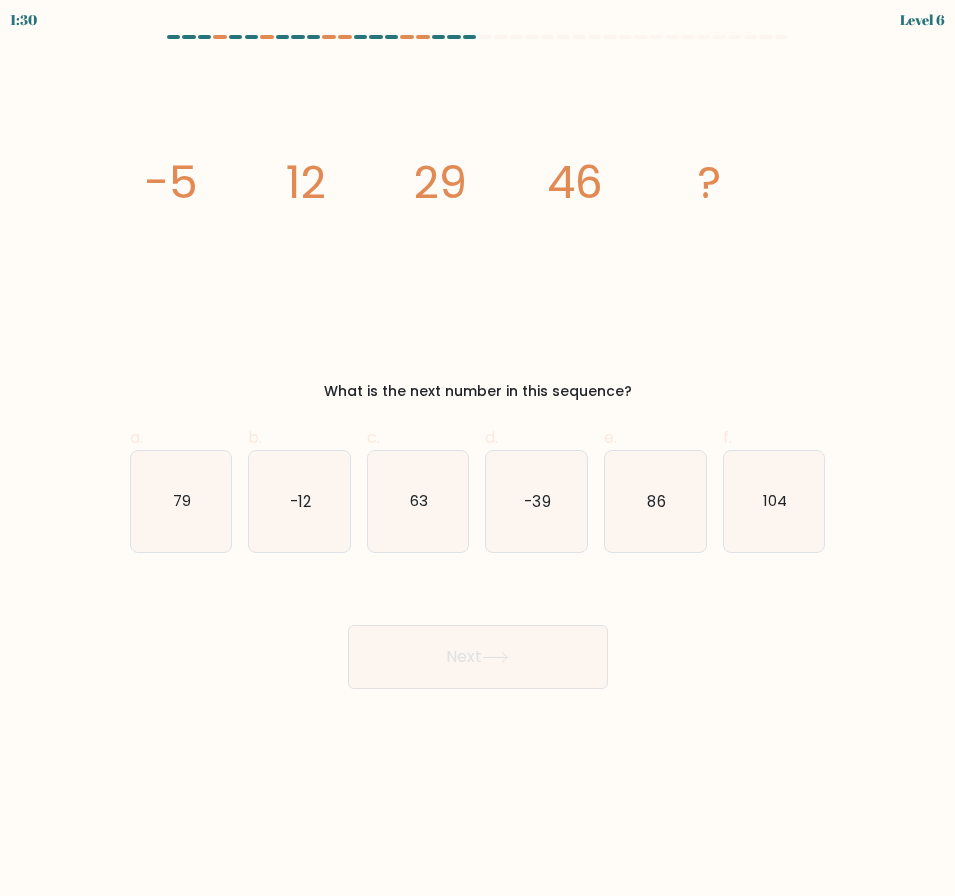type 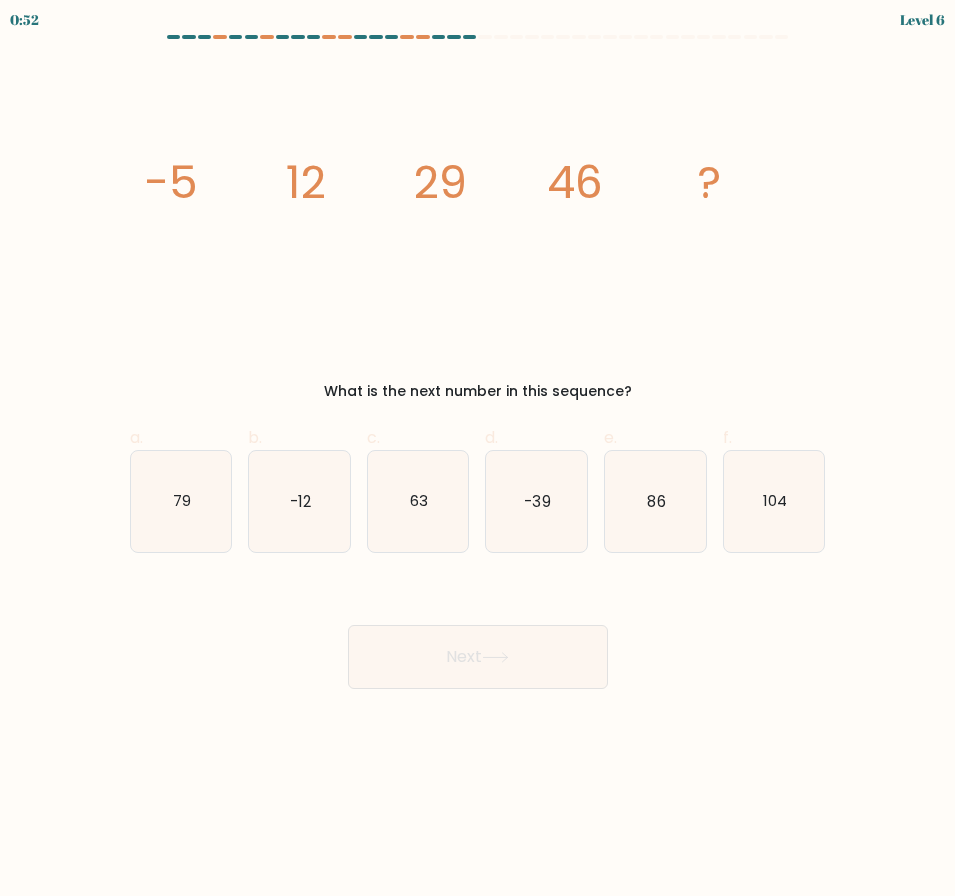 drag, startPoint x: 405, startPoint y: 523, endPoint x: 435, endPoint y: 562, distance: 49.20366 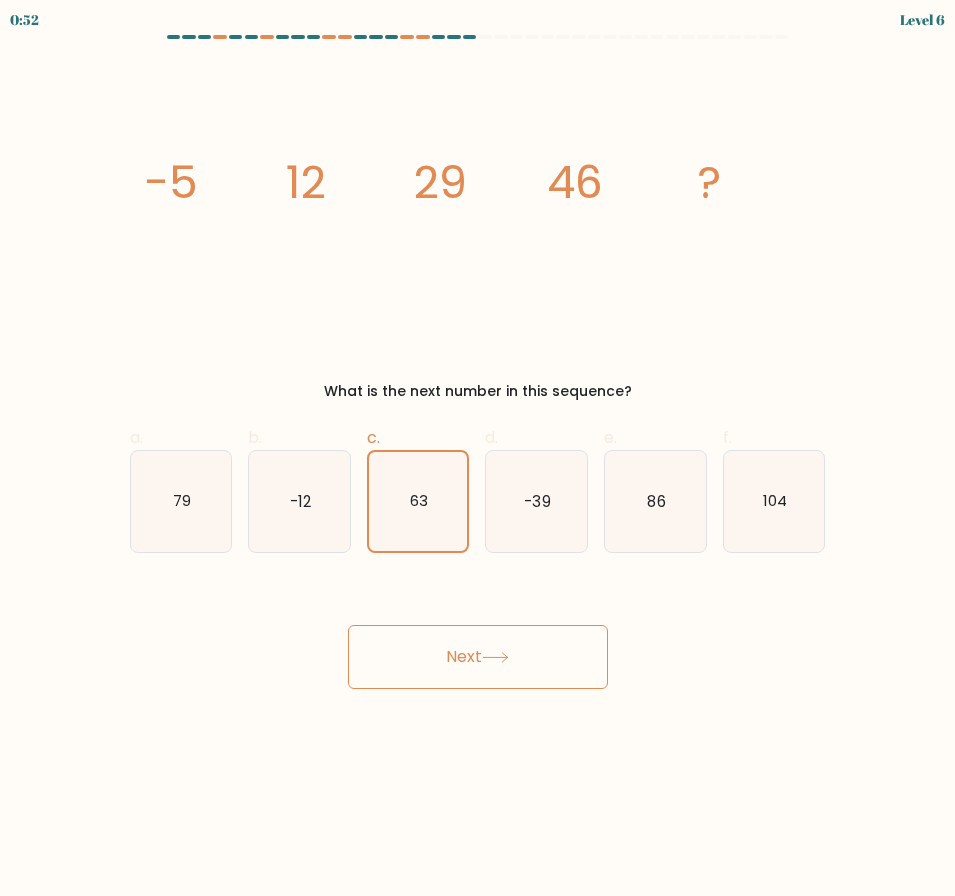 click on "Next" at bounding box center [478, 657] 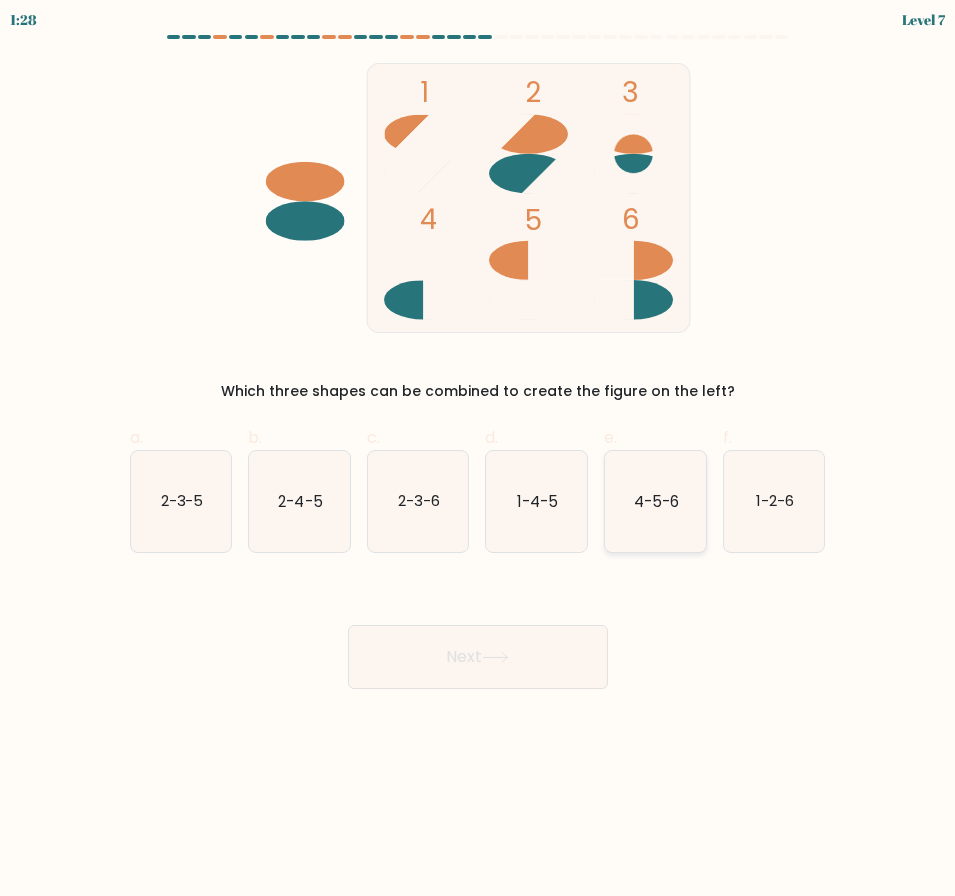 click on "4-5-6" 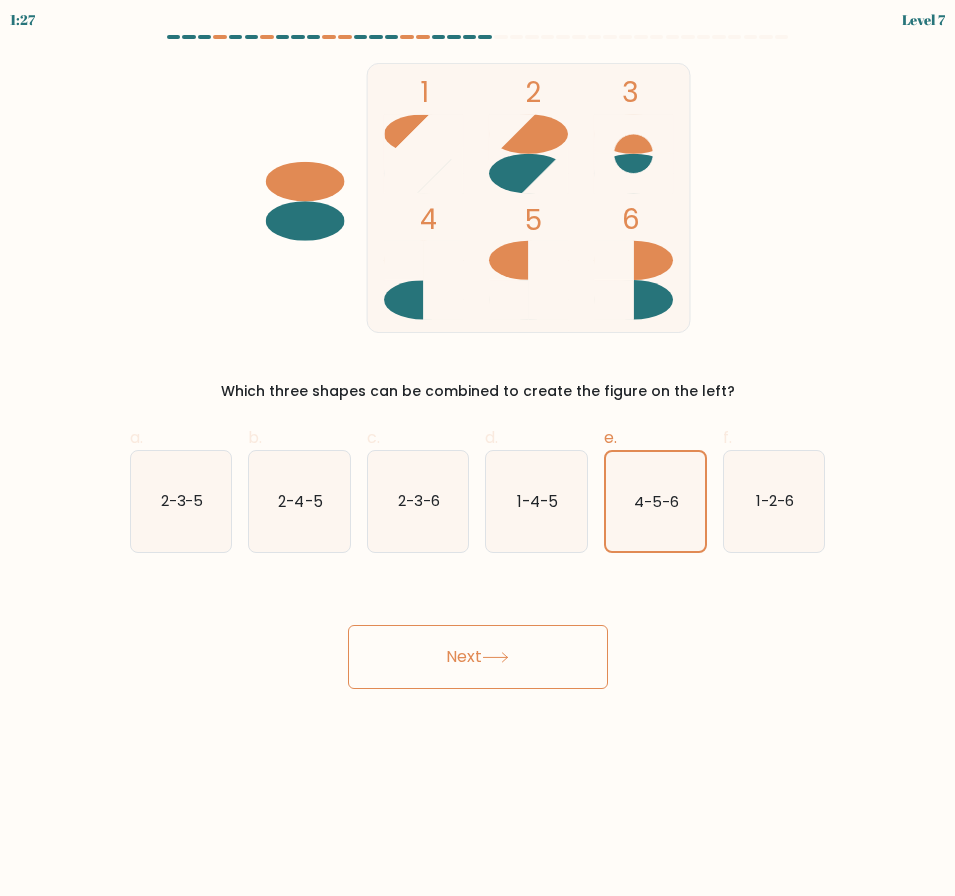 click on "Next" at bounding box center (478, 657) 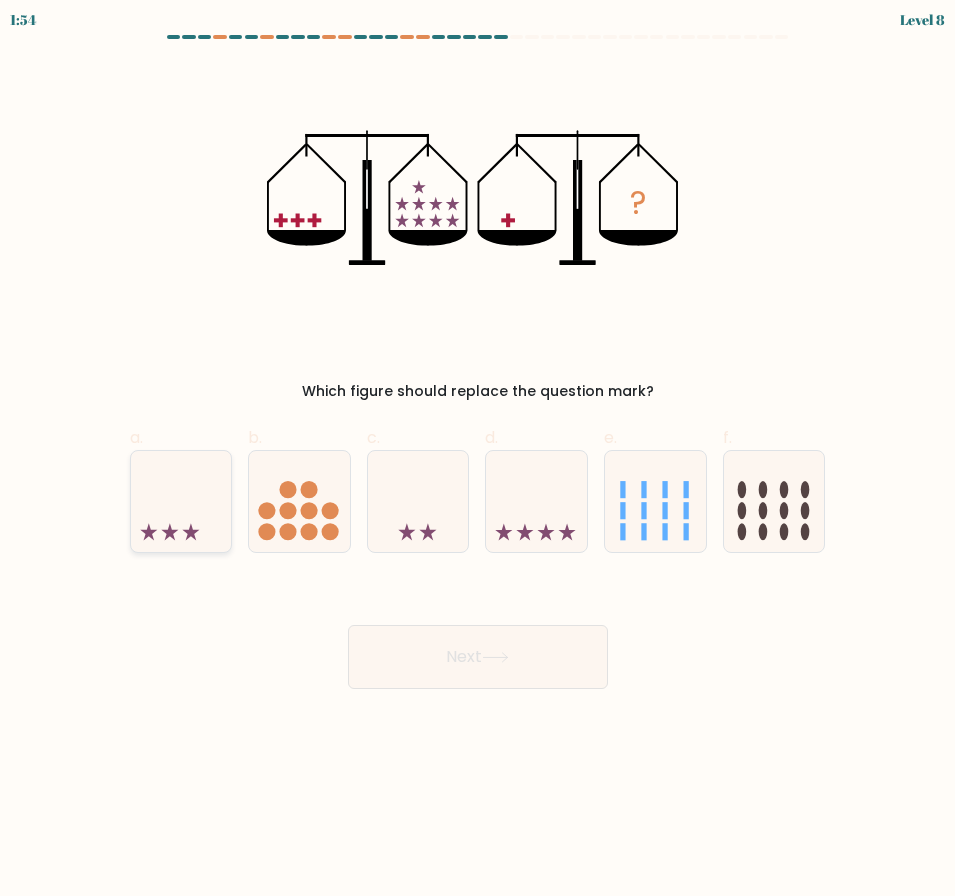 click 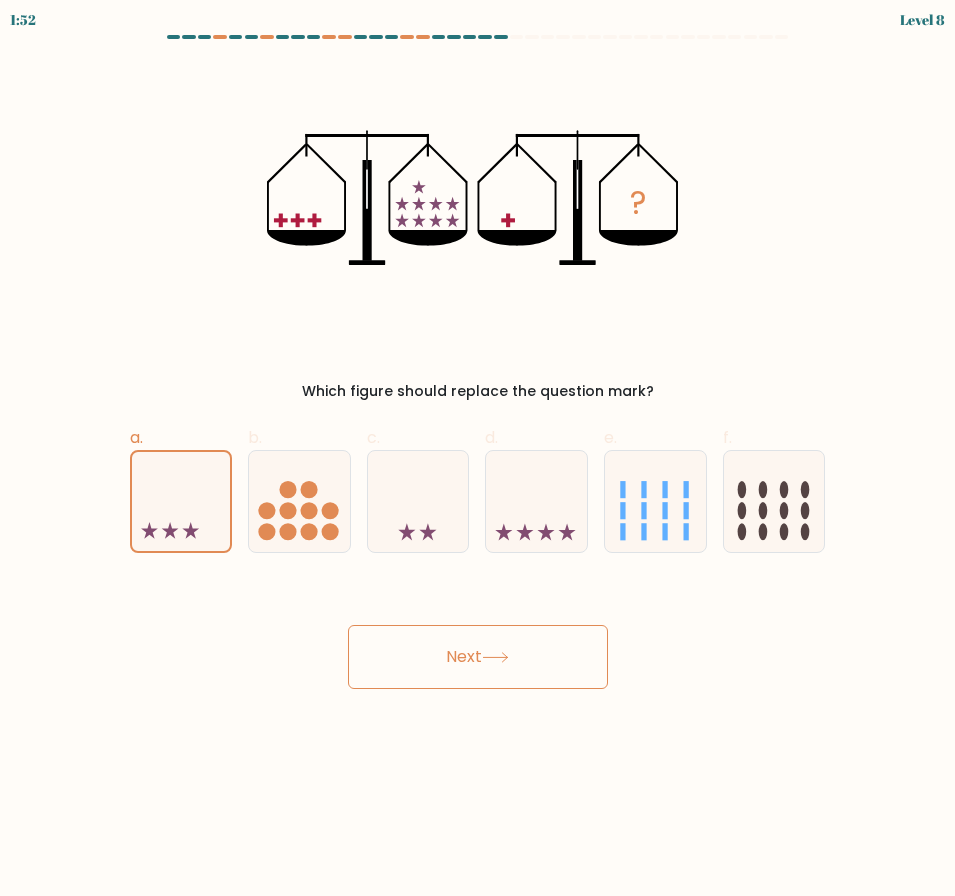 click on "Next" at bounding box center [478, 657] 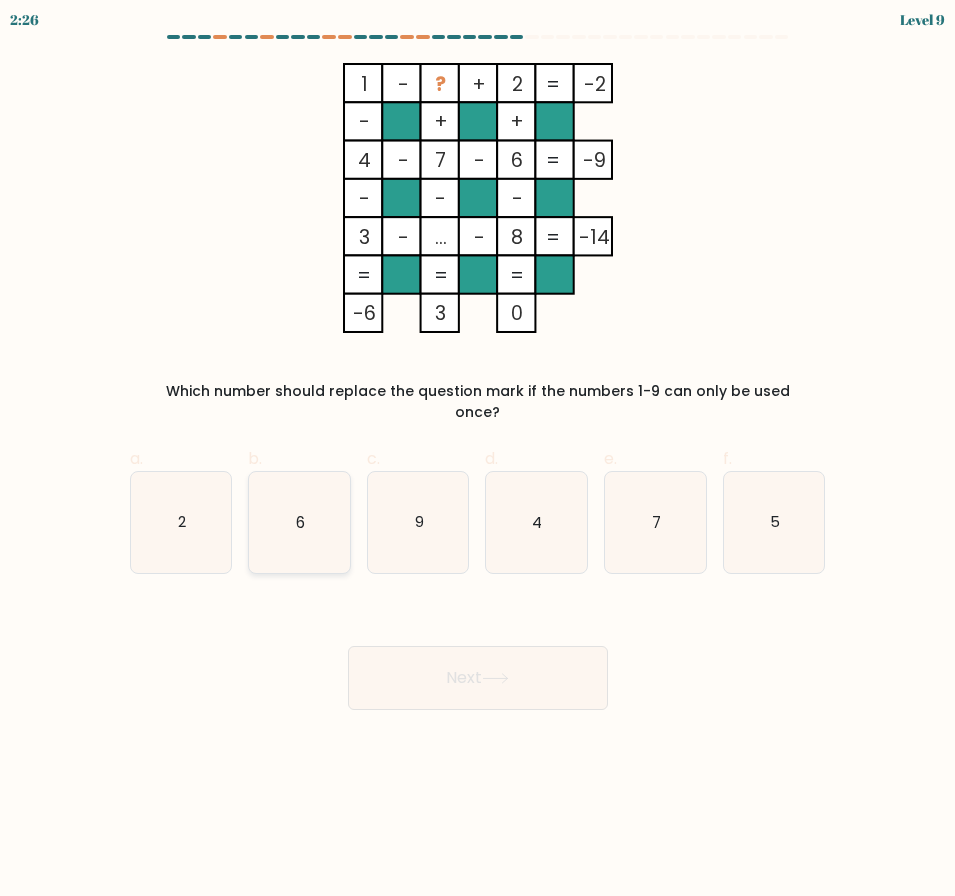 click on "6" 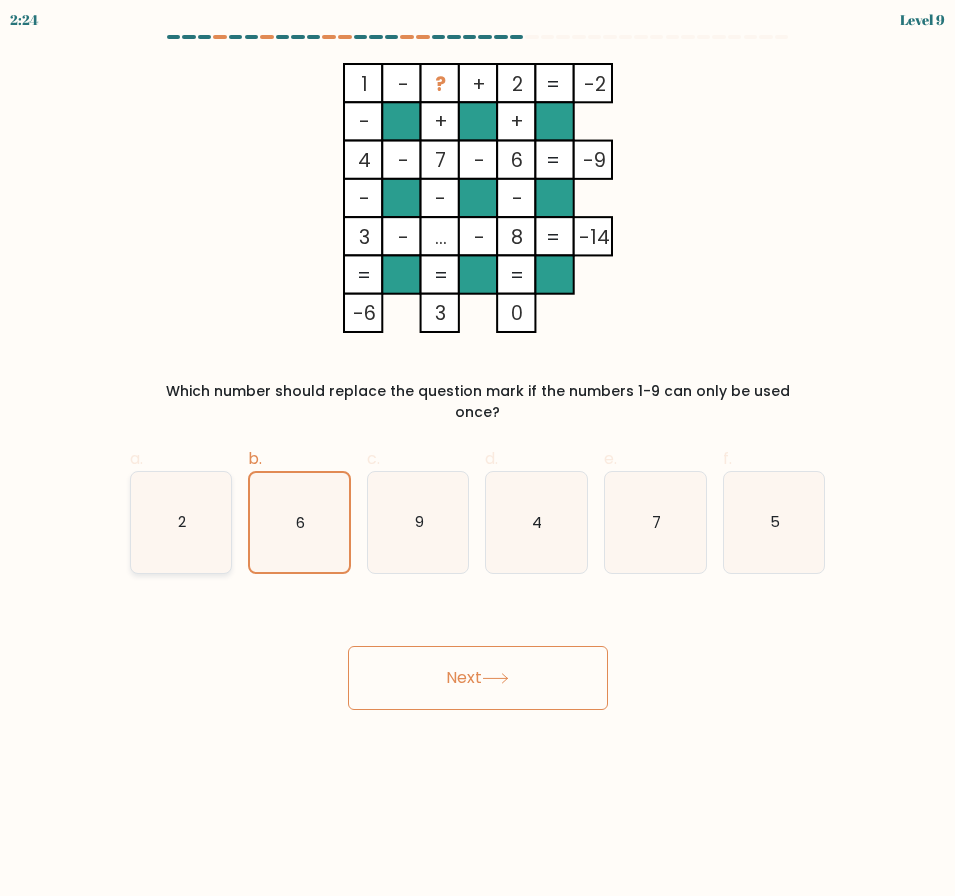 click on "2" 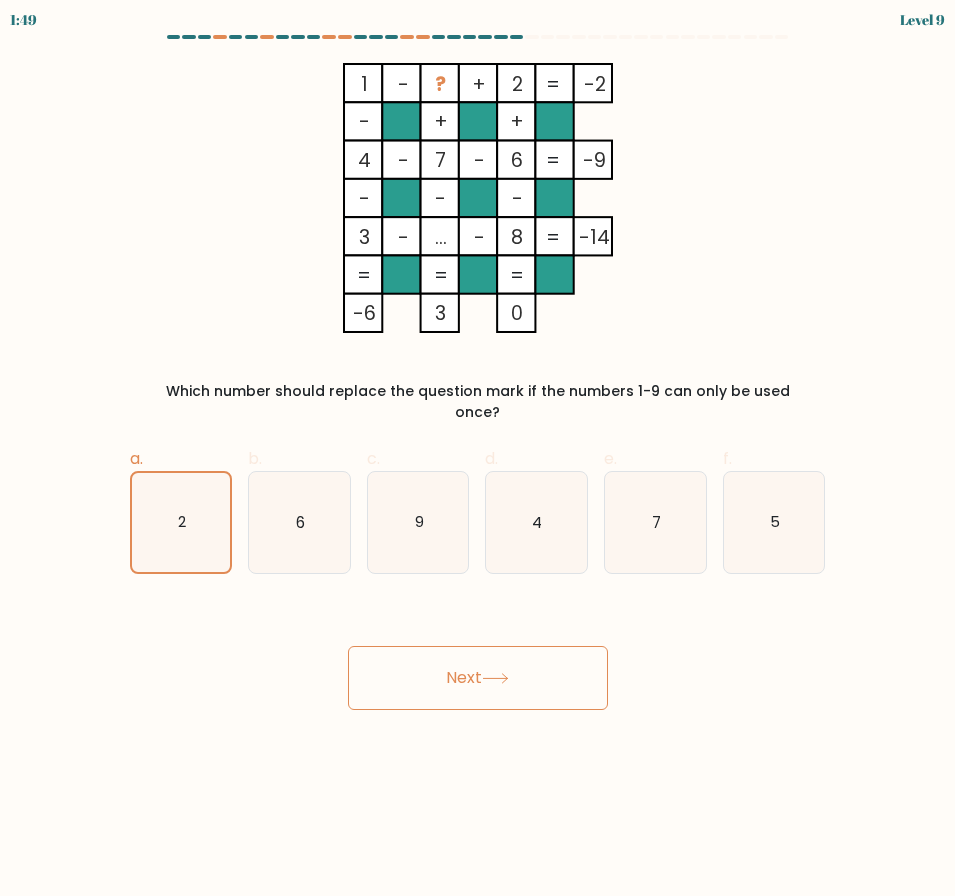 drag, startPoint x: 740, startPoint y: 514, endPoint x: 664, endPoint y: 586, distance: 104.69002 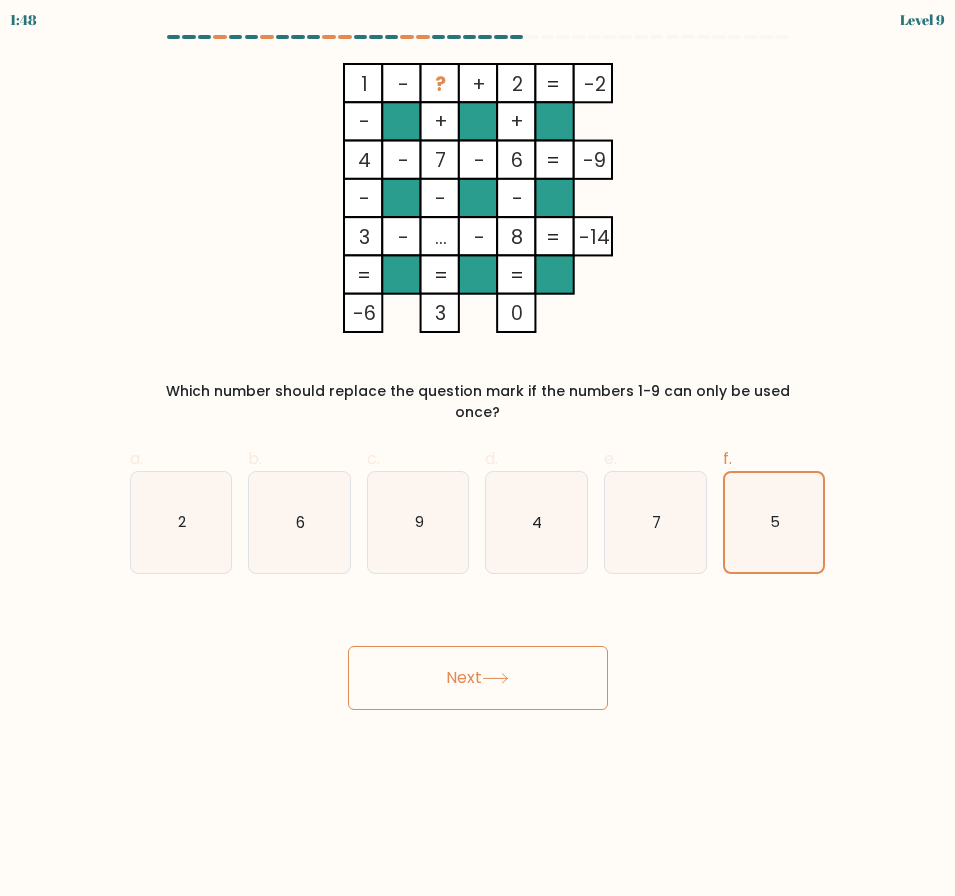 click on "Next" at bounding box center (478, 678) 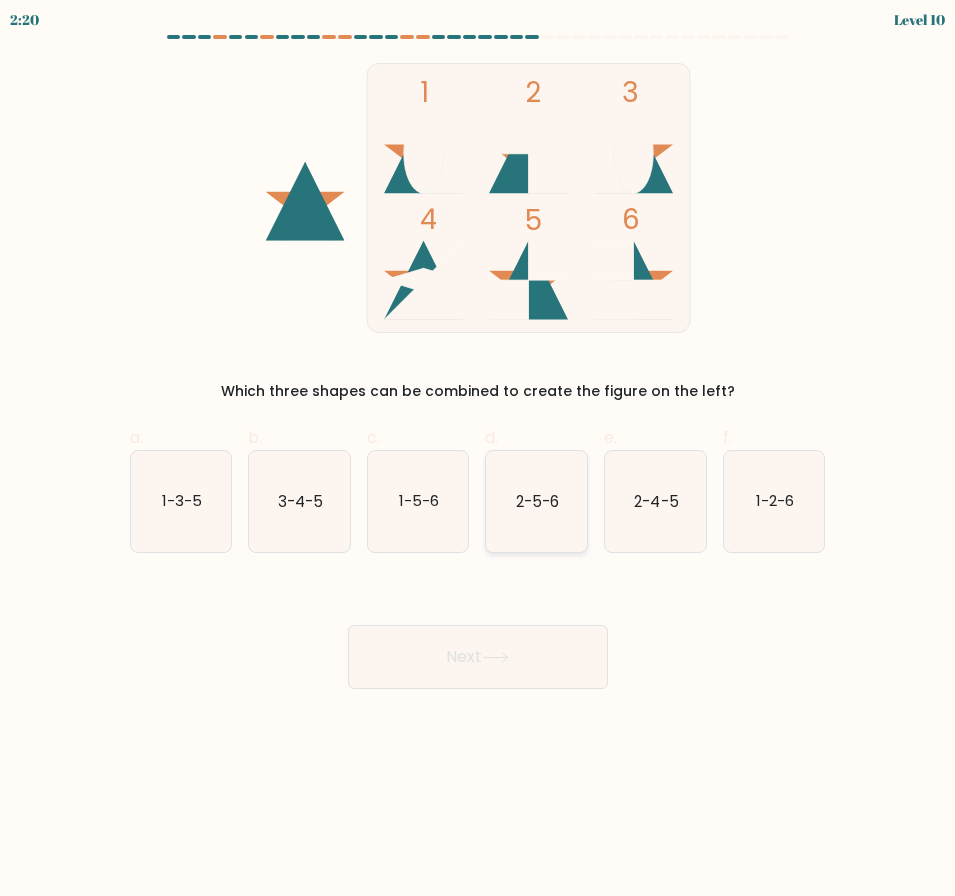 click on "2-5-6" 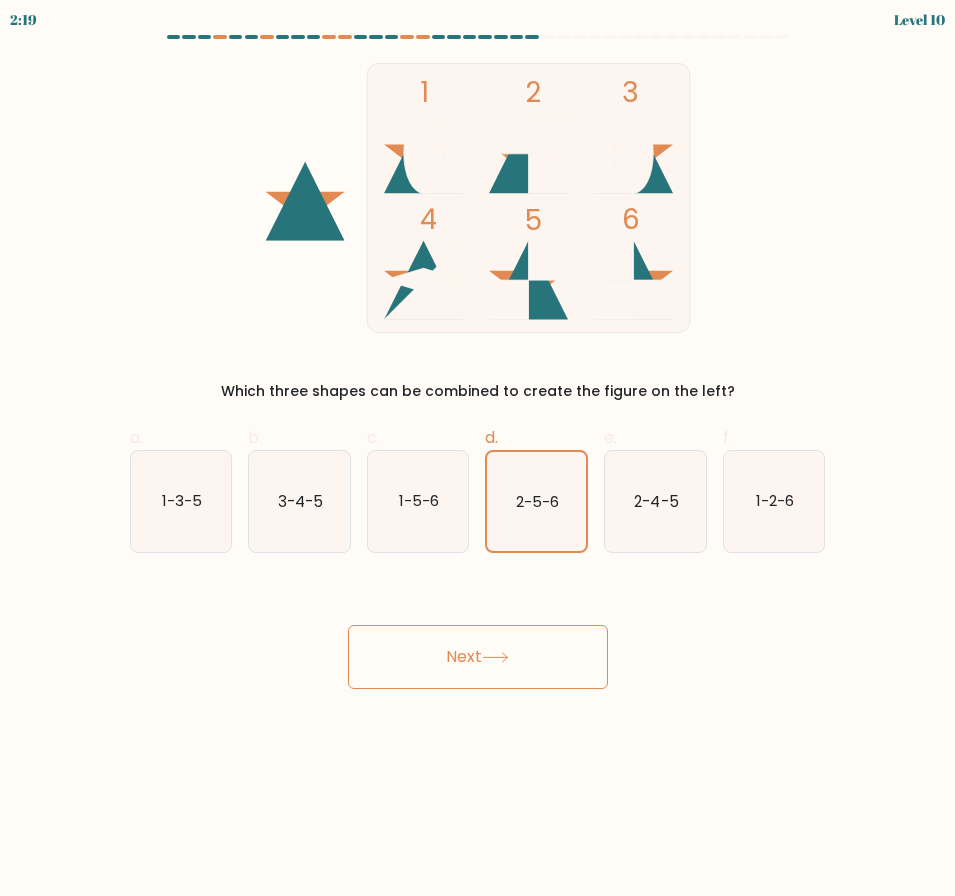 click on "Next" at bounding box center [478, 657] 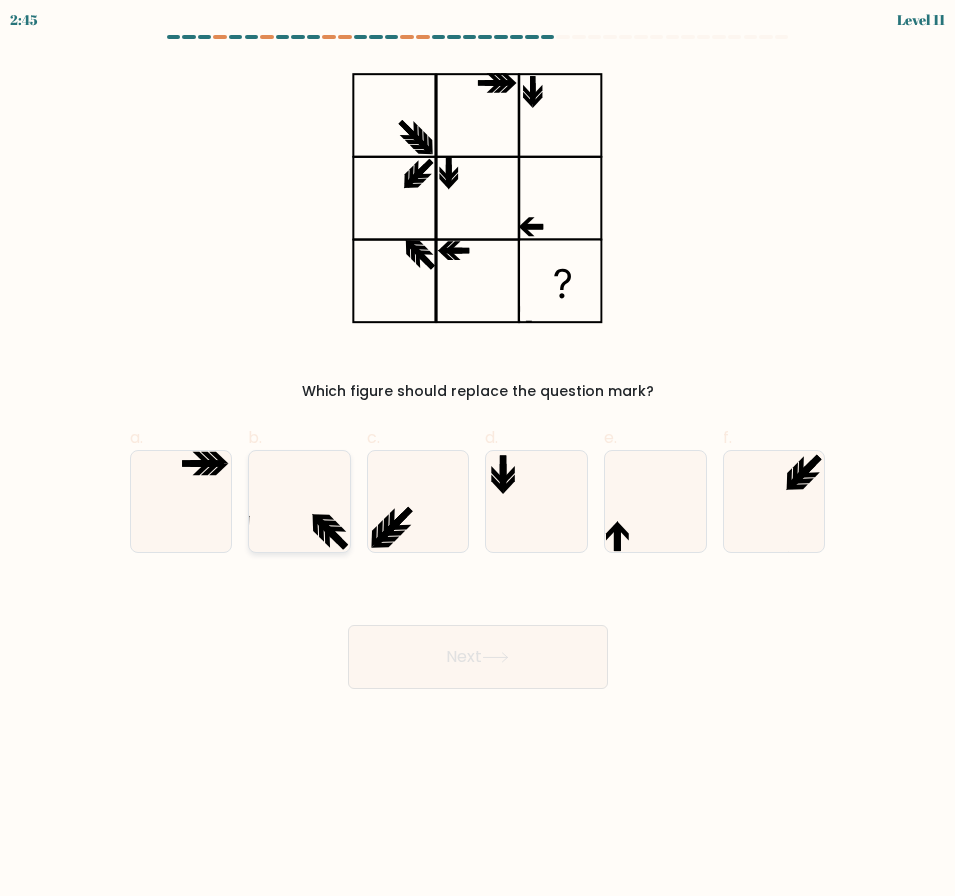 click 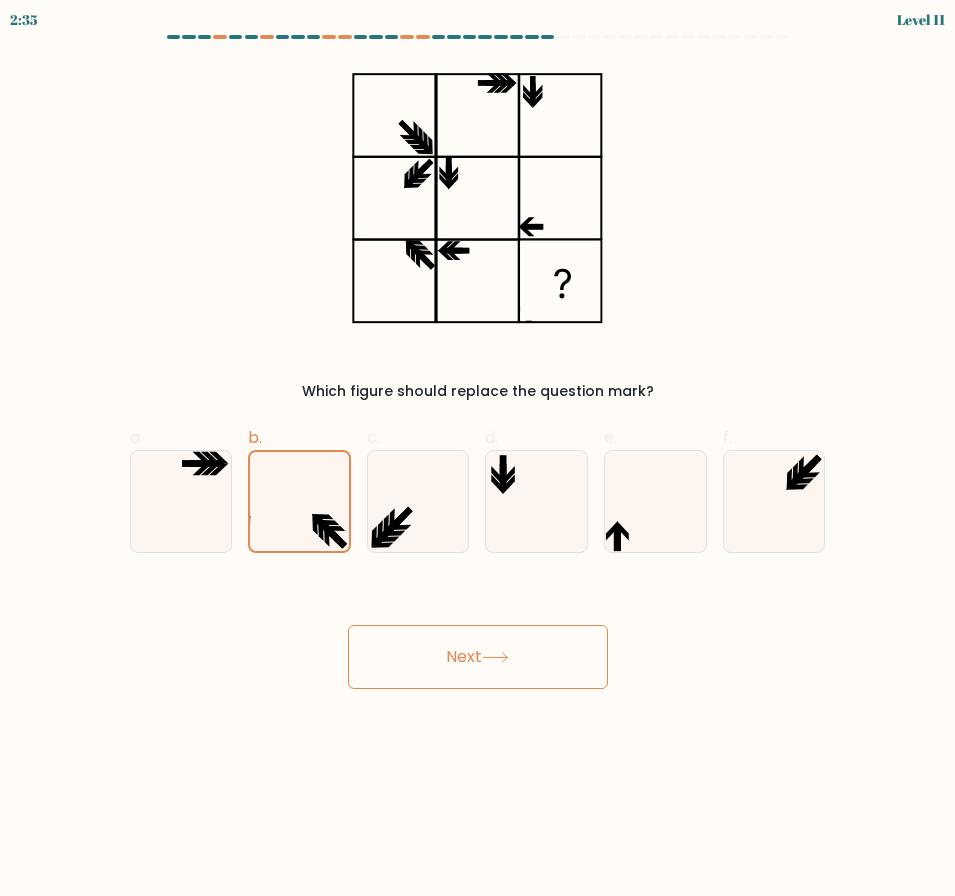 click on "Next" at bounding box center [478, 633] 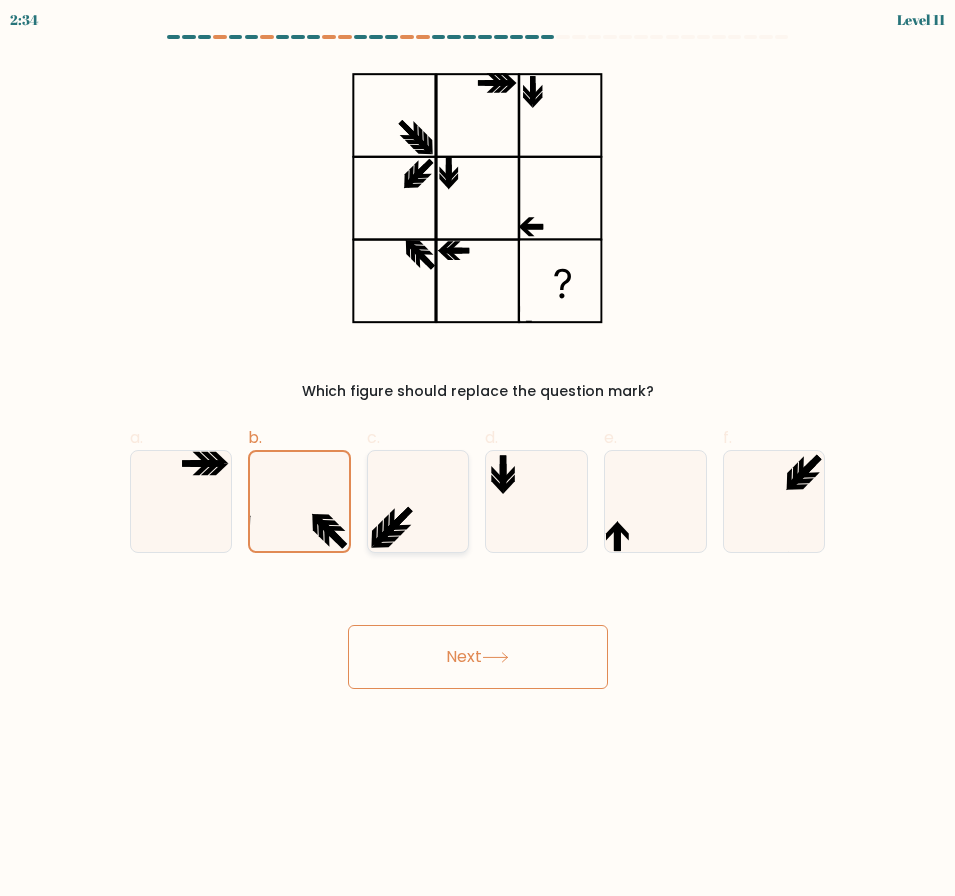 click 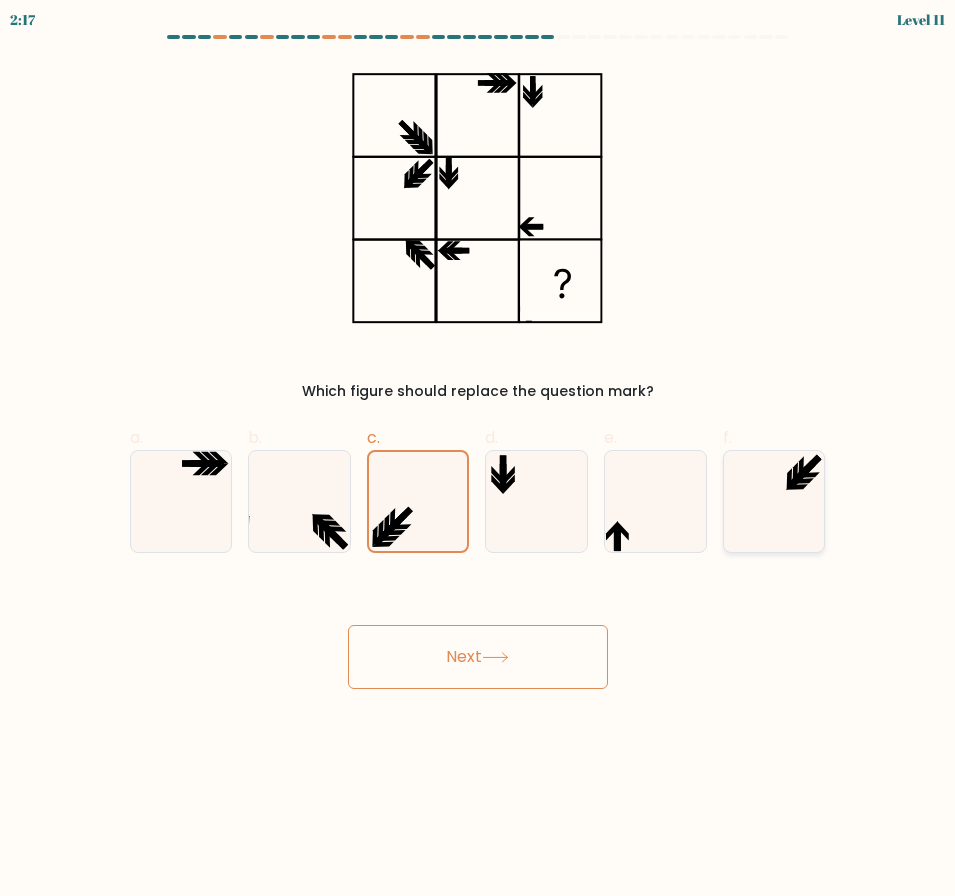 click 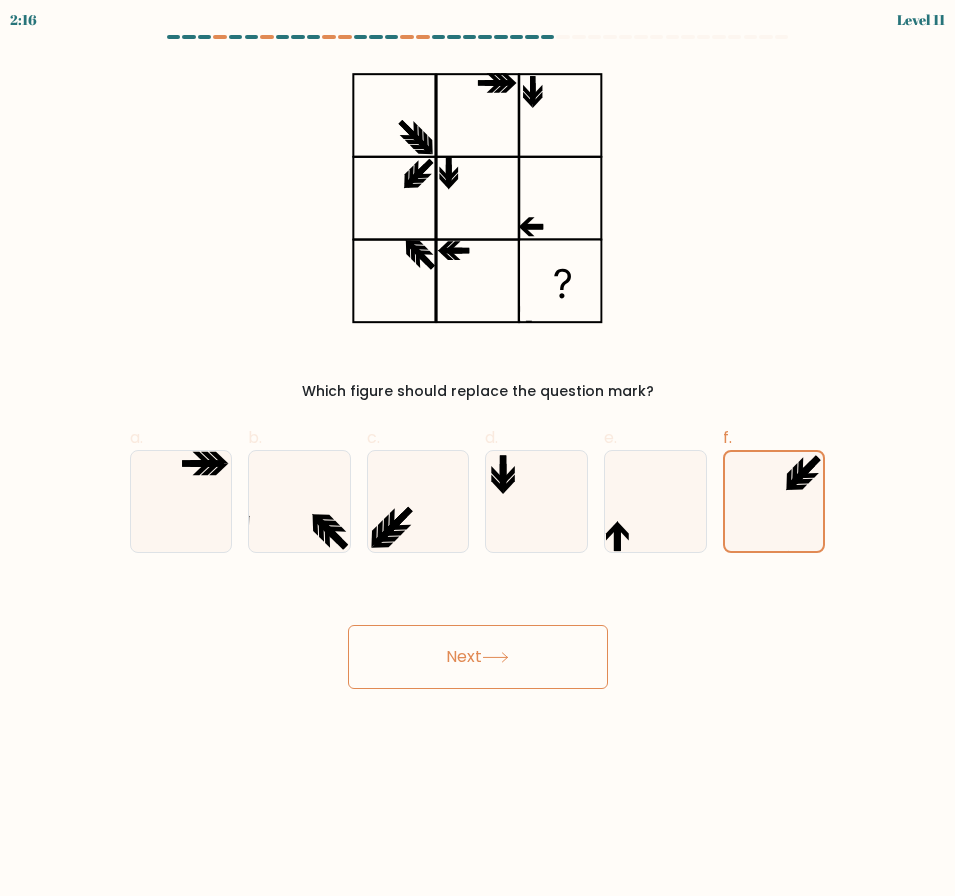 click on "Next" at bounding box center (478, 657) 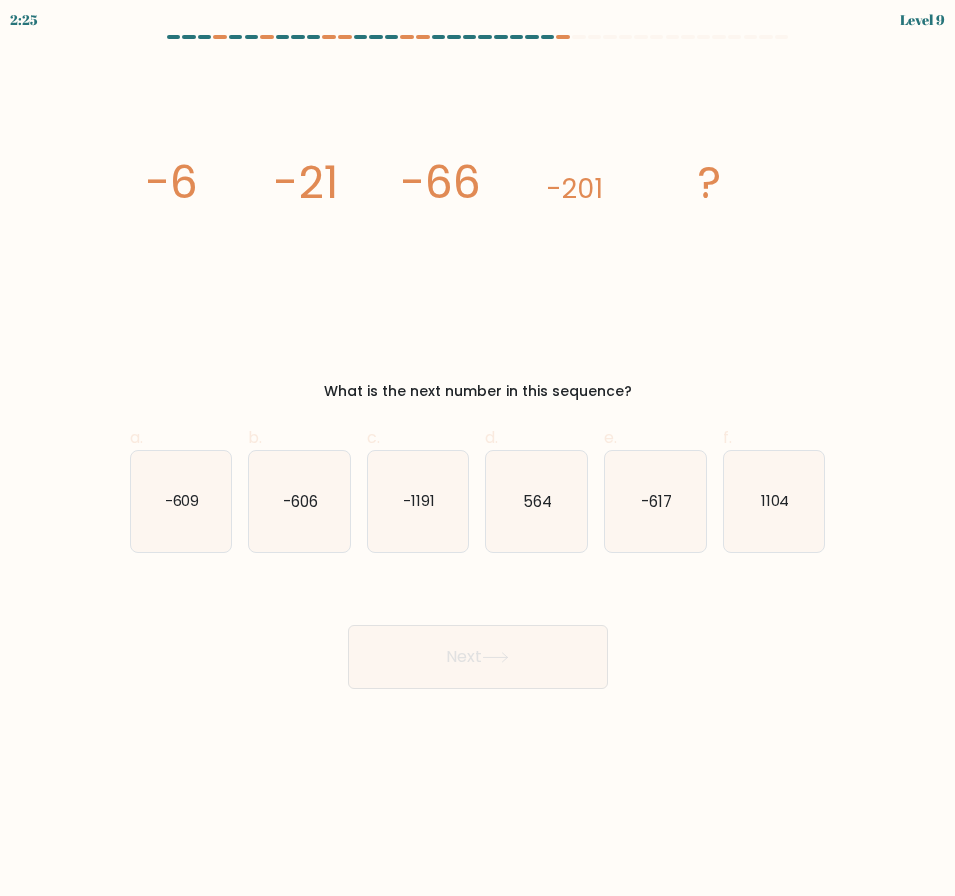 type 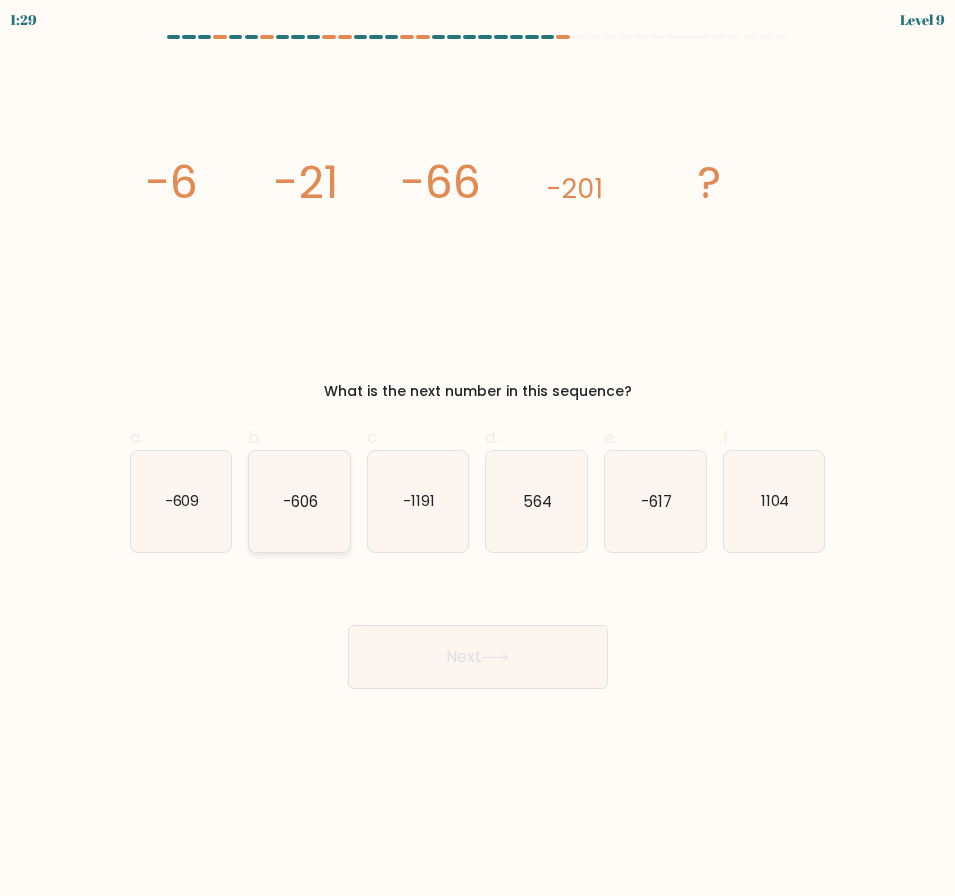 click on "-606" 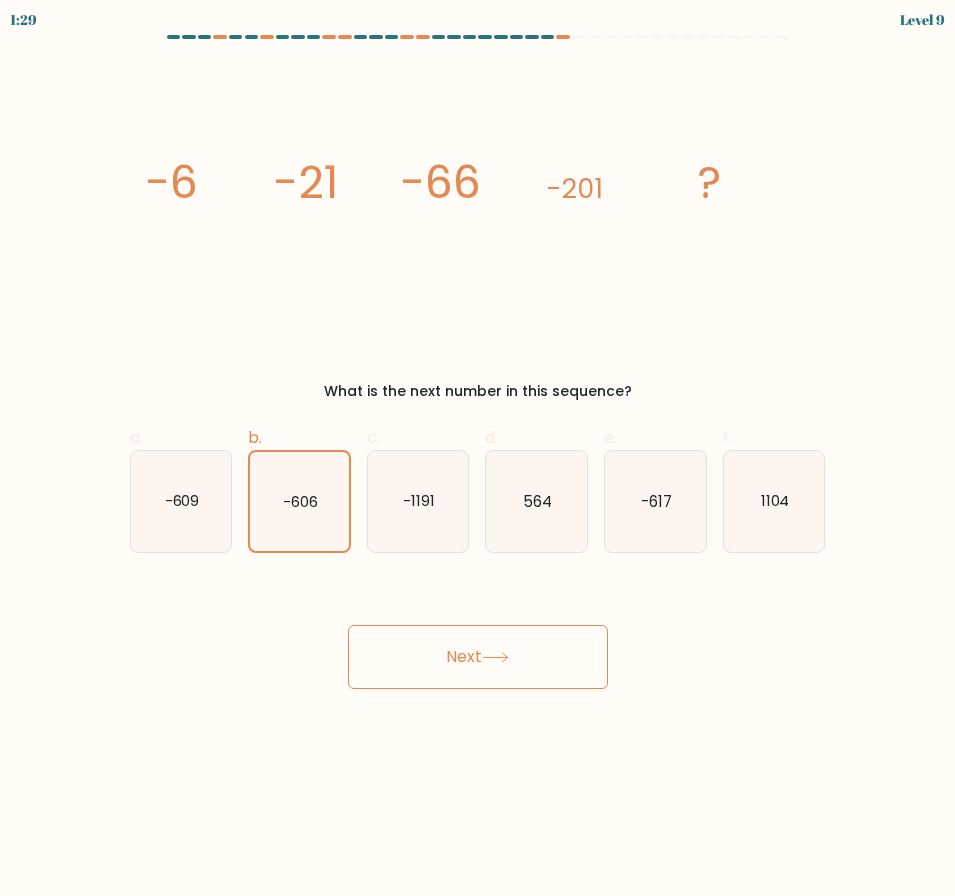 click on "Next" at bounding box center [478, 657] 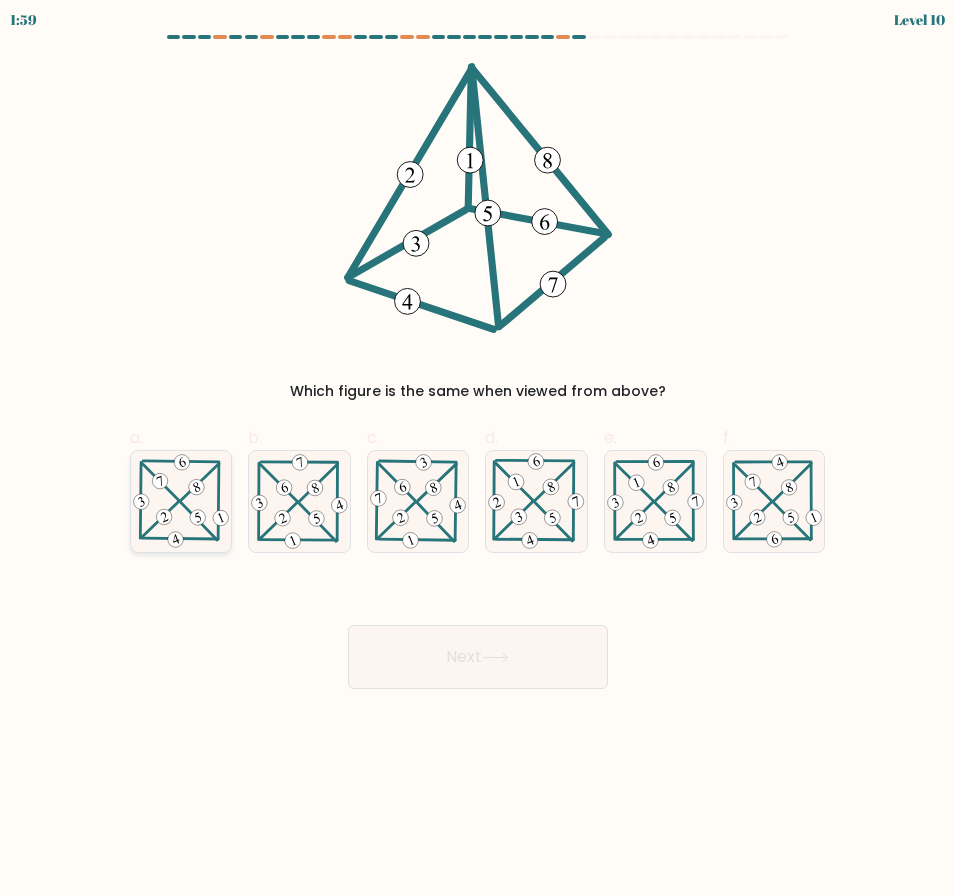 click 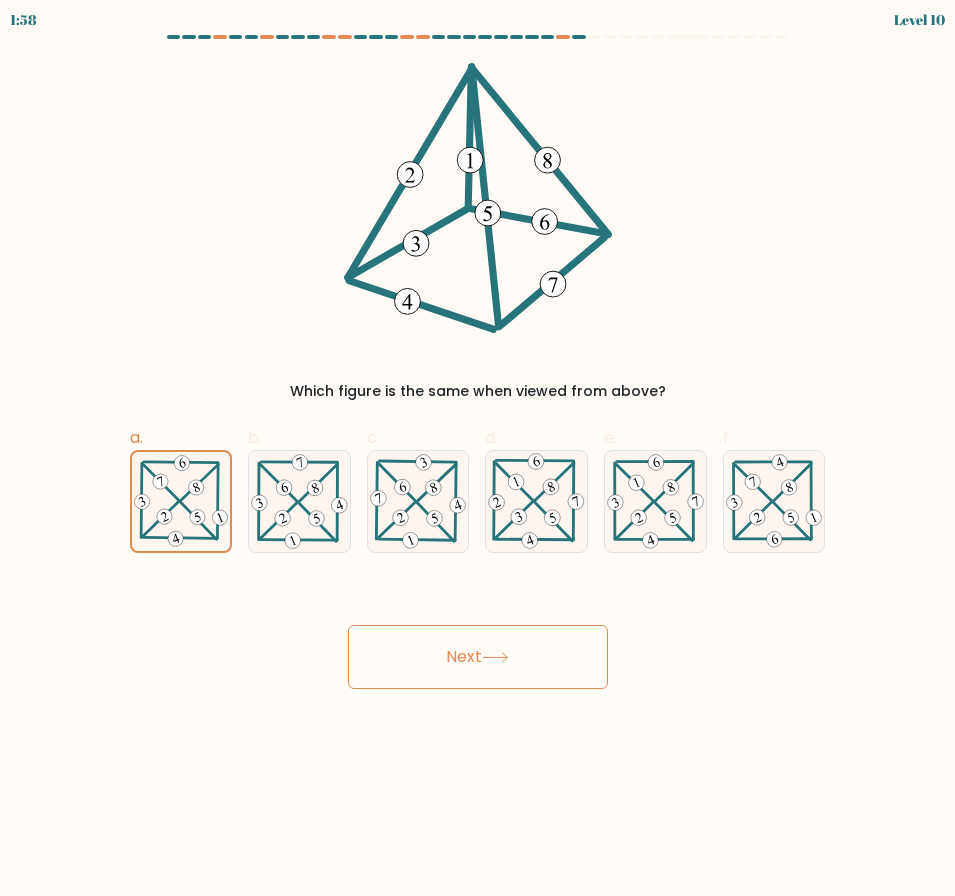 click on "Next" at bounding box center [478, 657] 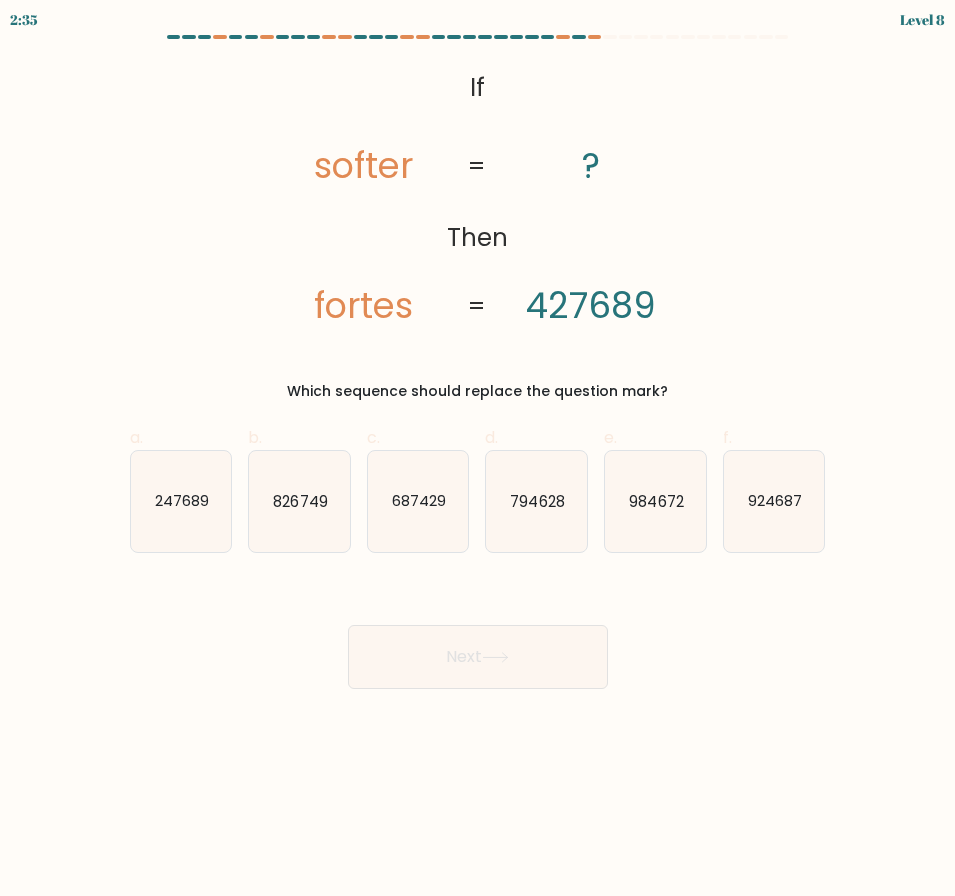 type 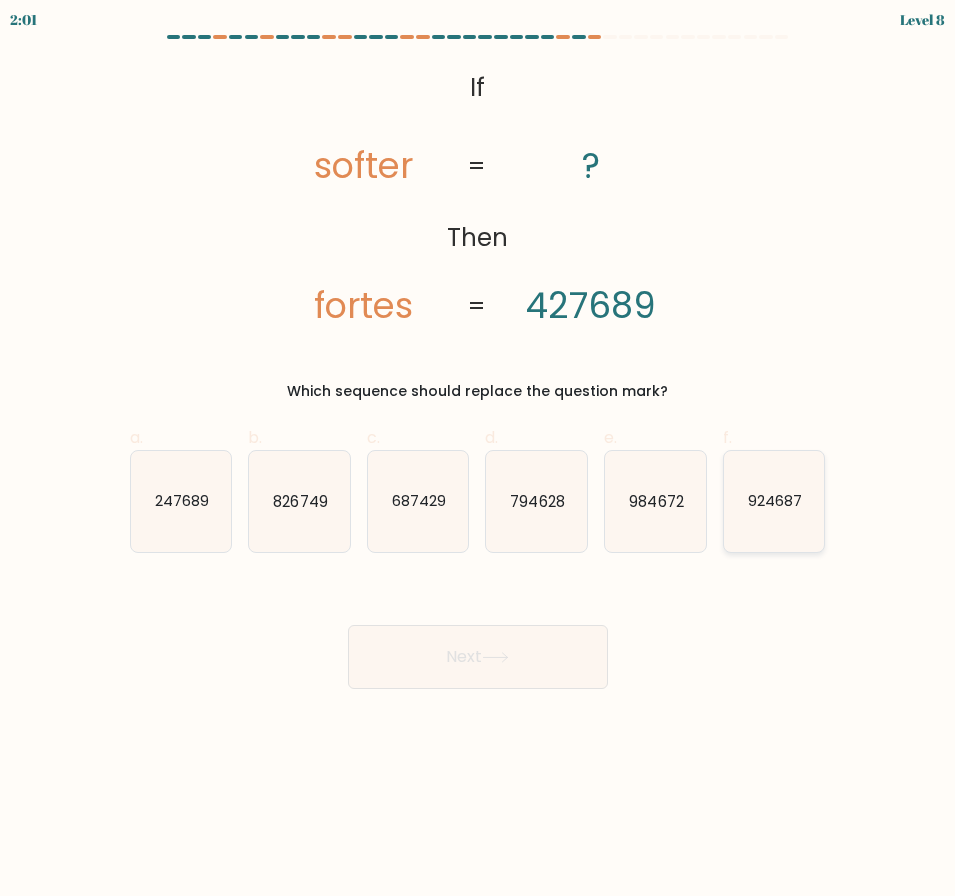 click on "924687" 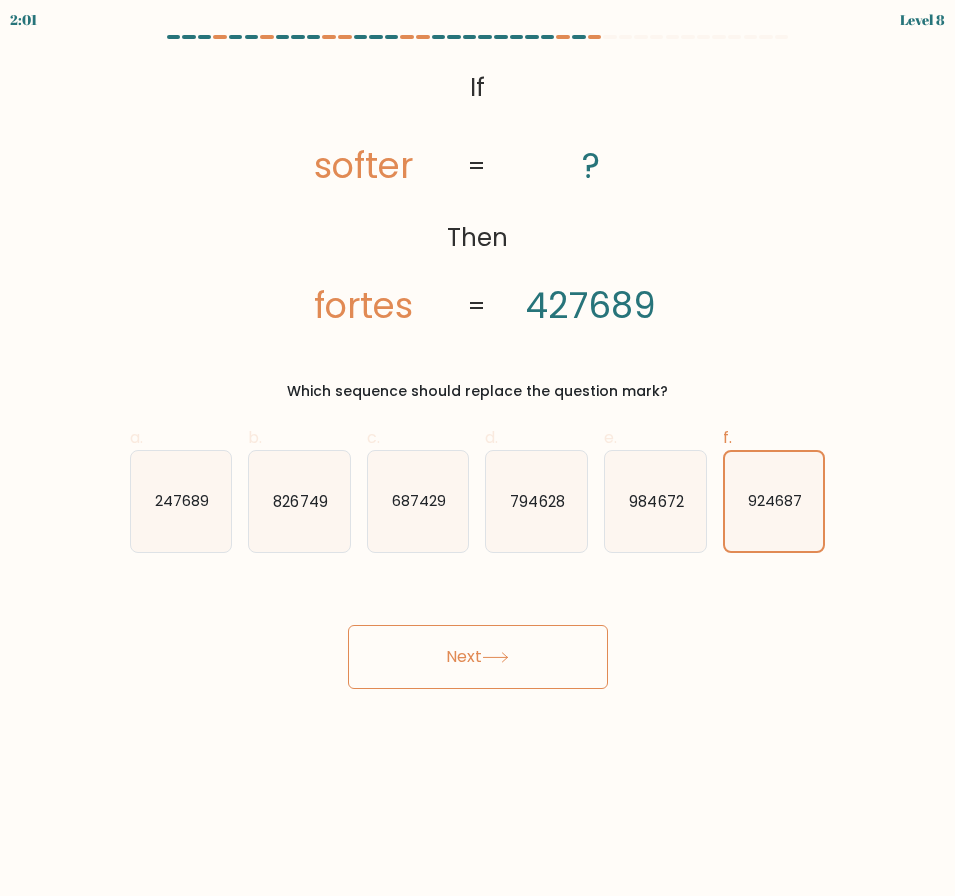 click on "Next" at bounding box center [478, 657] 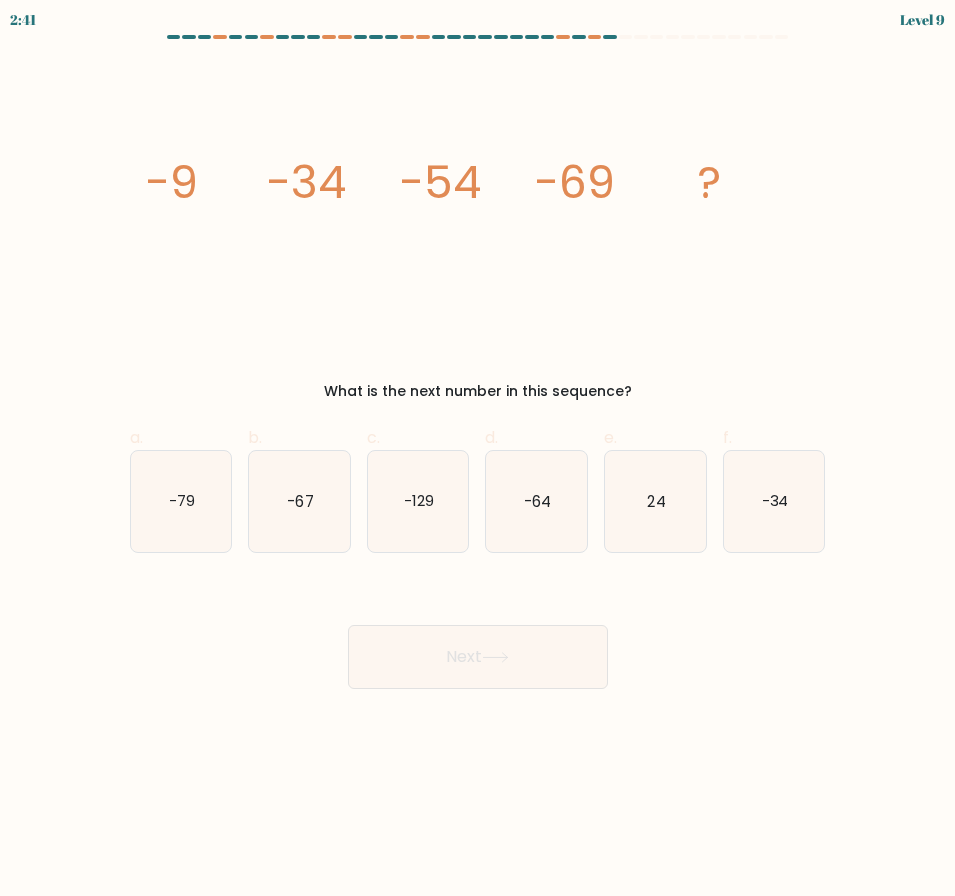 type 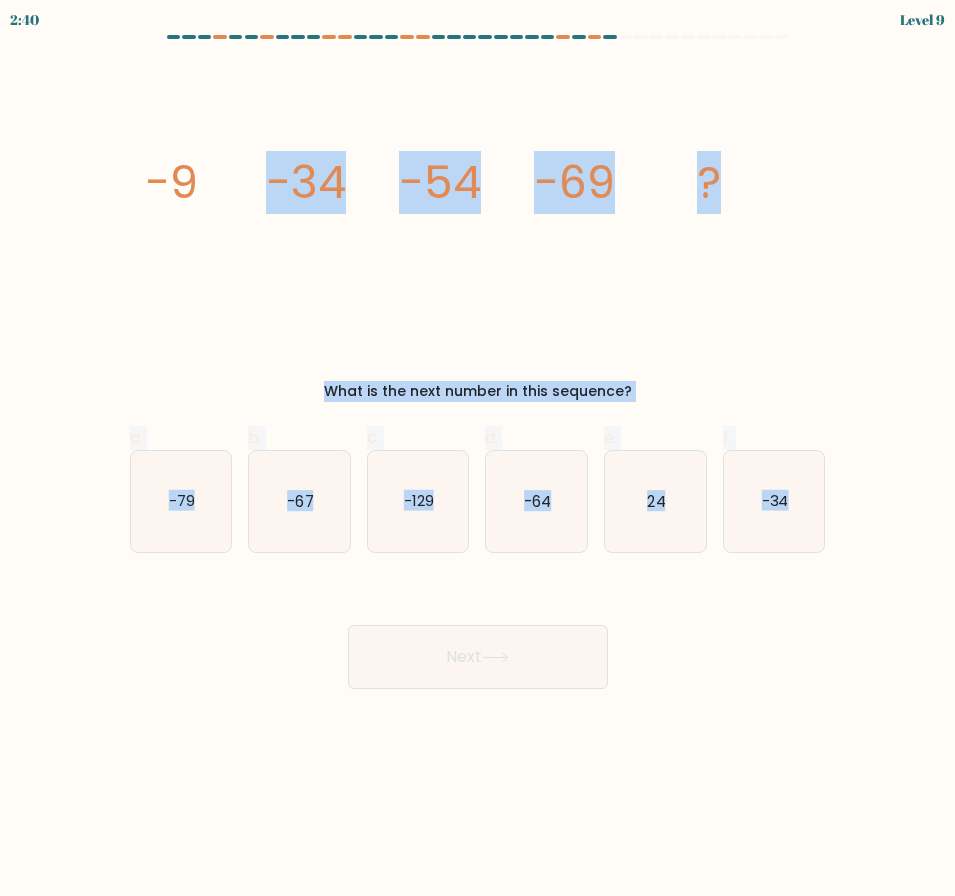 drag, startPoint x: 85, startPoint y: 97, endPoint x: 503, endPoint y: 747, distance: 772.8027 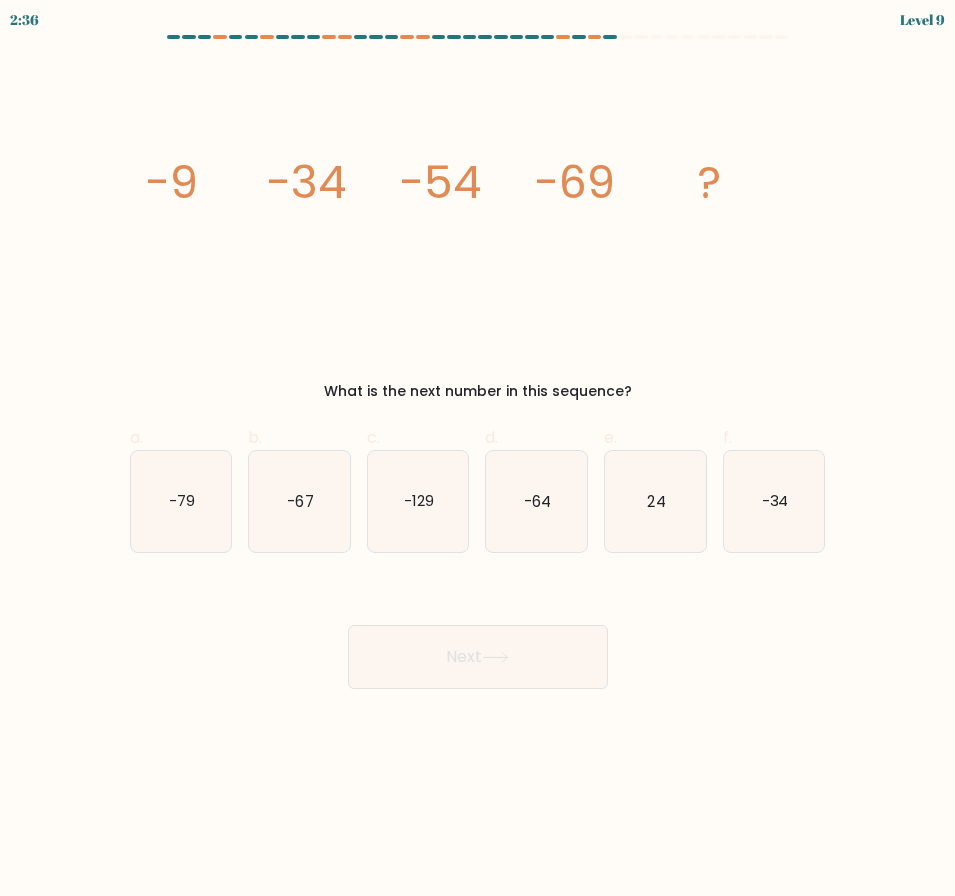 click on "Next" at bounding box center (478, 633) 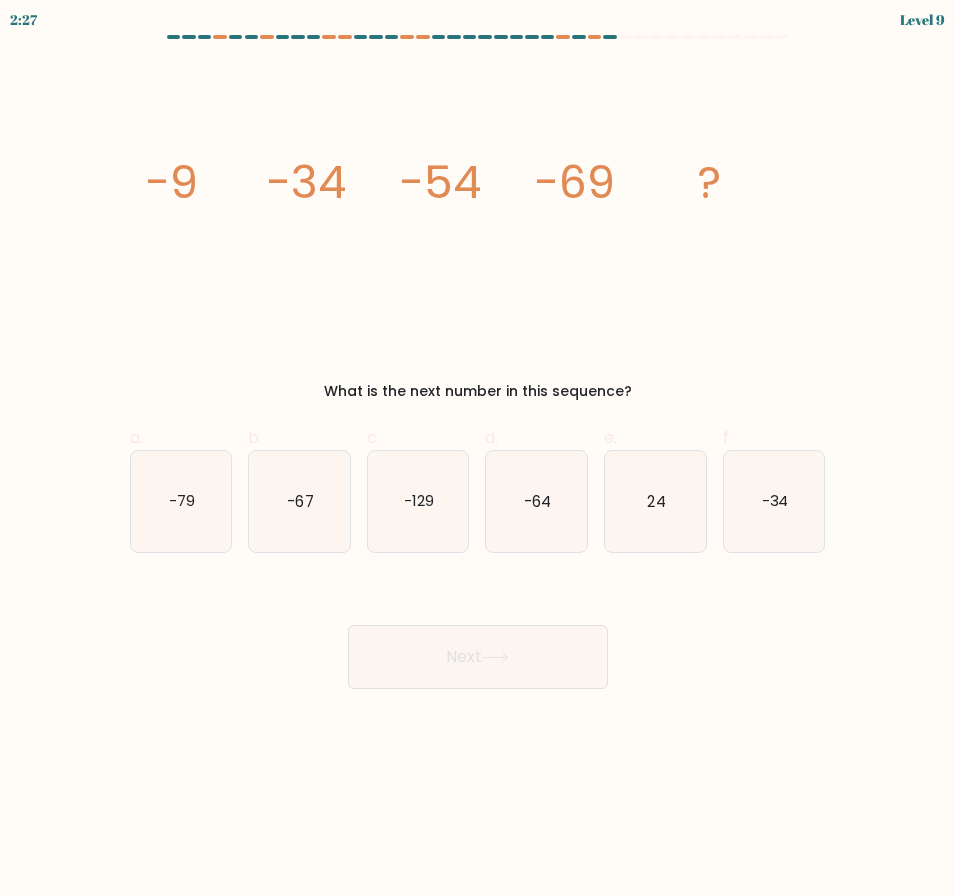 drag, startPoint x: 126, startPoint y: 173, endPoint x: 895, endPoint y: 593, distance: 876.2197 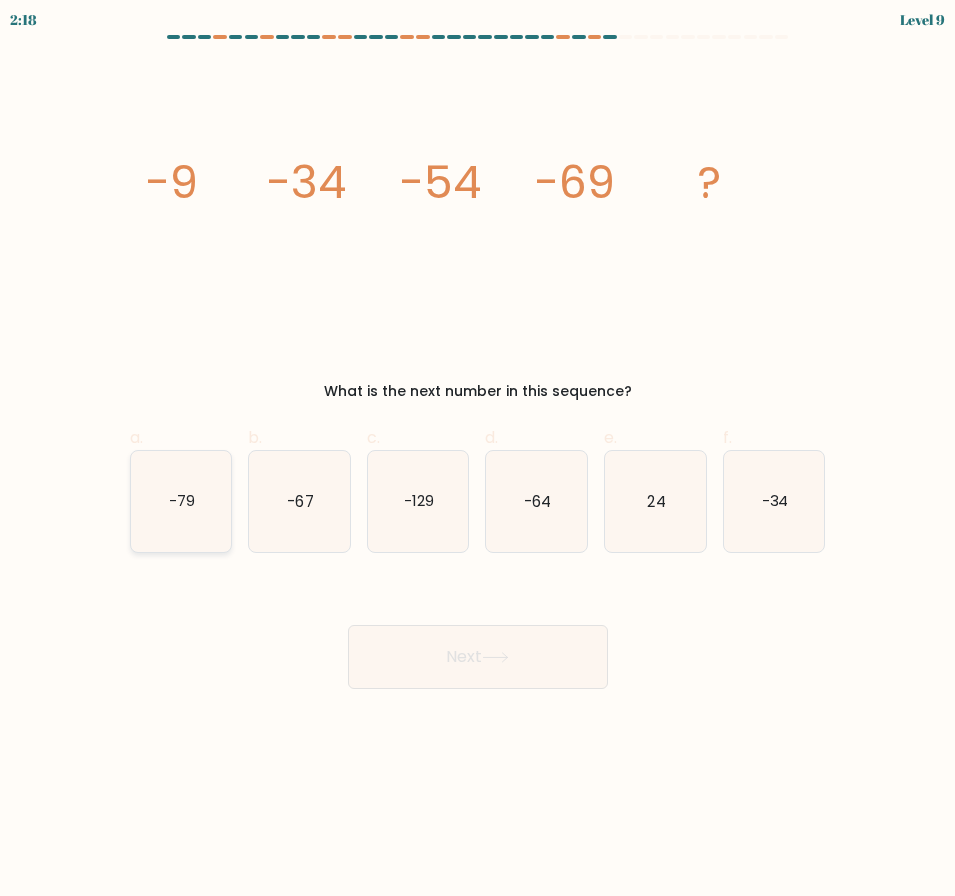 click on "-79" 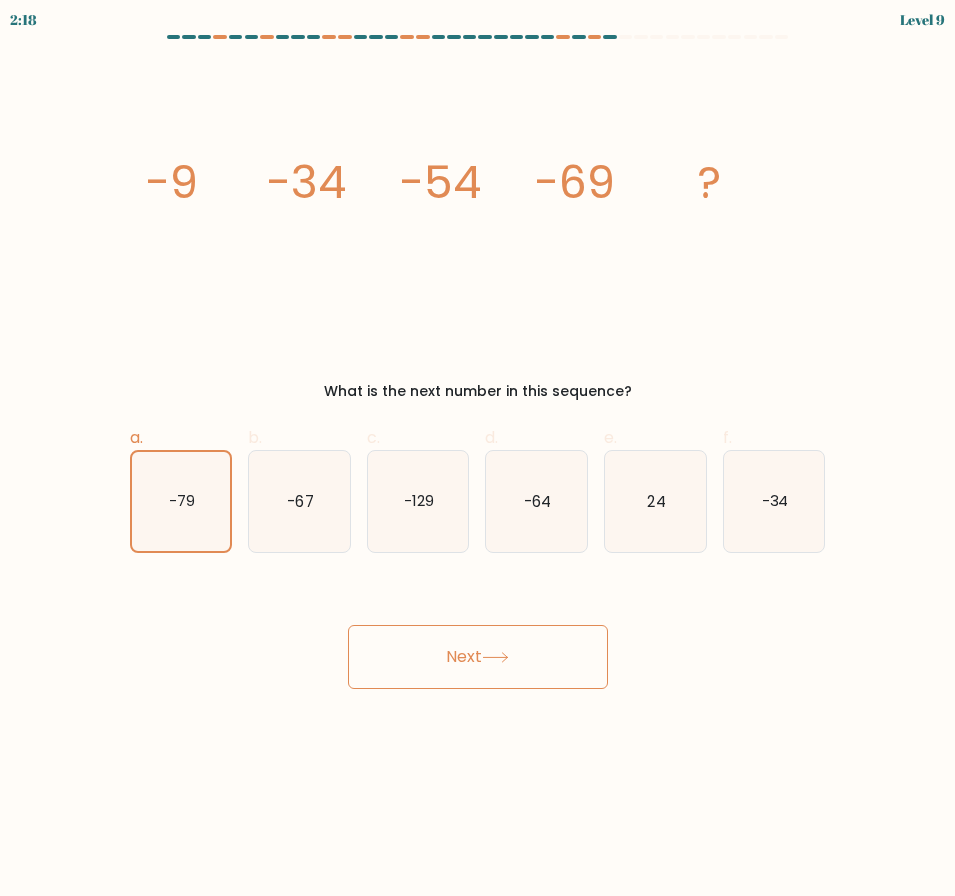 click on "Next" at bounding box center (478, 657) 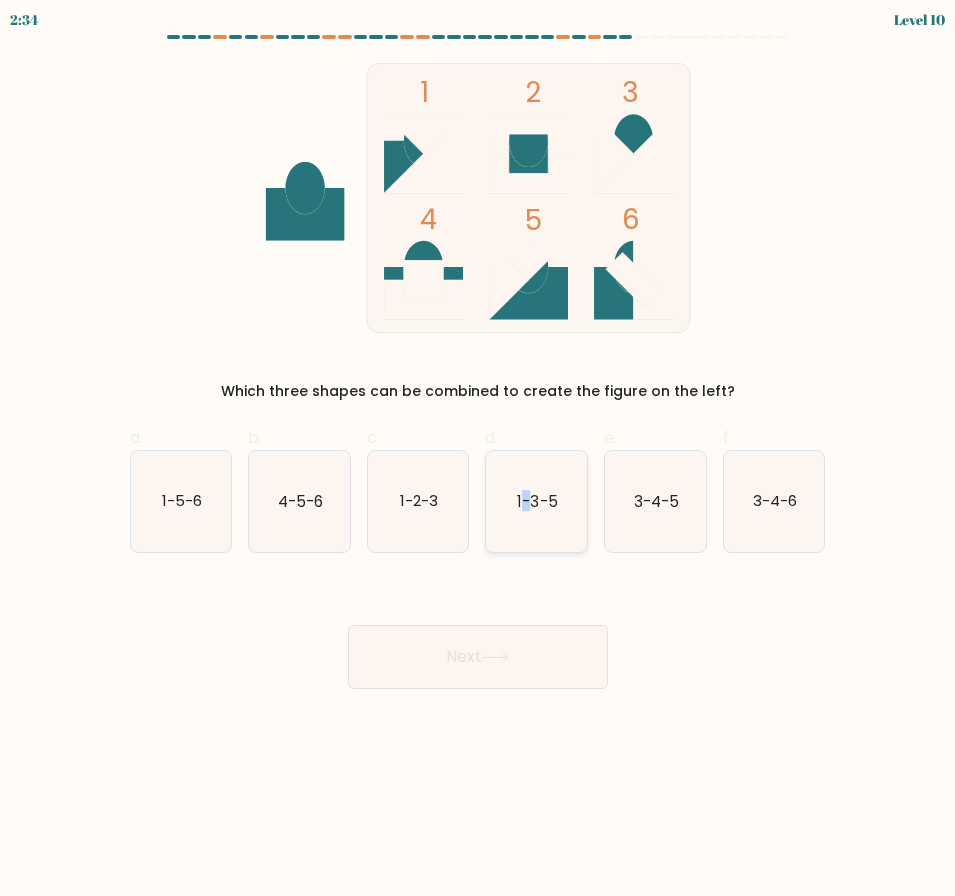 click on "1-3-5" 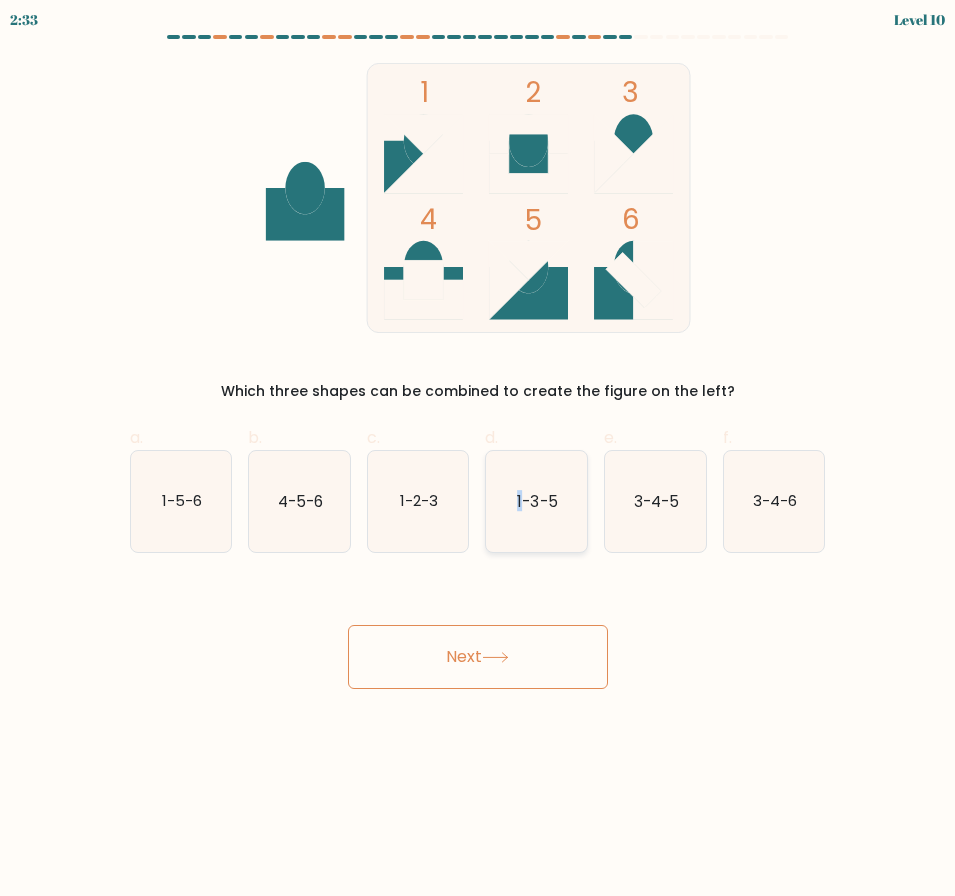 click on "1-3-5" 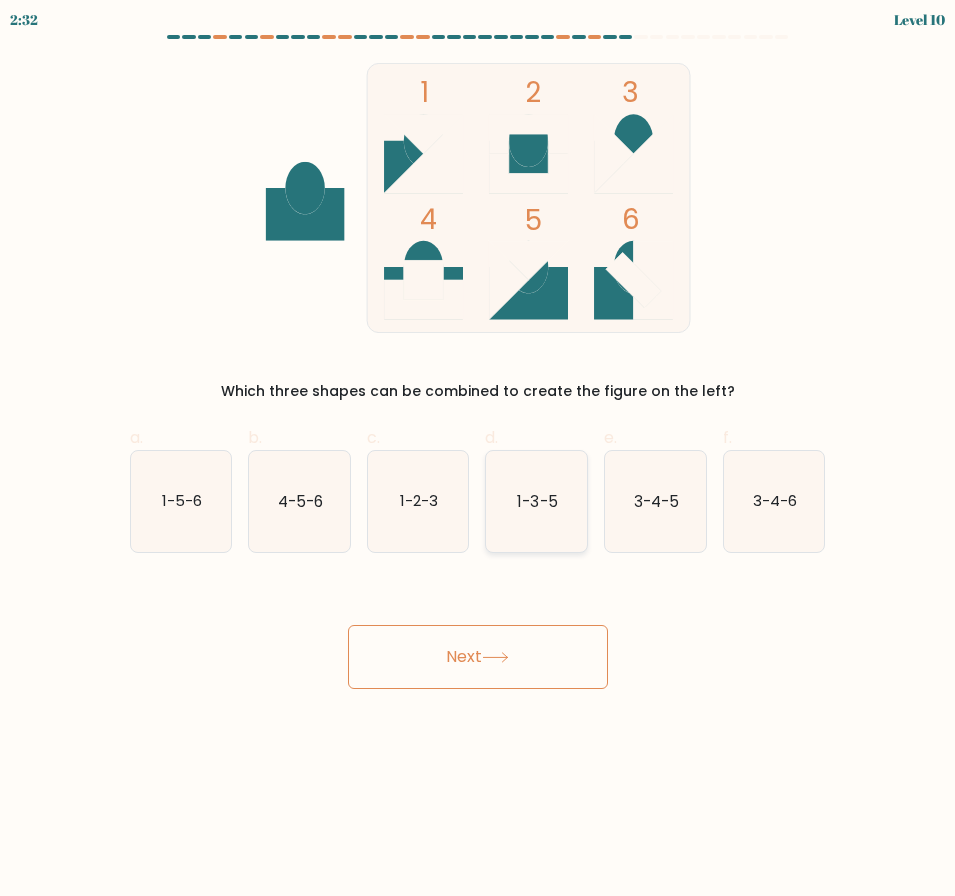 click on "1-3-5" 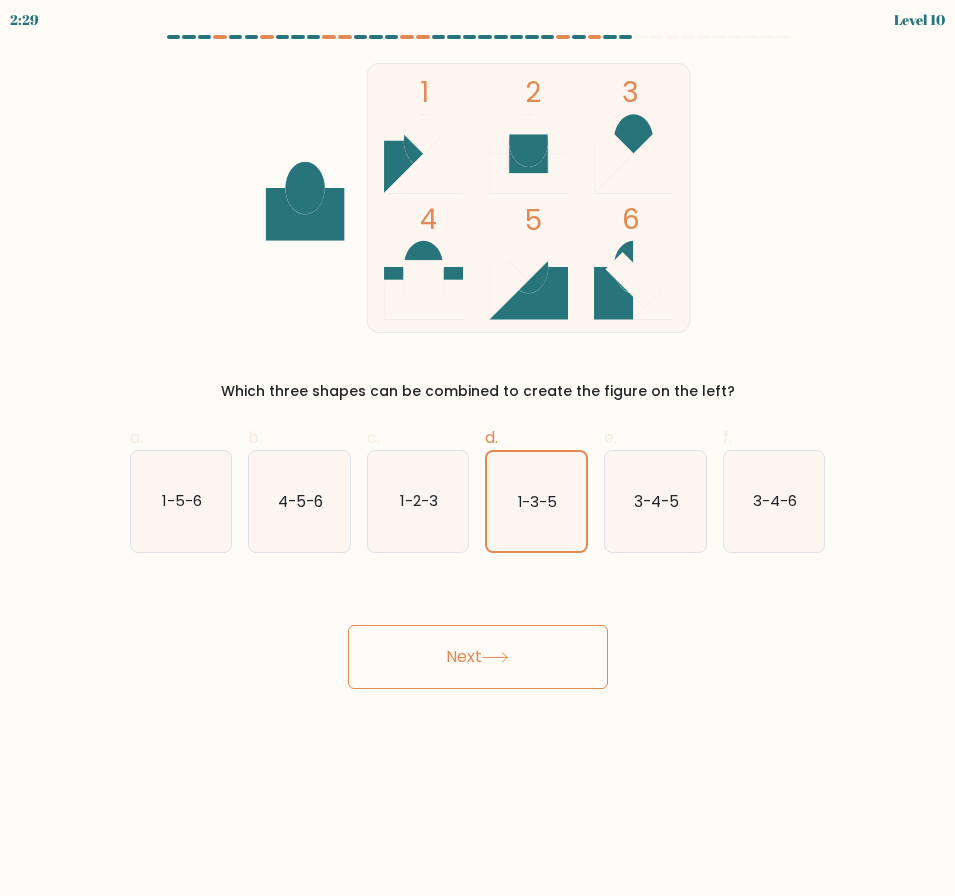 click on "Next" at bounding box center (478, 657) 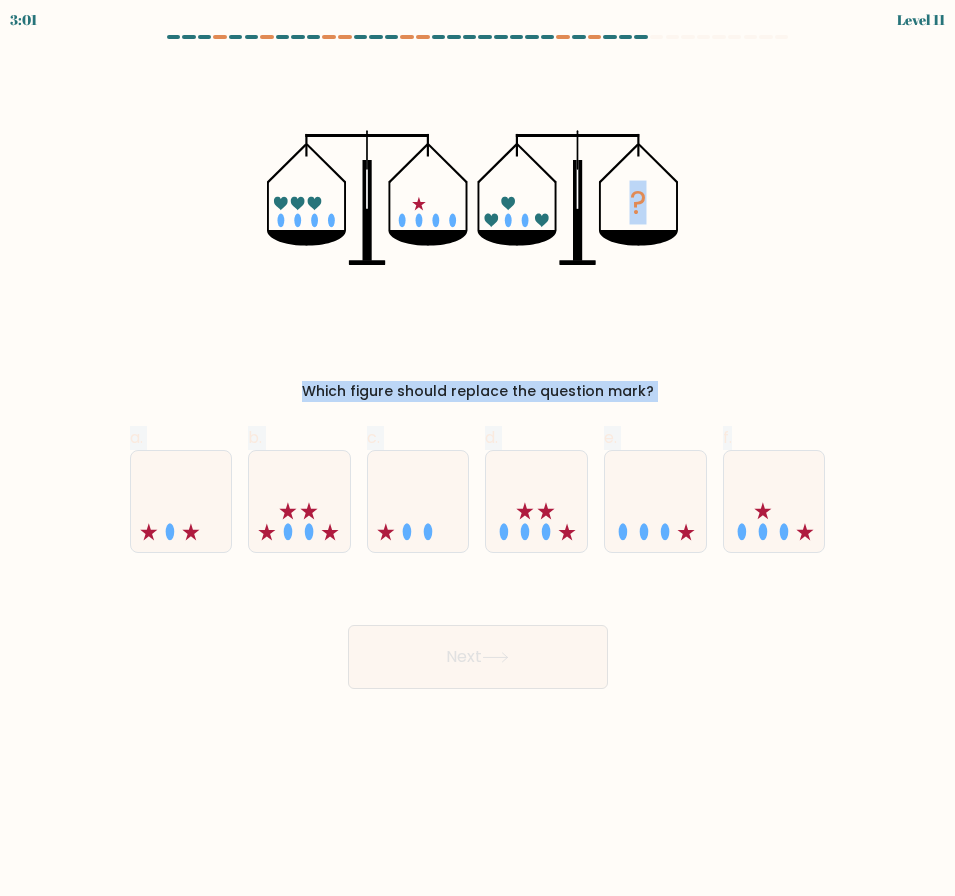 drag, startPoint x: 159, startPoint y: 113, endPoint x: 838, endPoint y: 476, distance: 769.9415 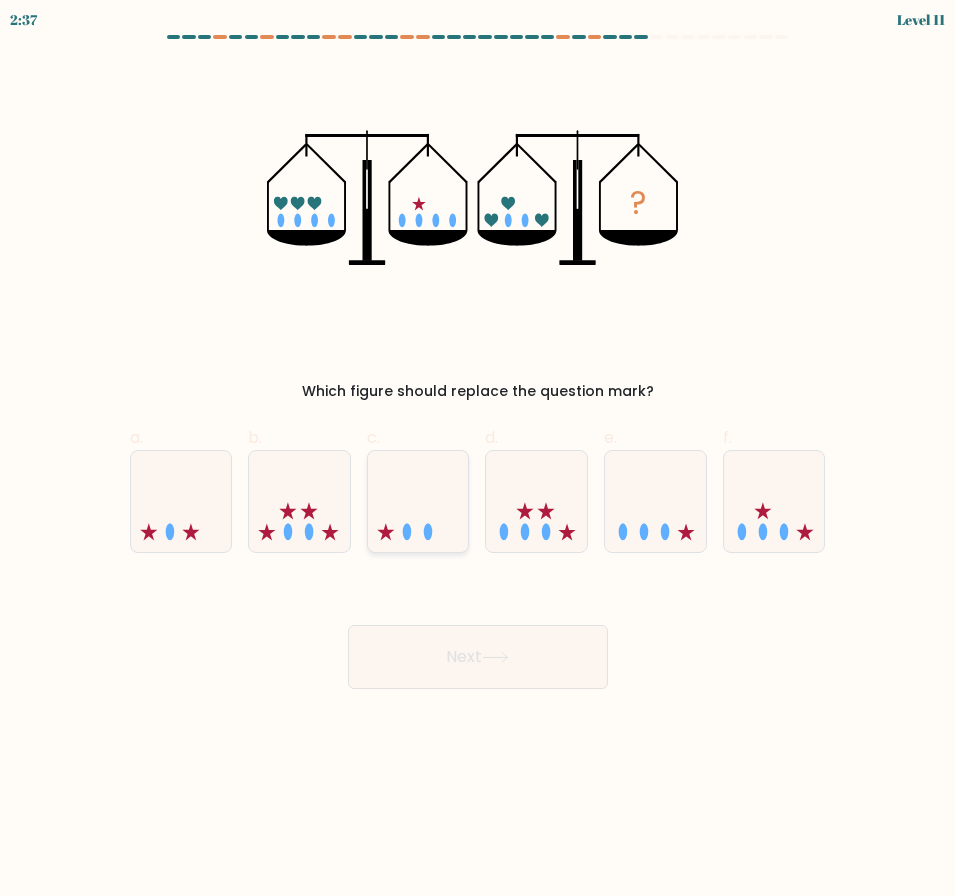 click at bounding box center [418, 501] 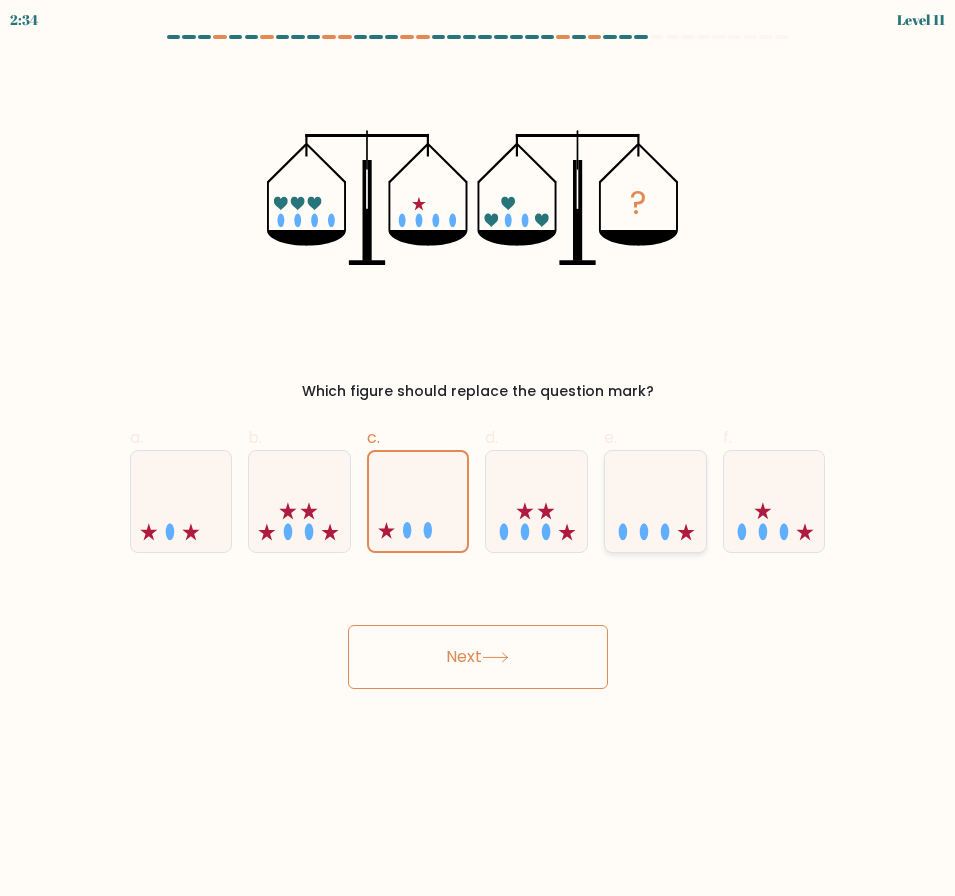 click 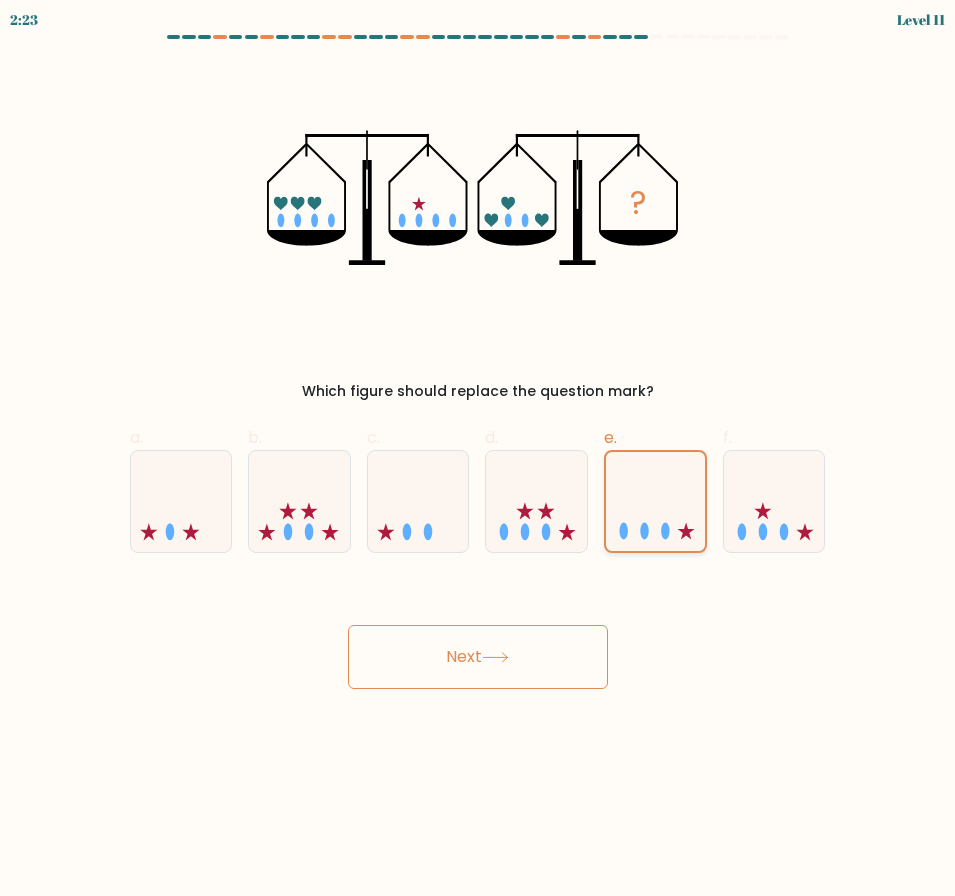 click 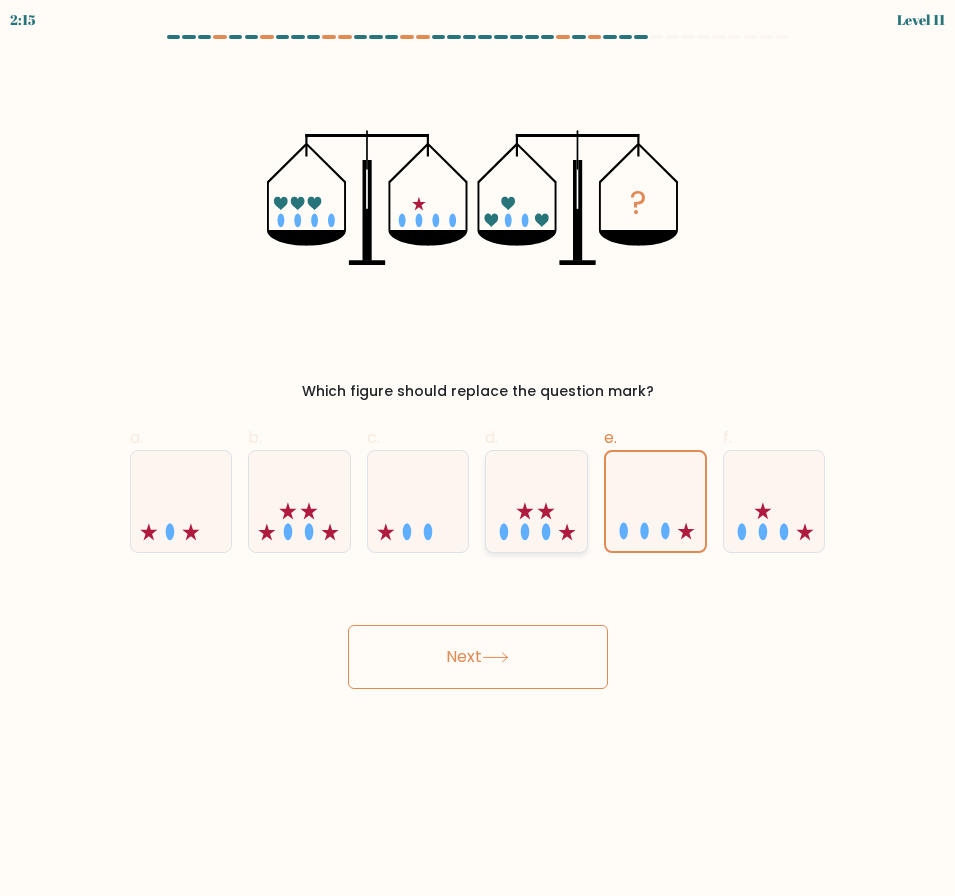 click 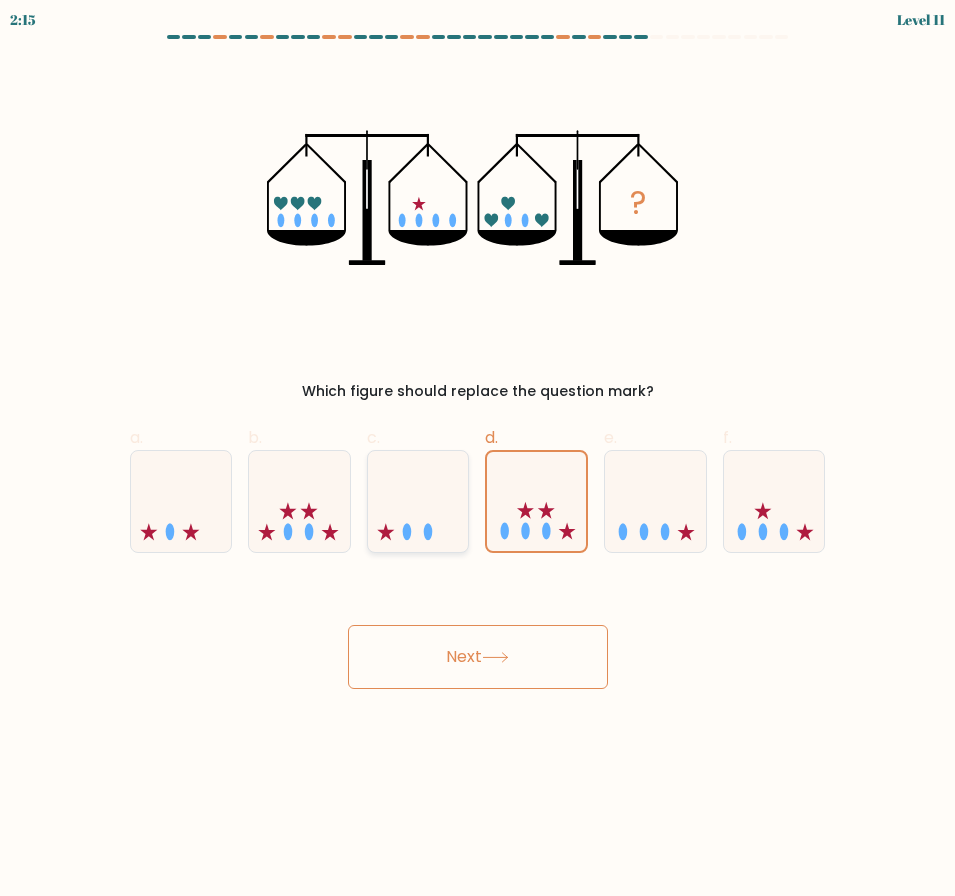 click 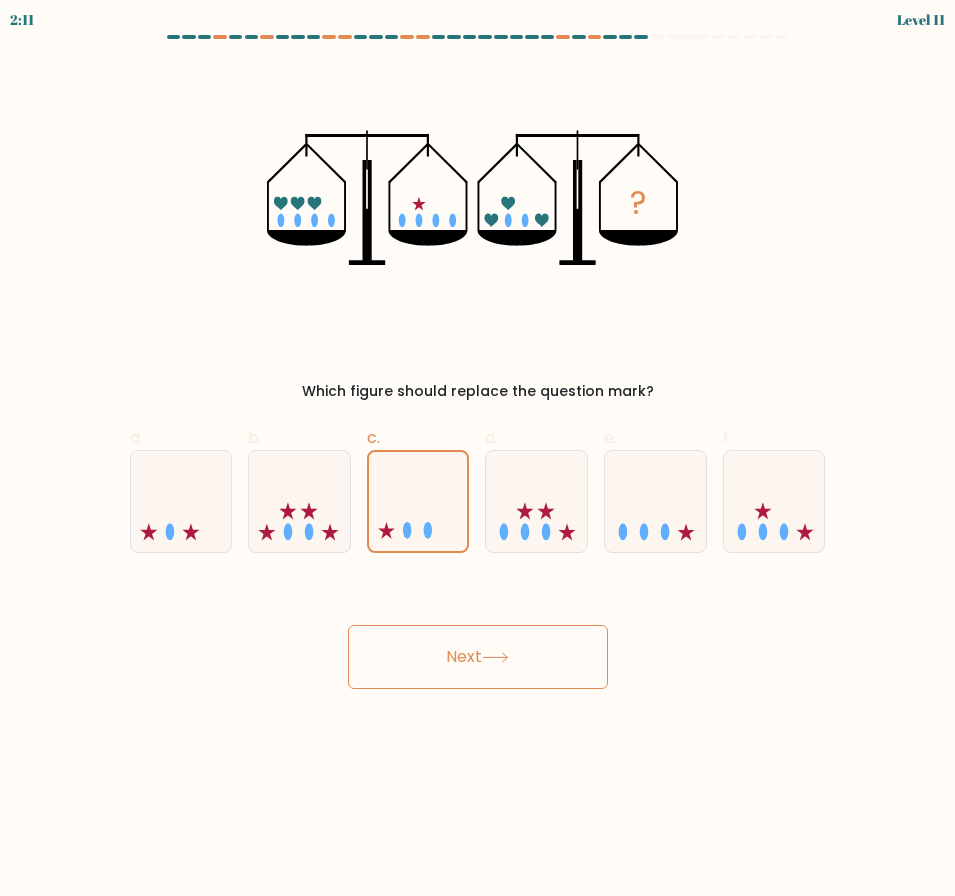 click on "Next" at bounding box center [478, 657] 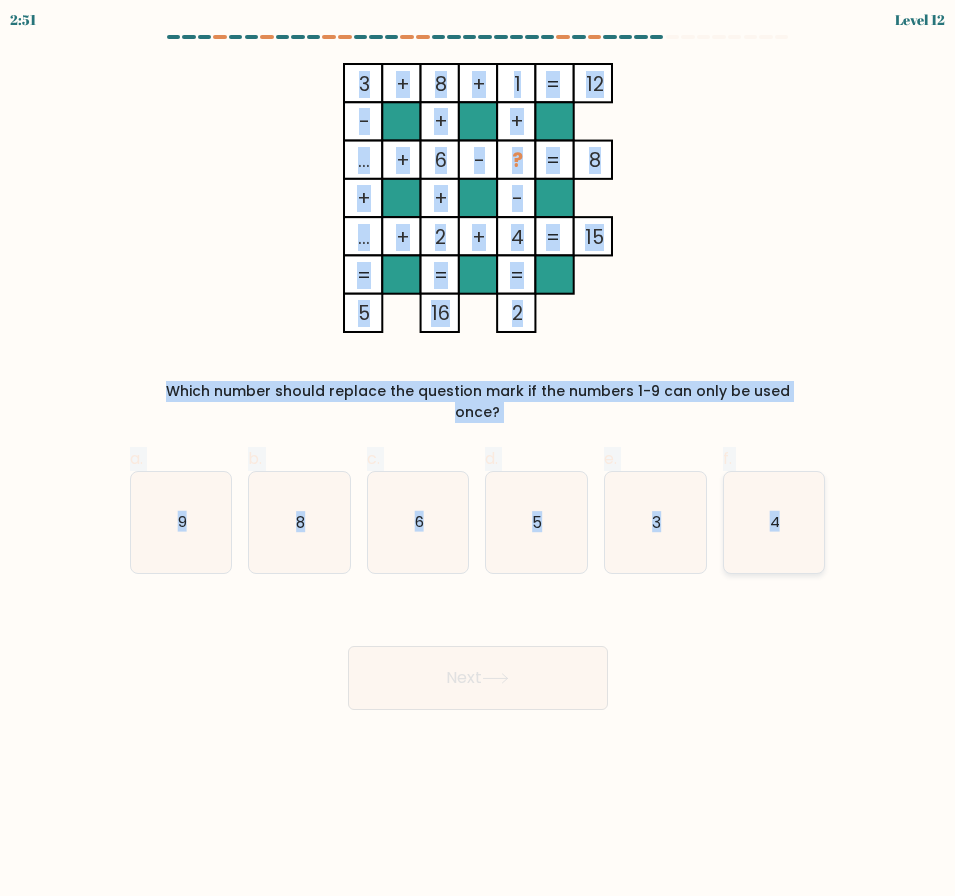 drag, startPoint x: 340, startPoint y: 74, endPoint x: 813, endPoint y: 509, distance: 642.615 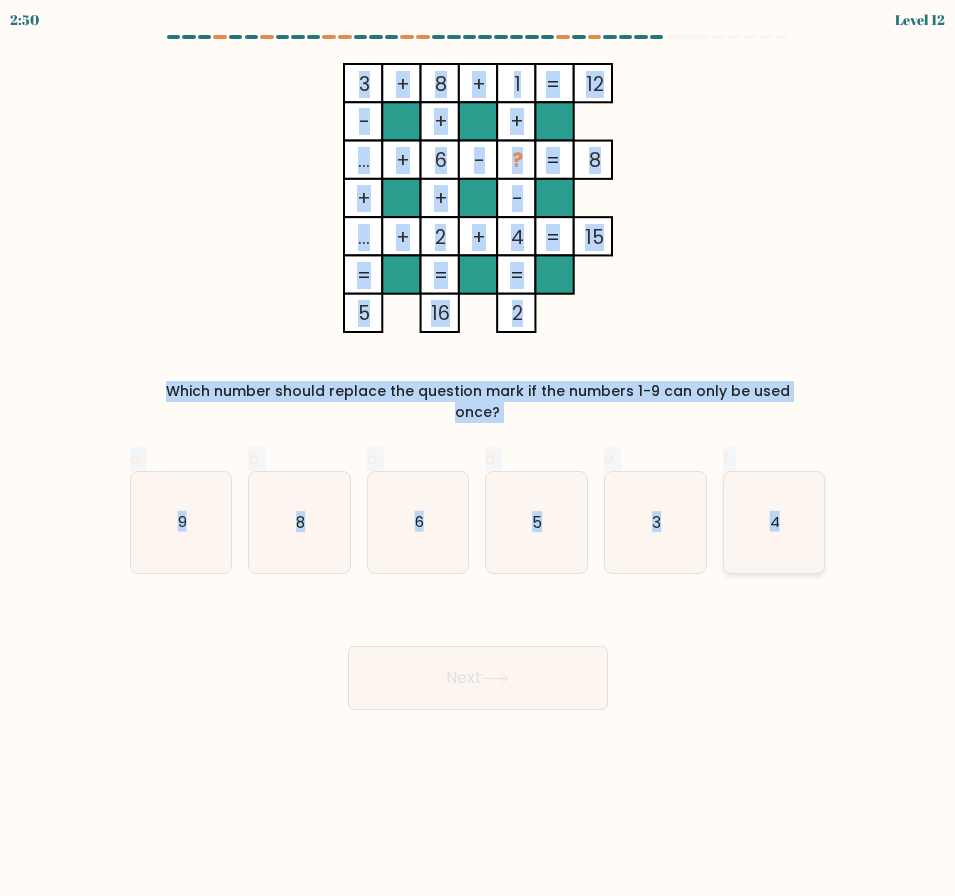 copy on "3    +    8    +    1    12    -    +    +    ...    +    6    -    ?    8    +    +    -    ...    +    2    +    4    =   15    =   =   =   =   5    16    2    =
Which number should replace the question mark if the numbers 1-9 can only be used once?
a.
9
b.
8
c.
6
d.
5
e.
3
f.
4" 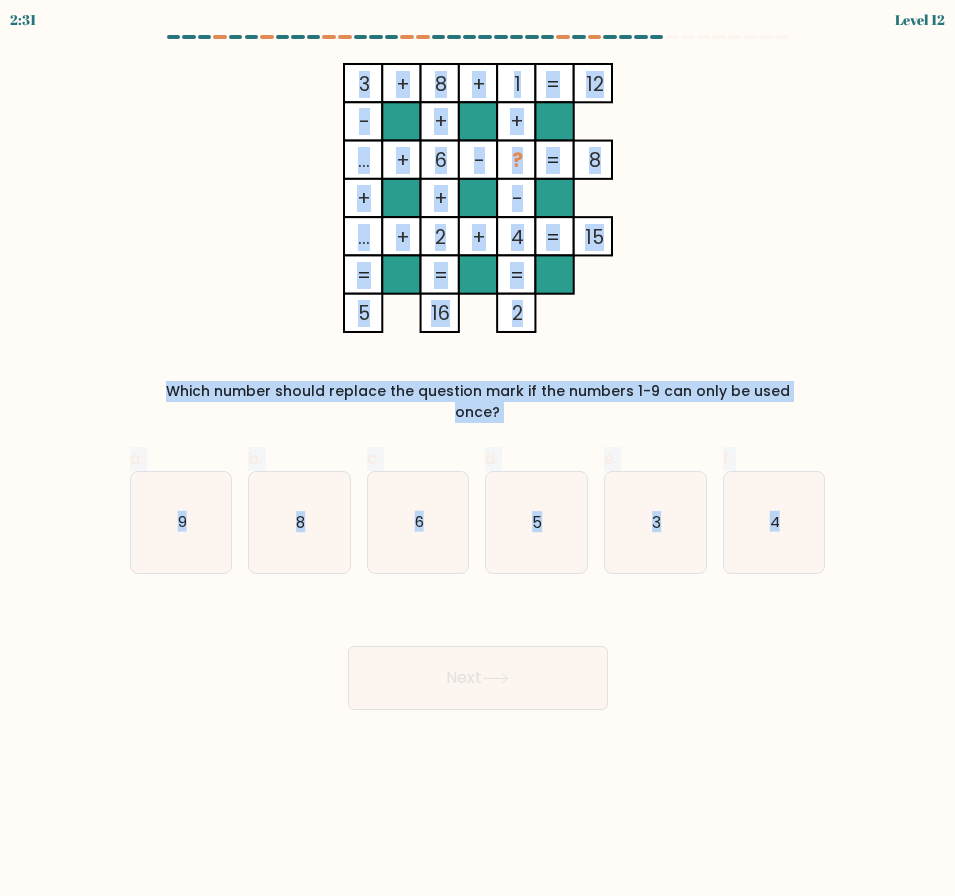 click on "3    +    8    +    1    12    -    +    +    ...    +    6    -    ?    8    +    +    -    ...    +    2    +    4    =   15    =   =   =   =   5    16    2    =" 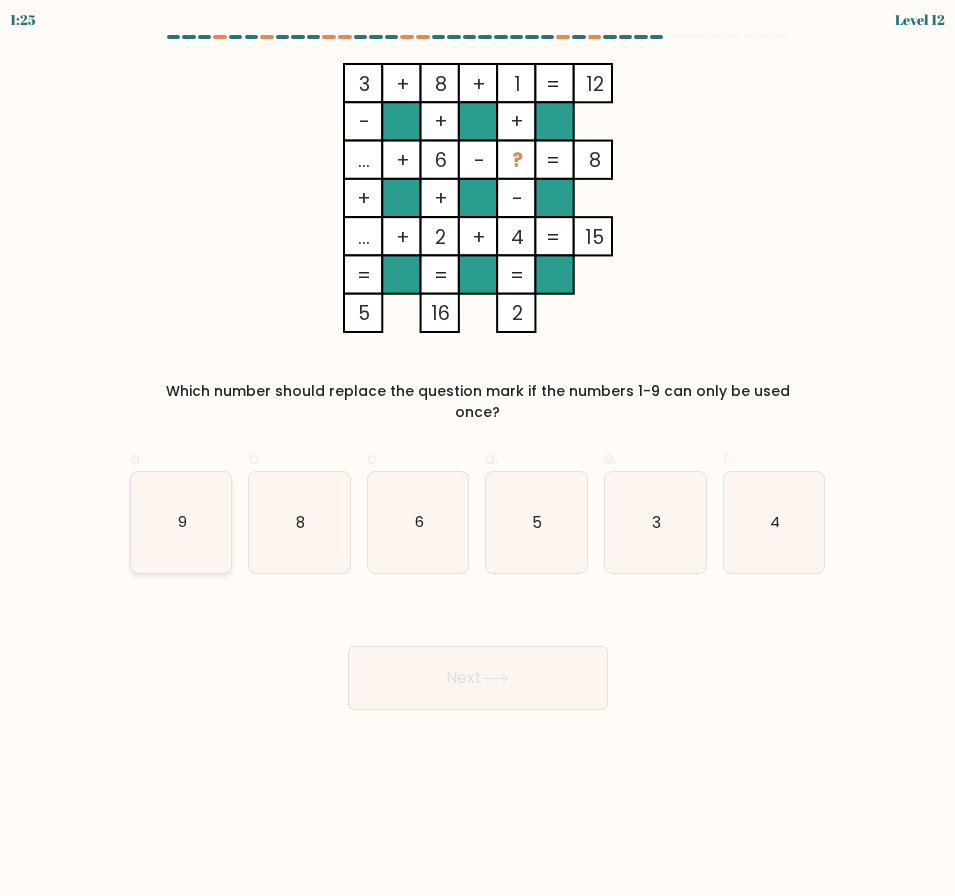 click on "9" 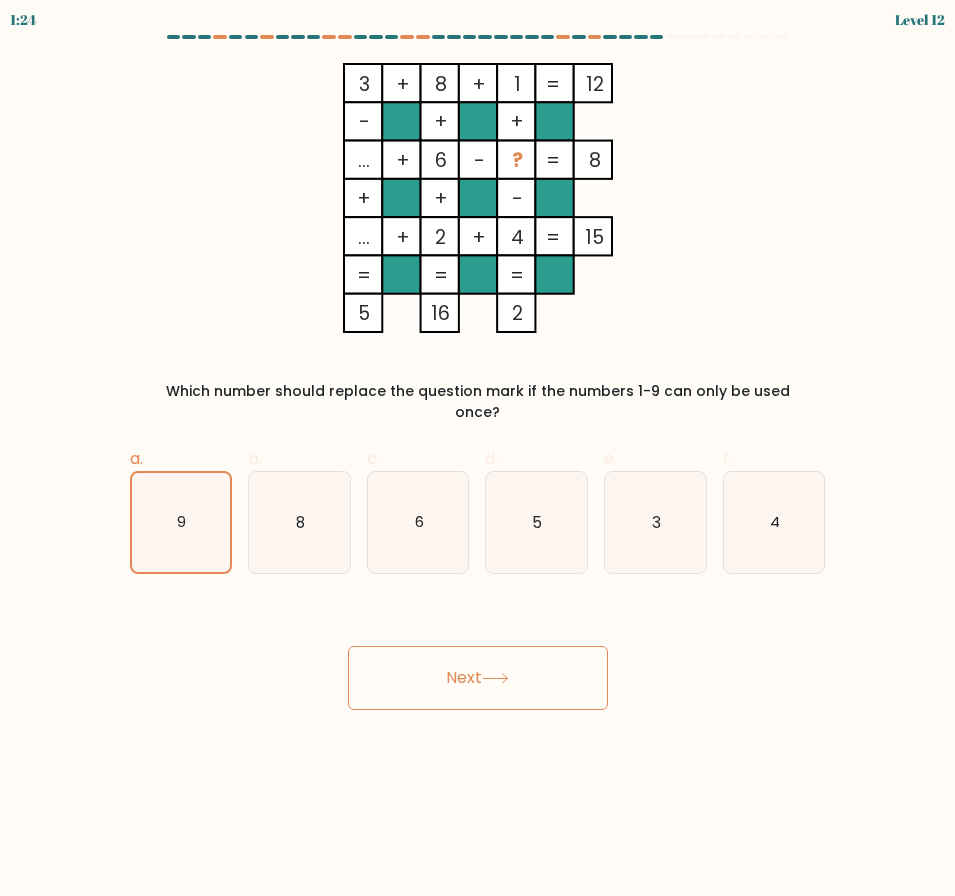 click on "Next" at bounding box center (478, 678) 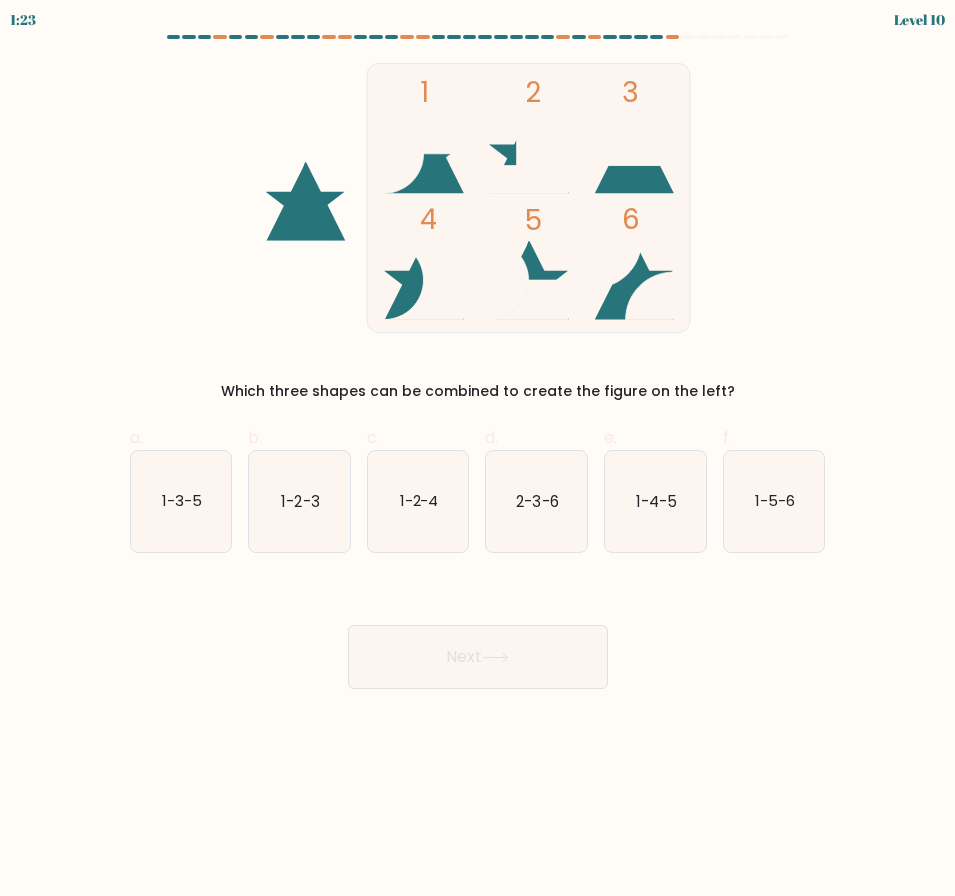 click on "Next" at bounding box center (478, 657) 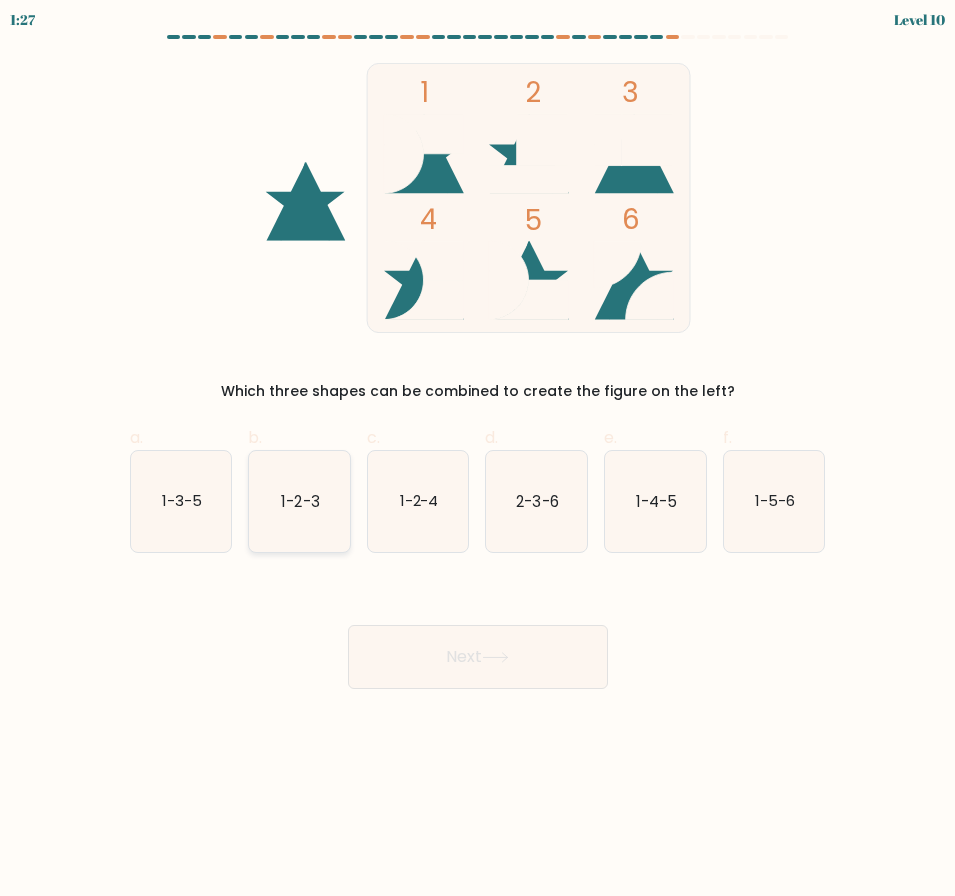 click on "1-2-3" 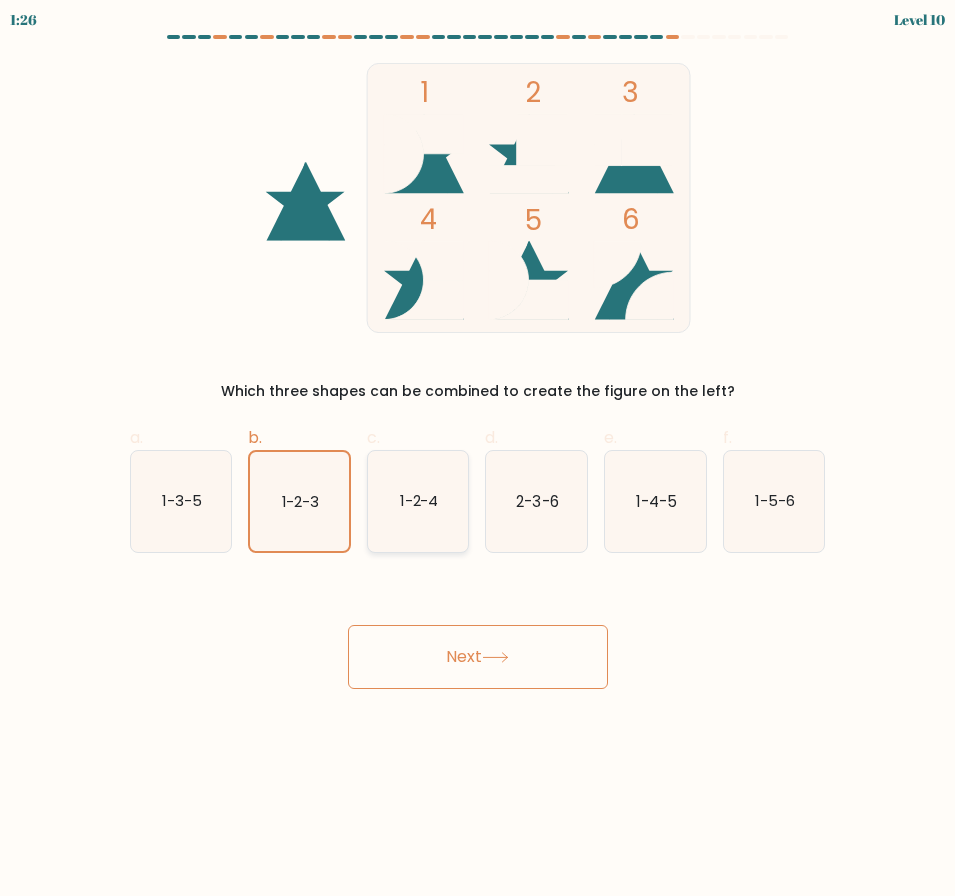 click on "1-2-4" 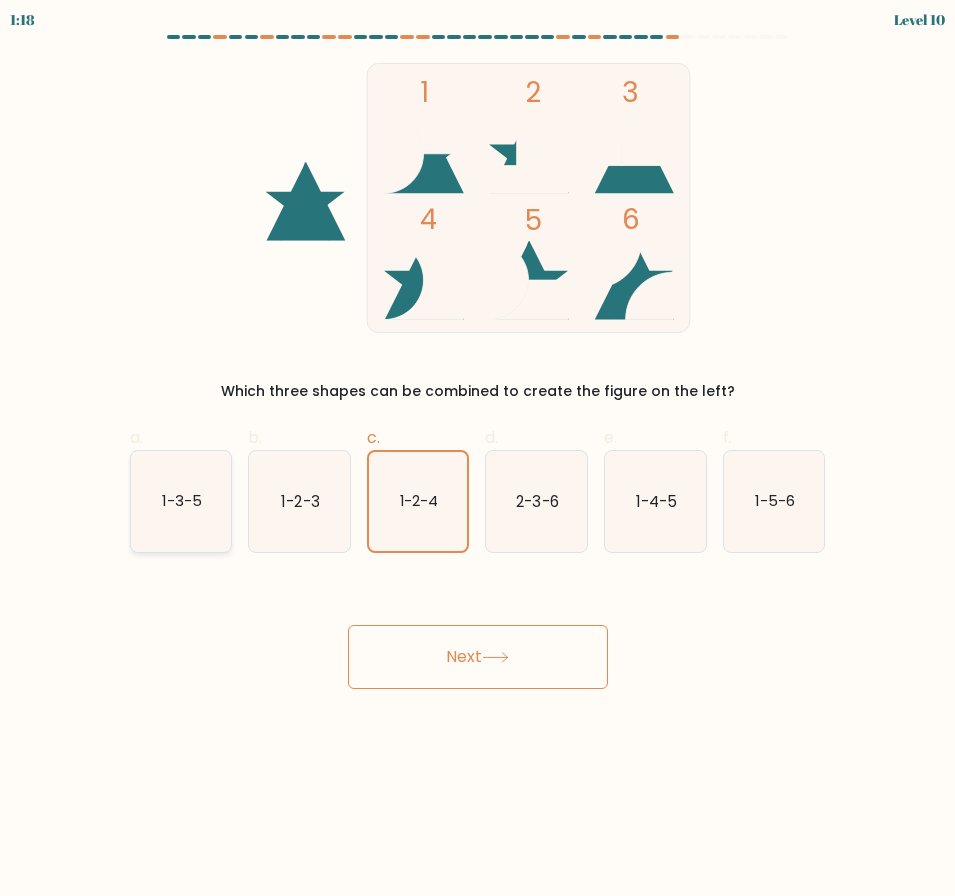 click on "1-3-5" 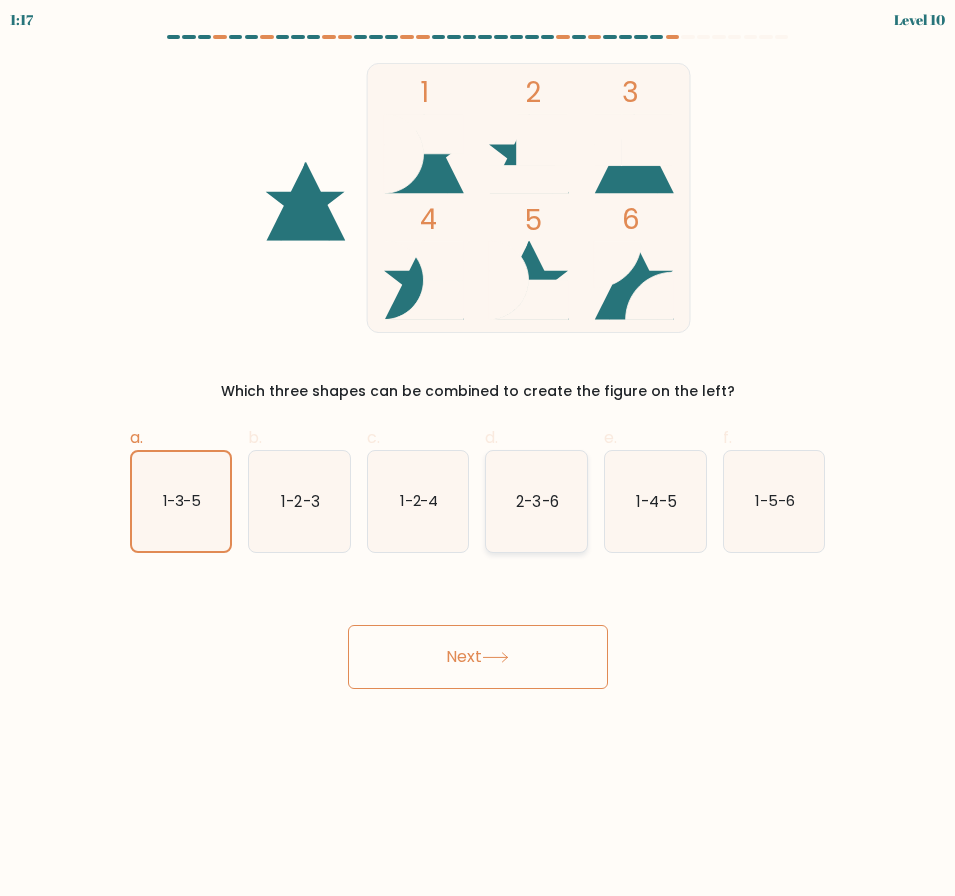 click on "2-3-6" 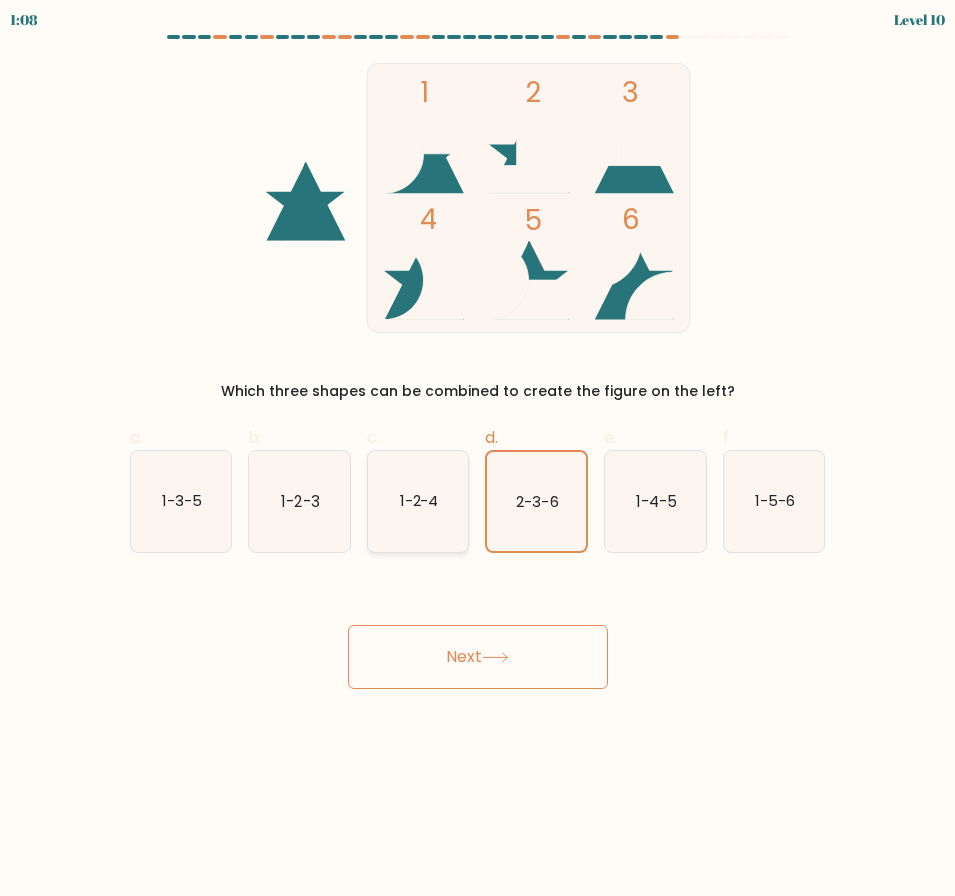 click on "1-2-4" 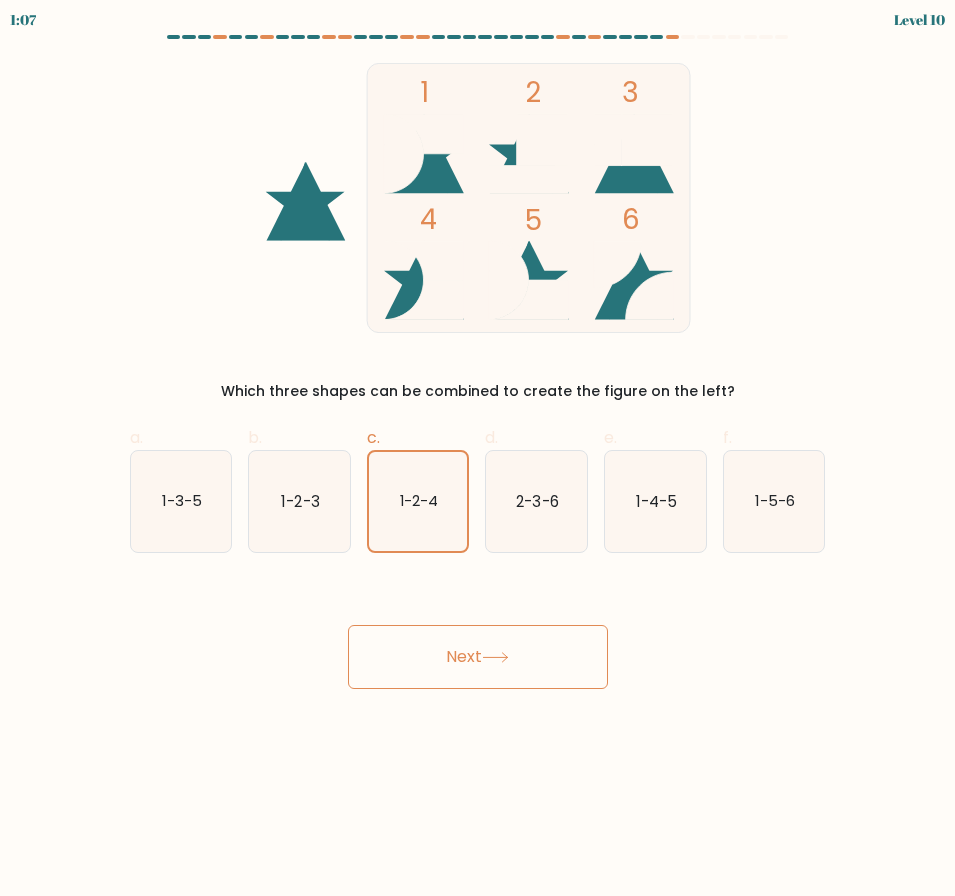 click on "Next" at bounding box center [478, 657] 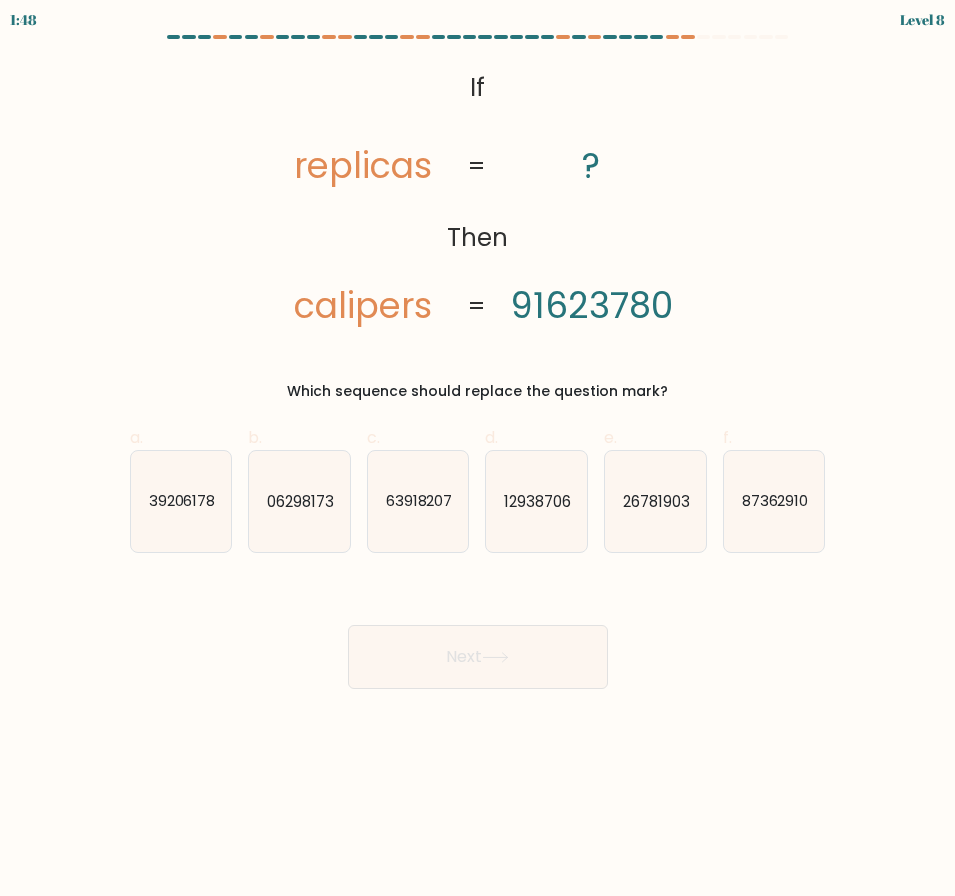 type 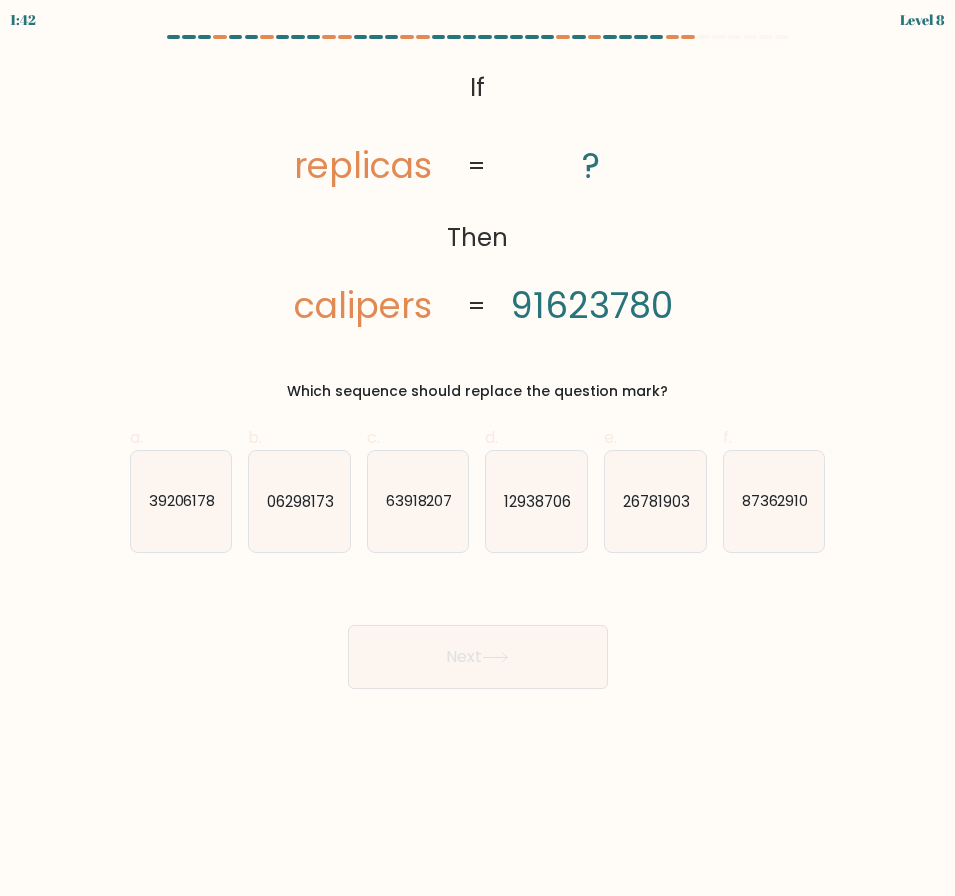 click on "Next" at bounding box center [478, 633] 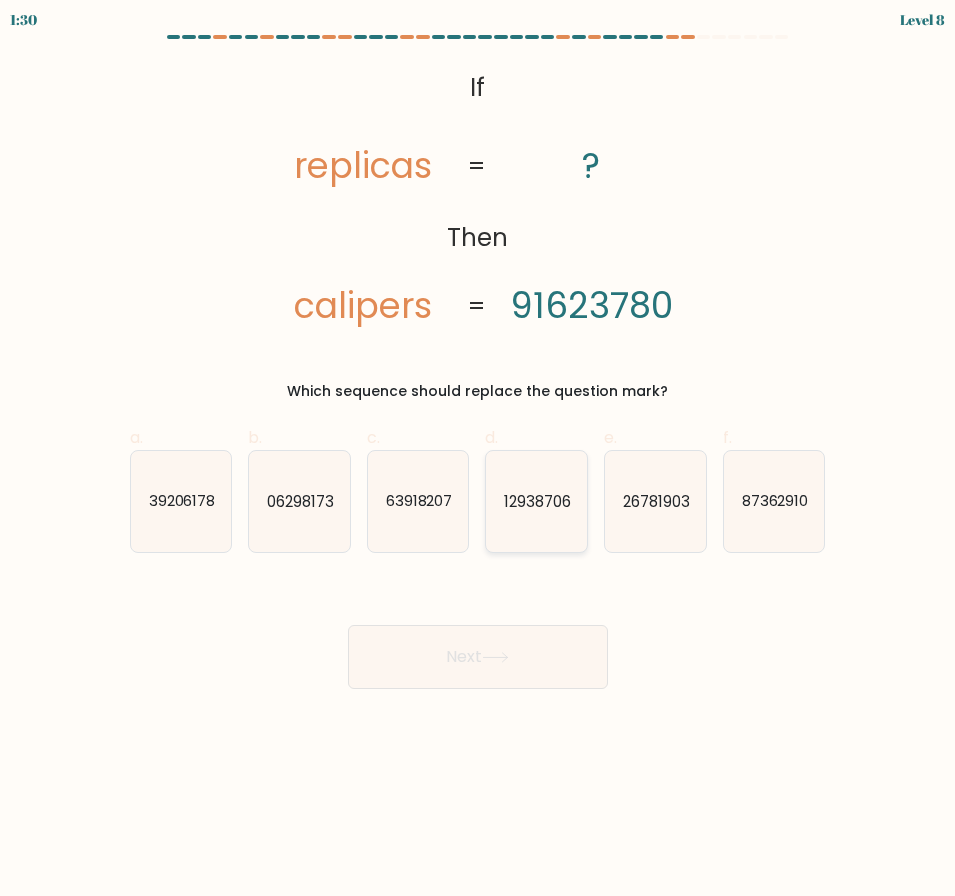 click on "12938706" 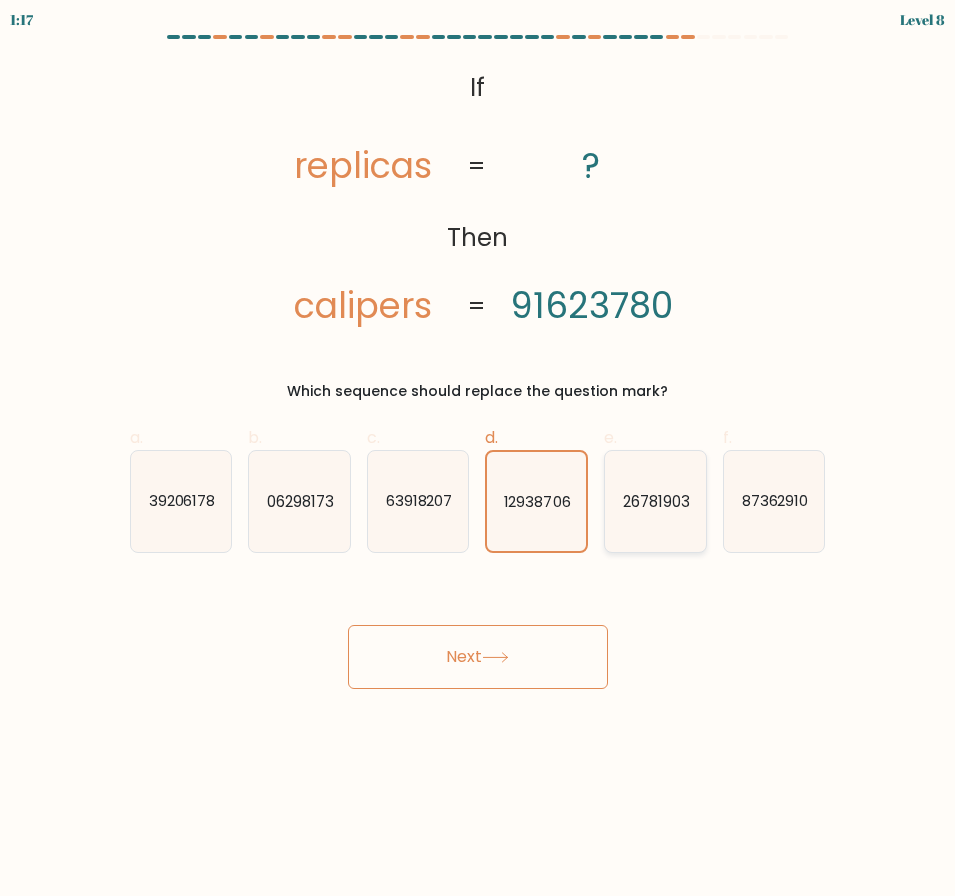 click on "26781903" 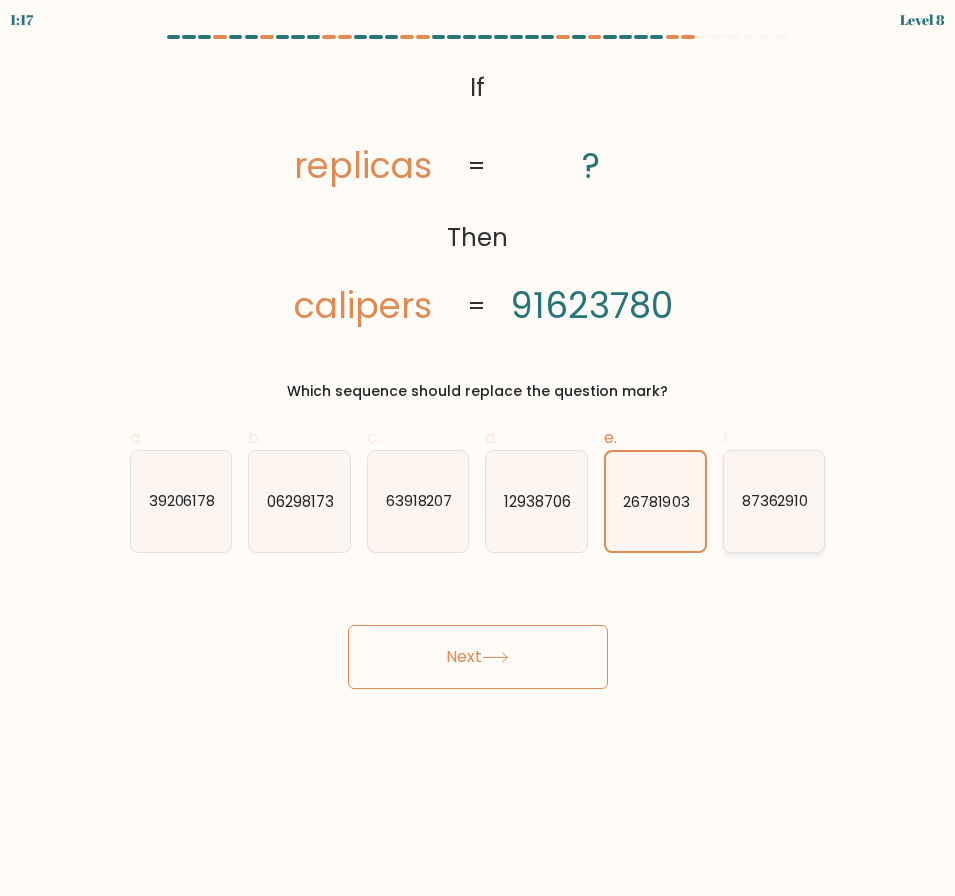 click on "87362910" 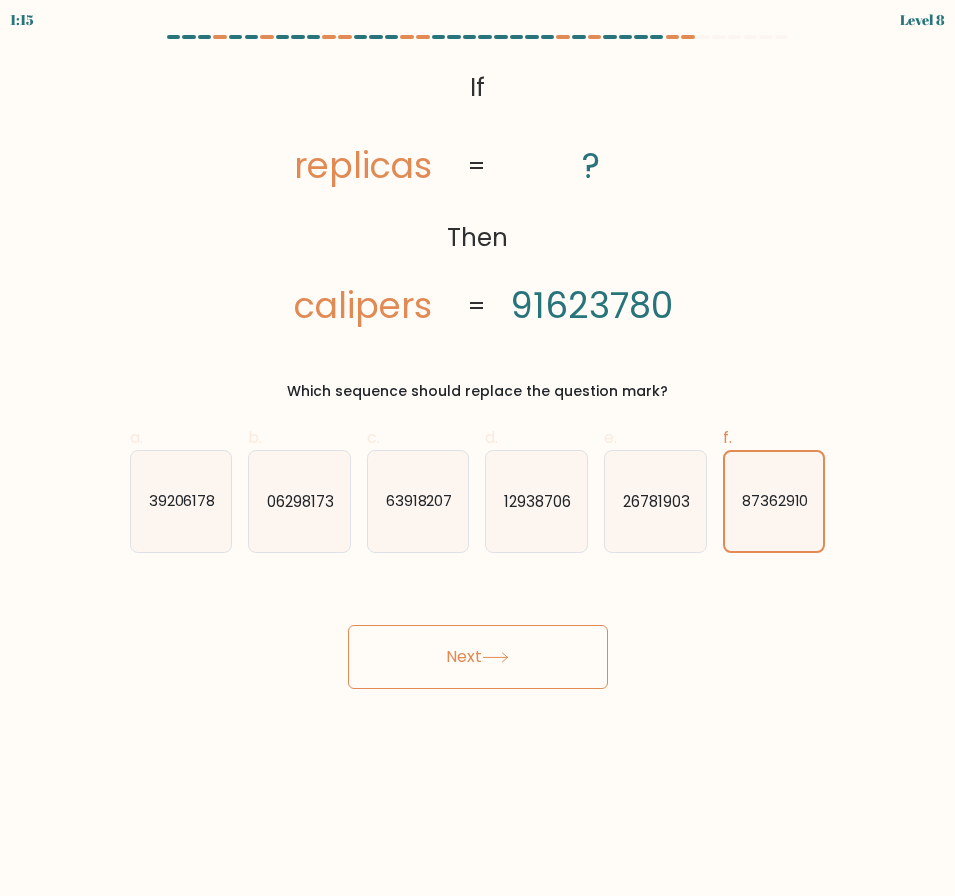 click on "Next" at bounding box center [478, 657] 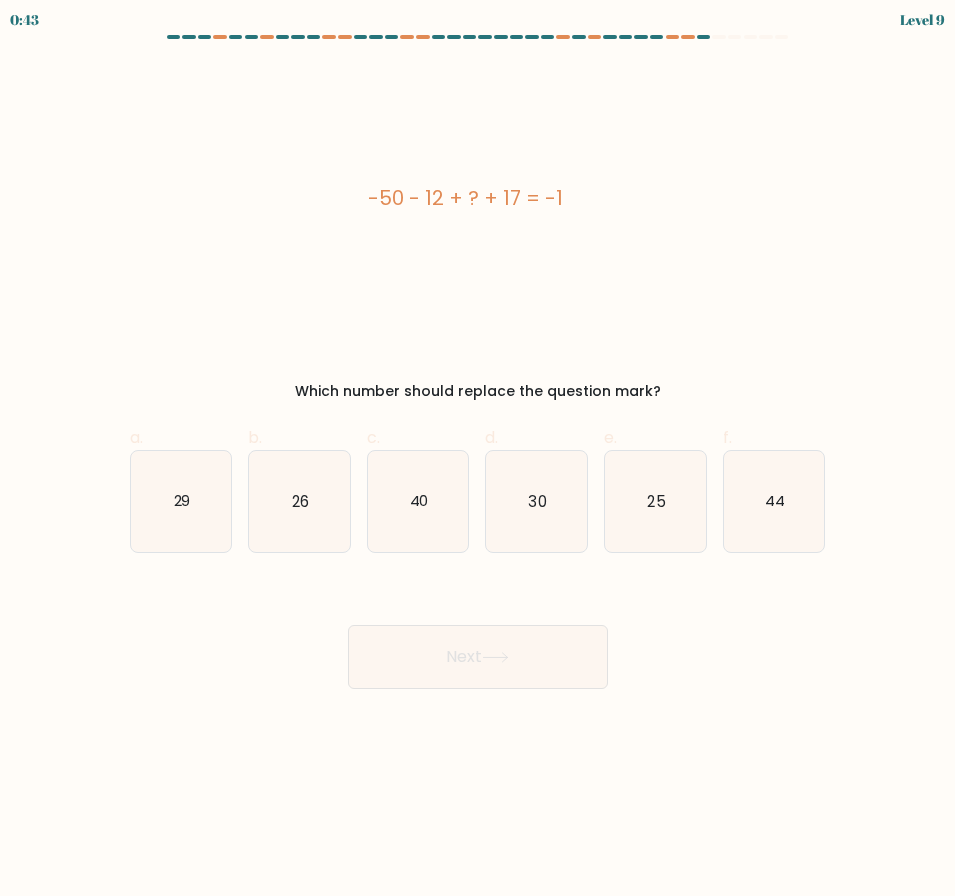 type 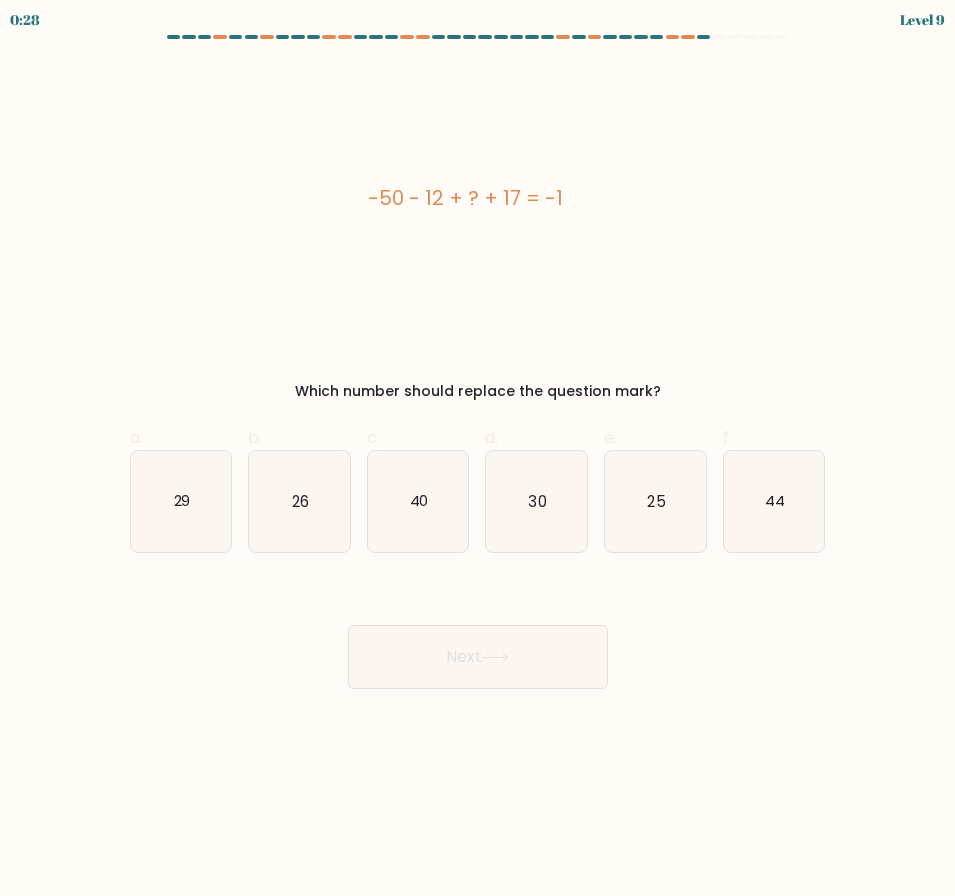drag, startPoint x: 175, startPoint y: 517, endPoint x: 275, endPoint y: 586, distance: 121.49486 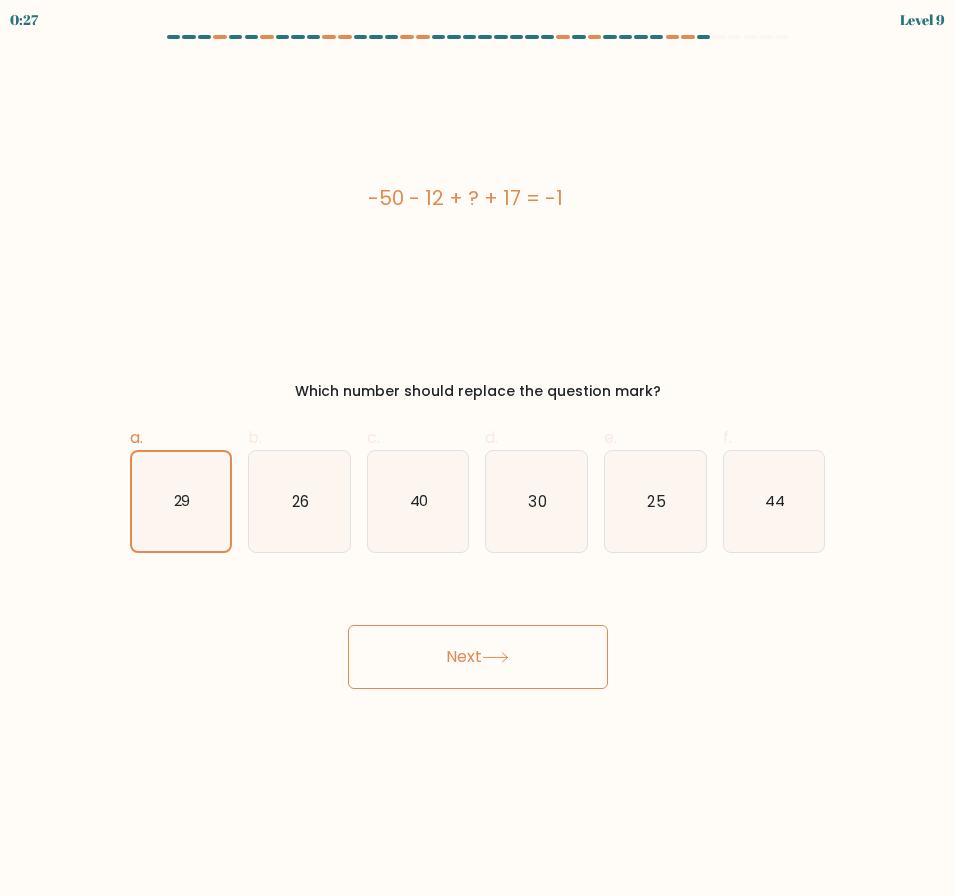 click on "Next" at bounding box center [478, 657] 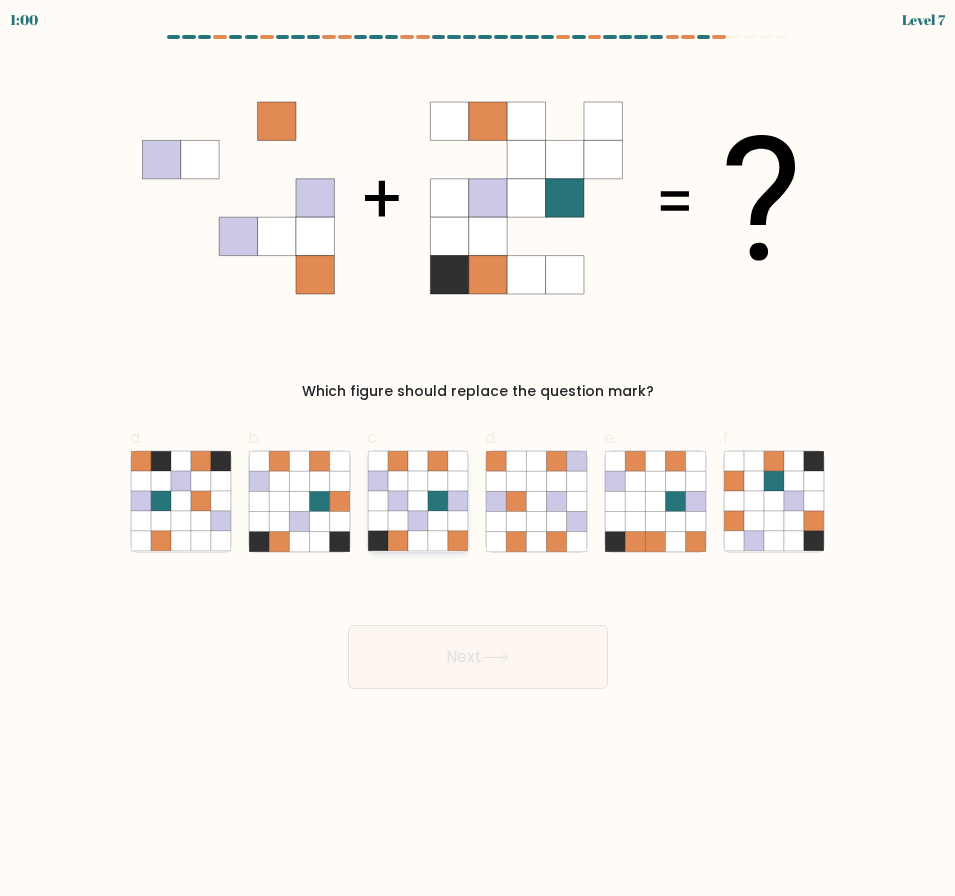 click 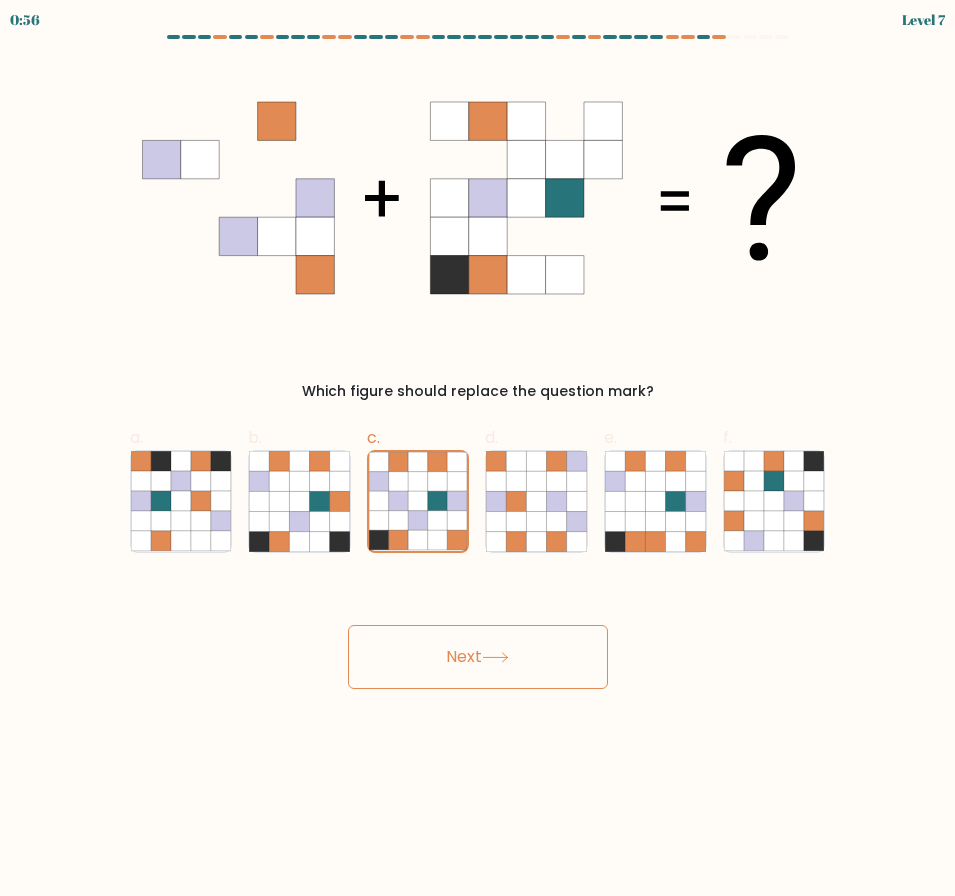 click on "Next" at bounding box center [478, 657] 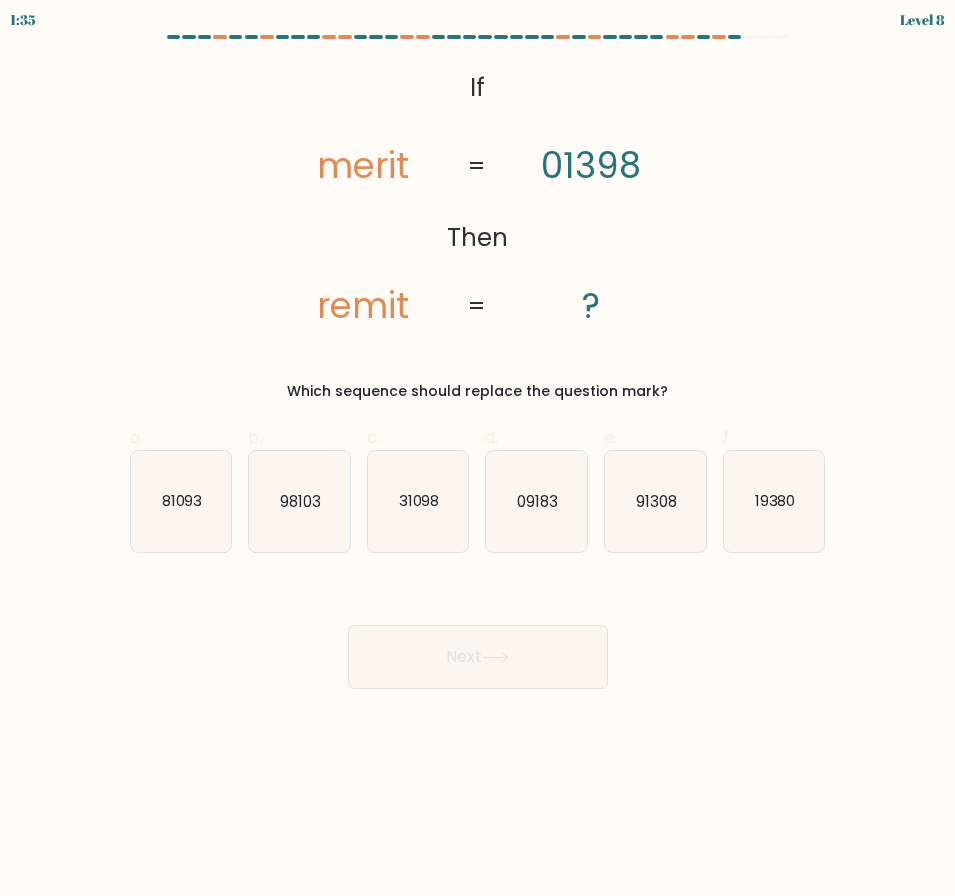 type 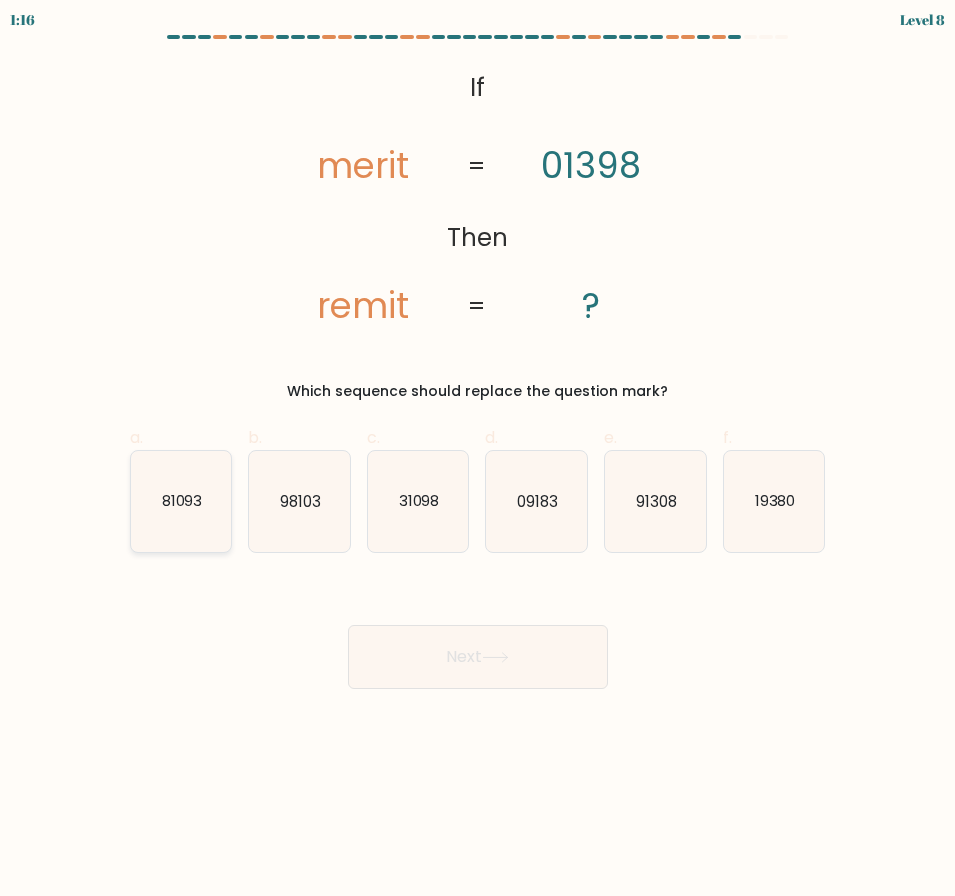click on "81093" 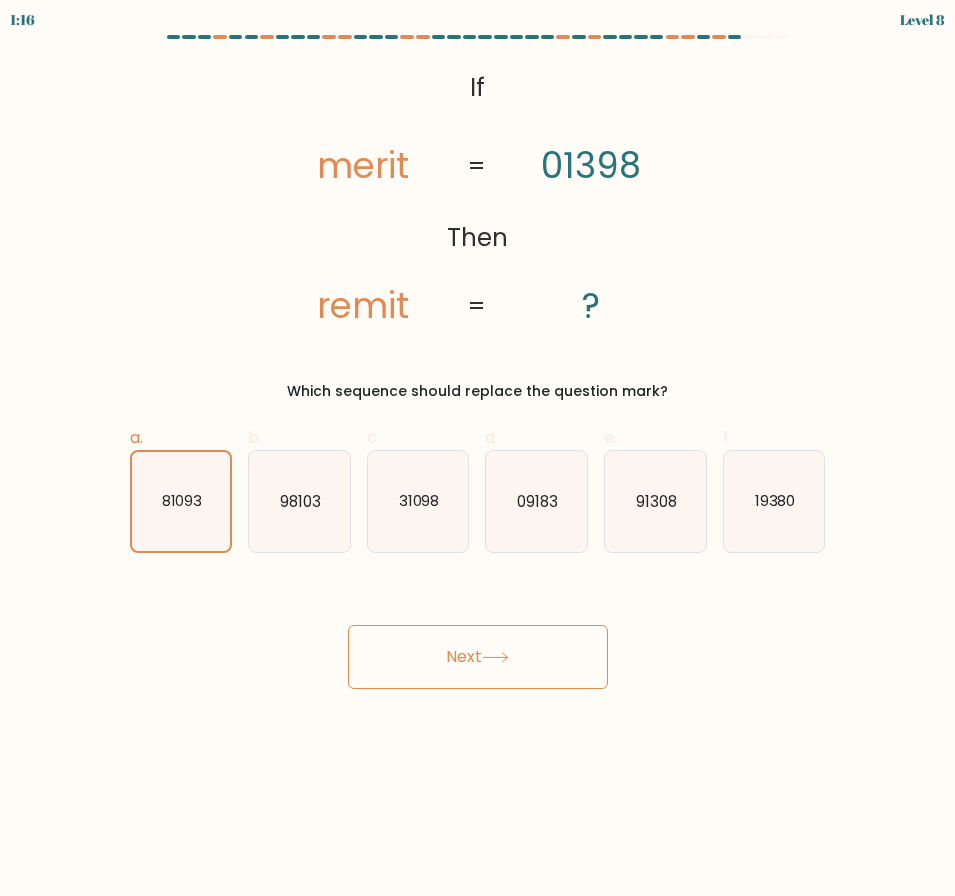 click on "Next" at bounding box center [478, 657] 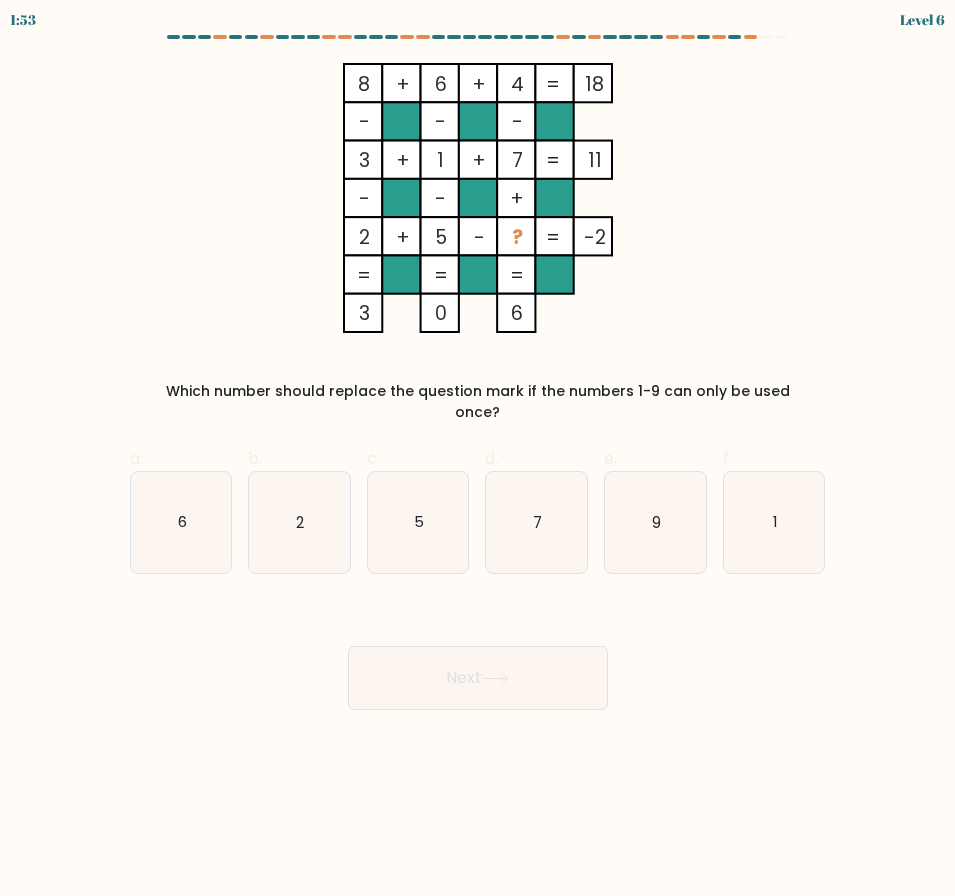 type 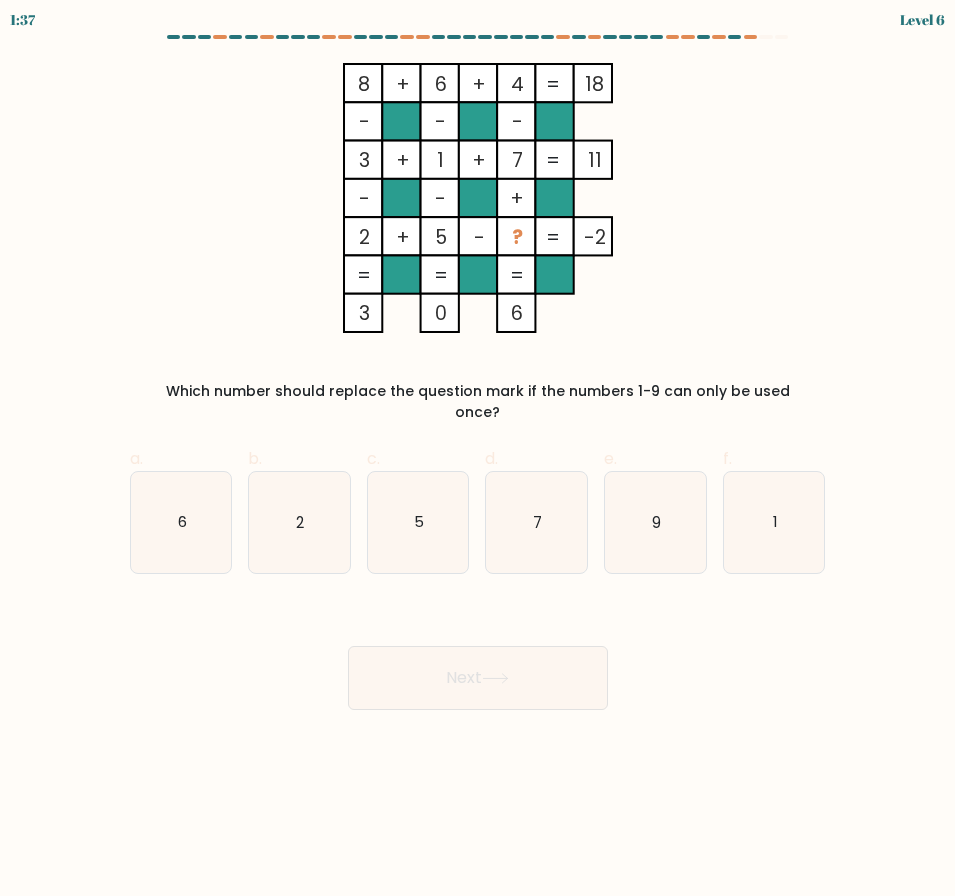 drag, startPoint x: 527, startPoint y: 509, endPoint x: 498, endPoint y: 640, distance: 134.17154 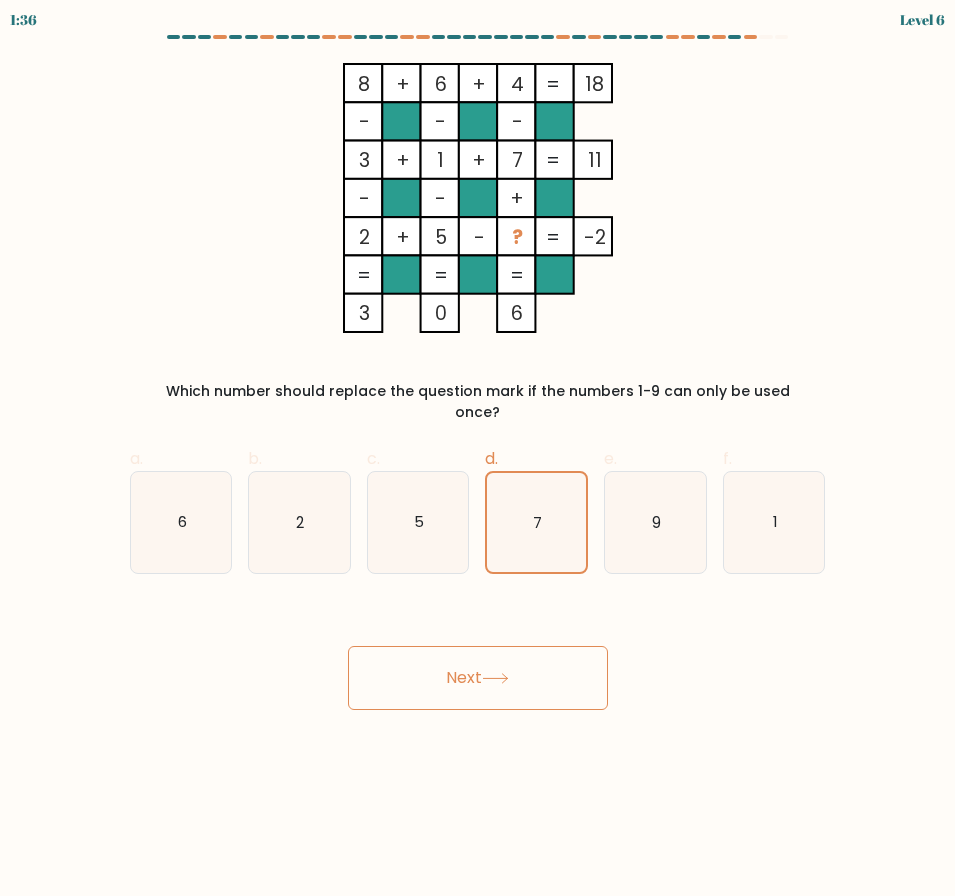 click 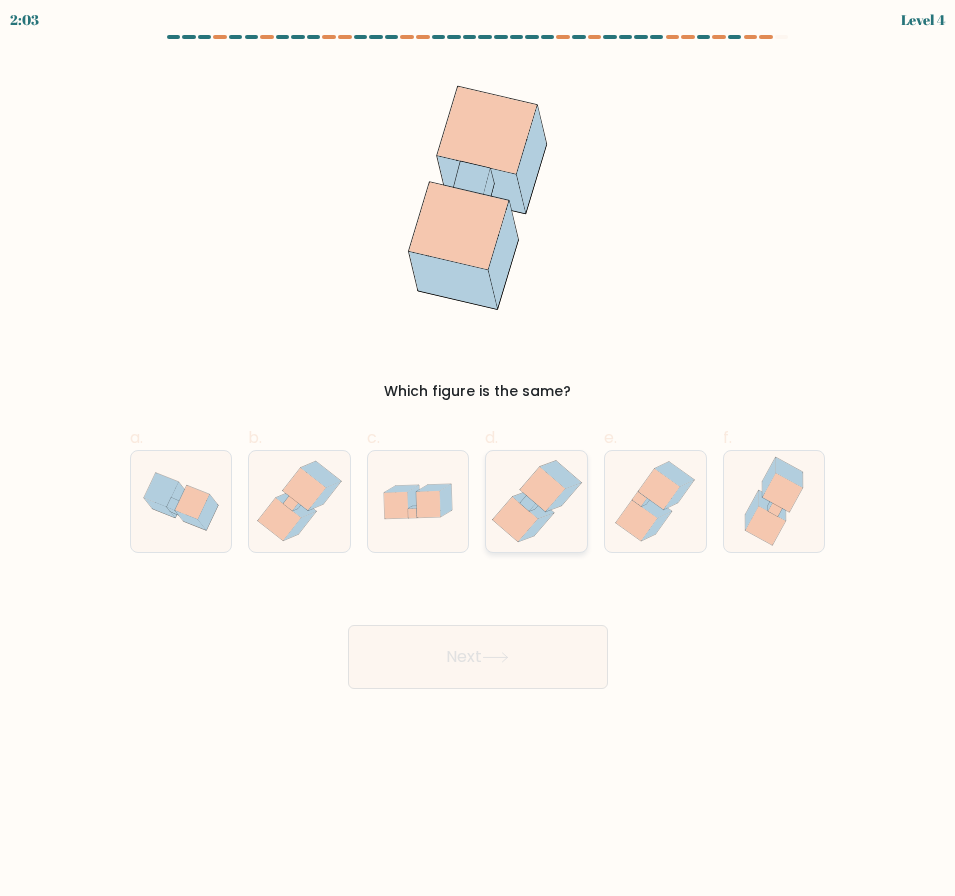 click 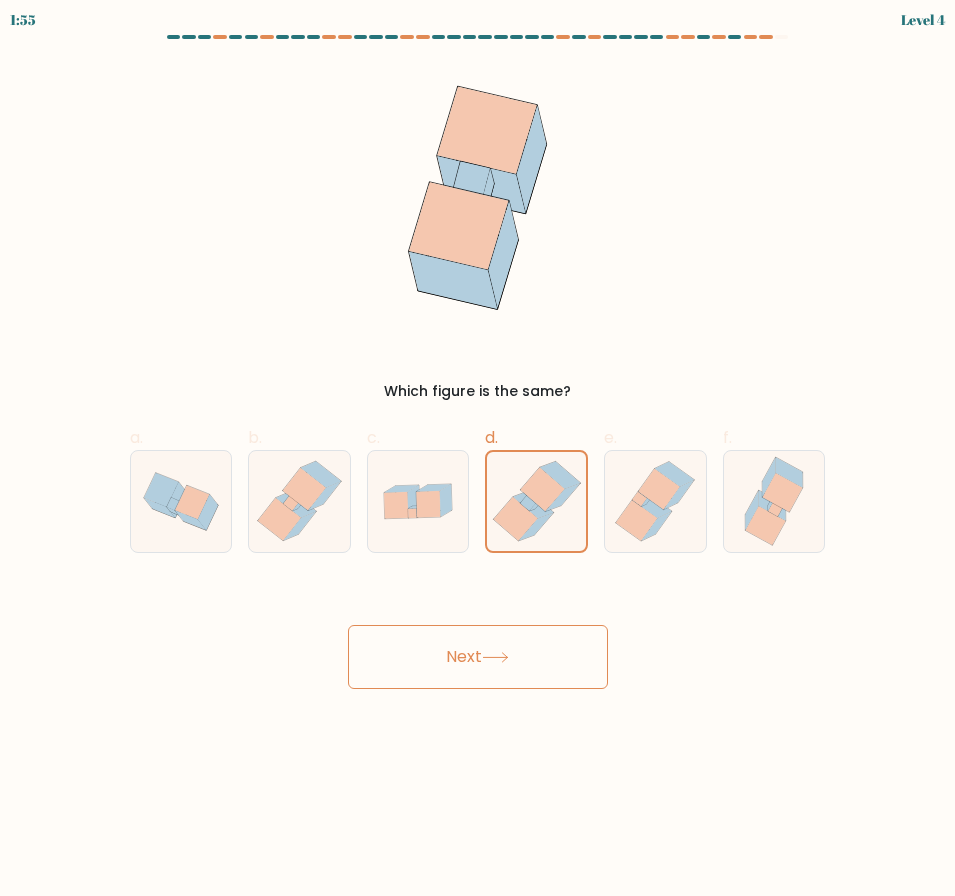 click on "Next" at bounding box center [478, 657] 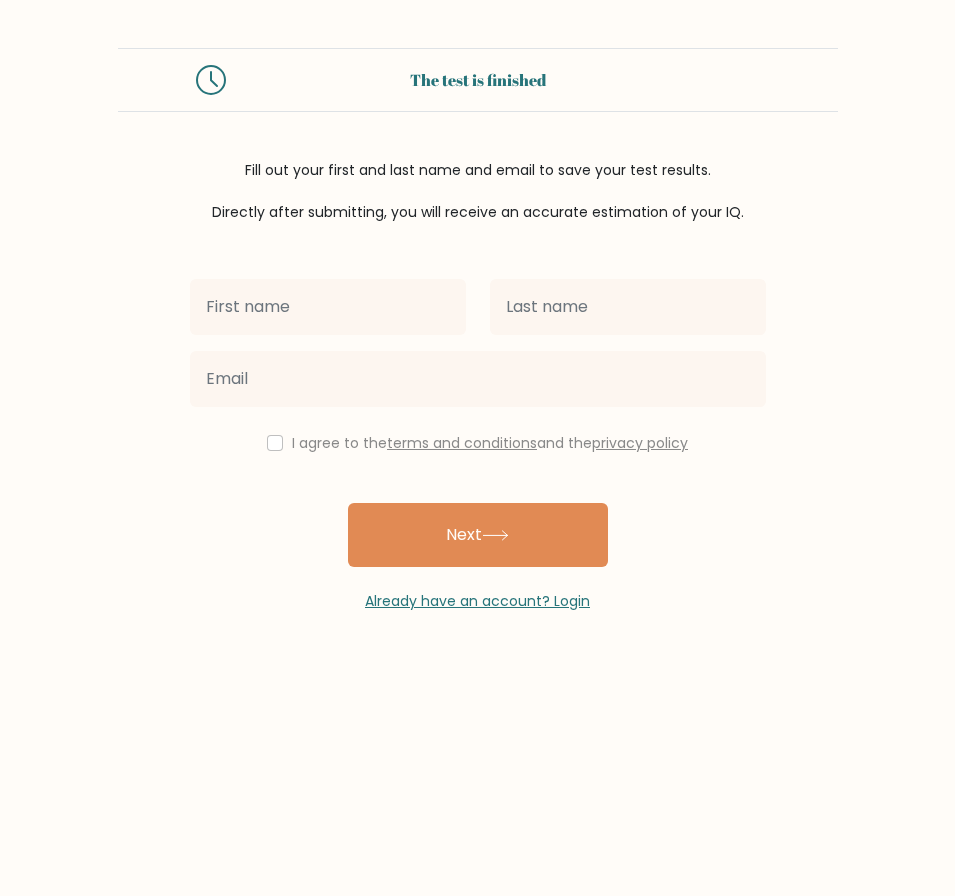 scroll, scrollTop: 0, scrollLeft: 0, axis: both 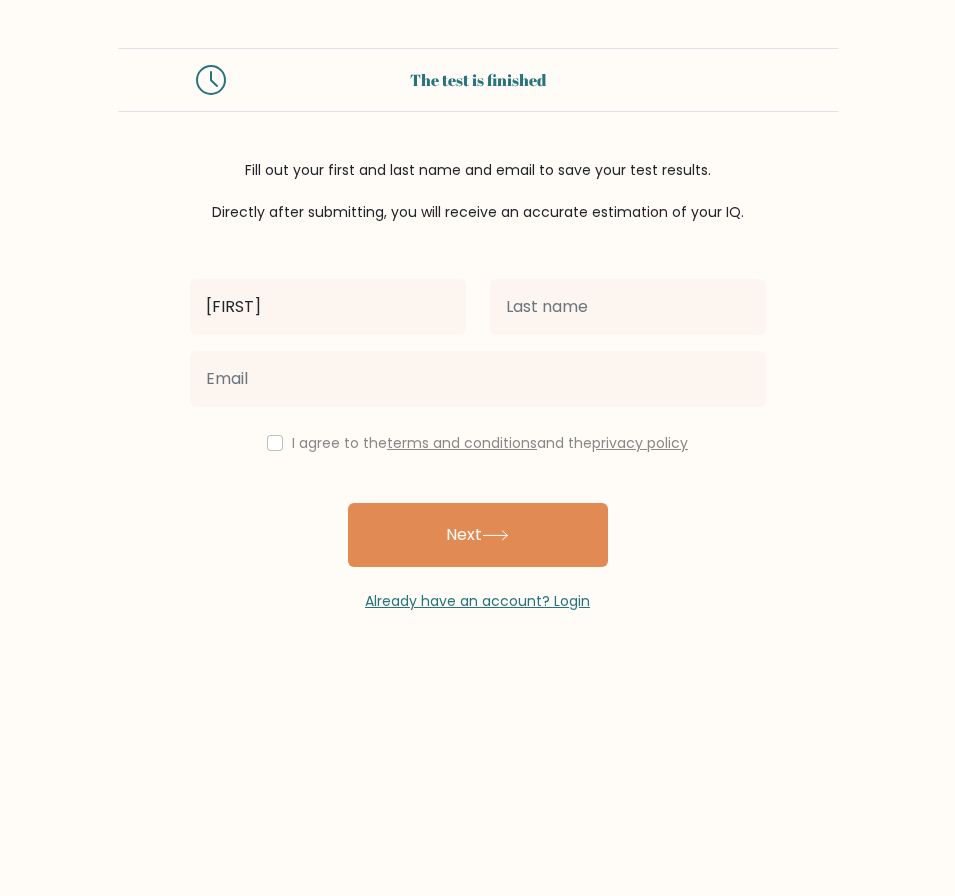 type on "[FIRST] [LAST]" 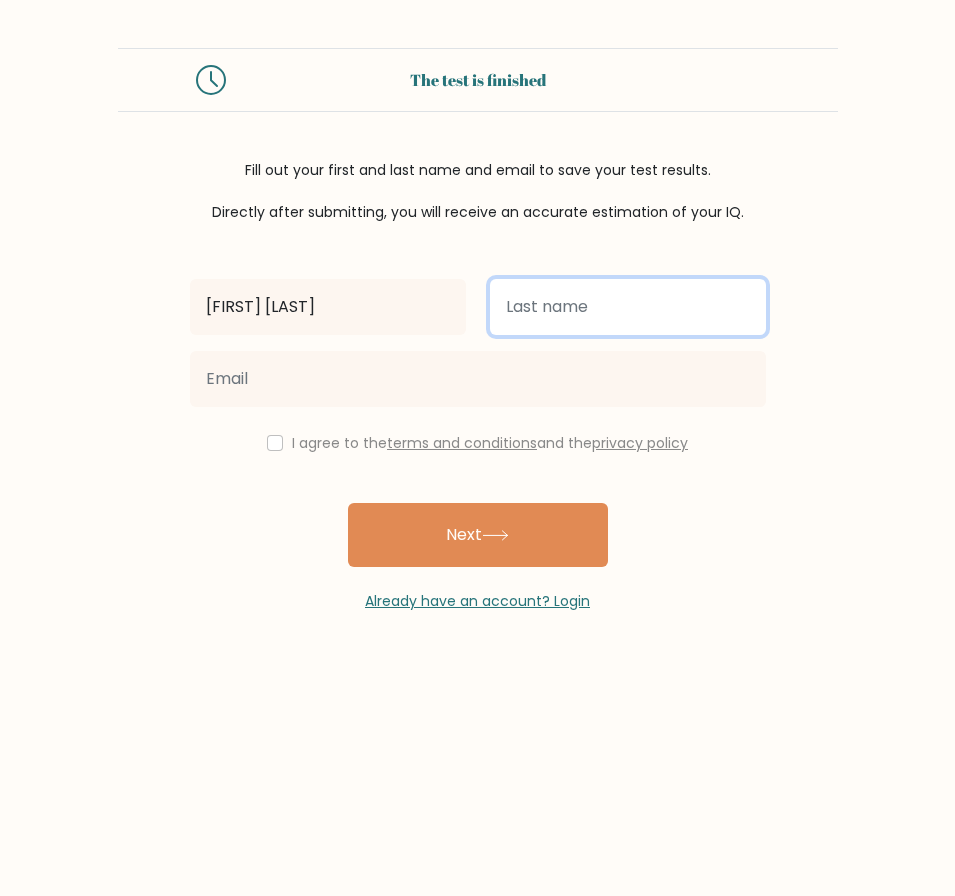 click at bounding box center [628, 307] 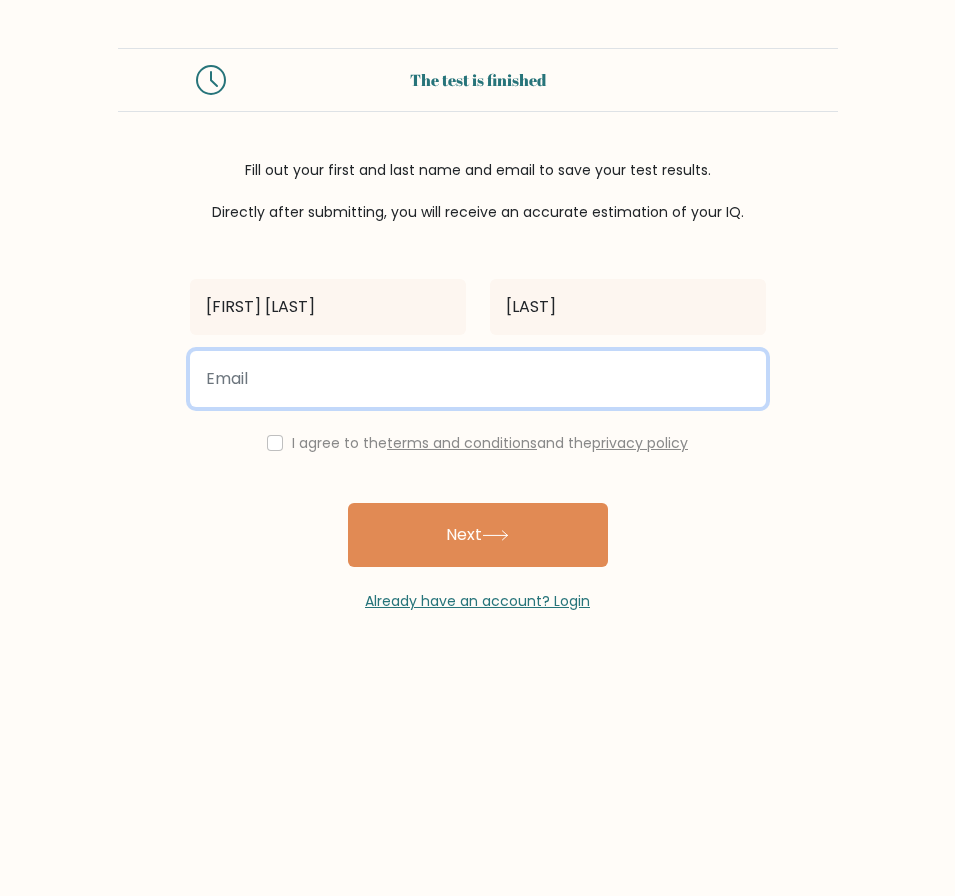 click at bounding box center (478, 379) 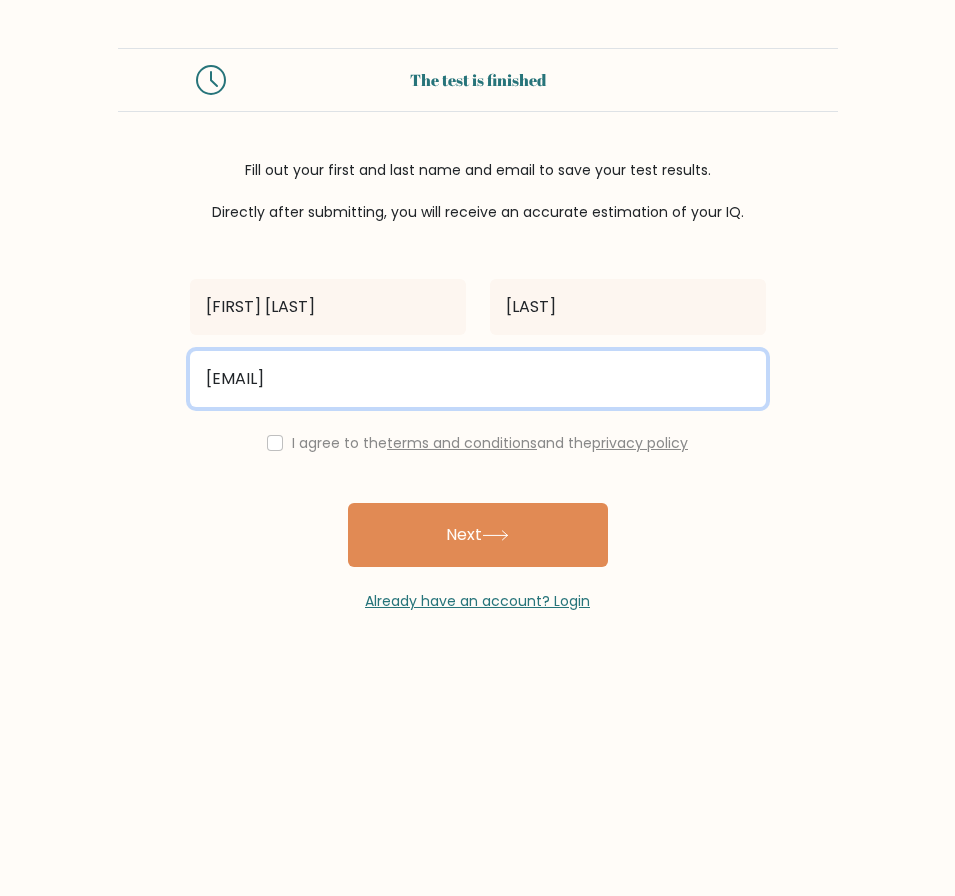 type on "[EMAIL]" 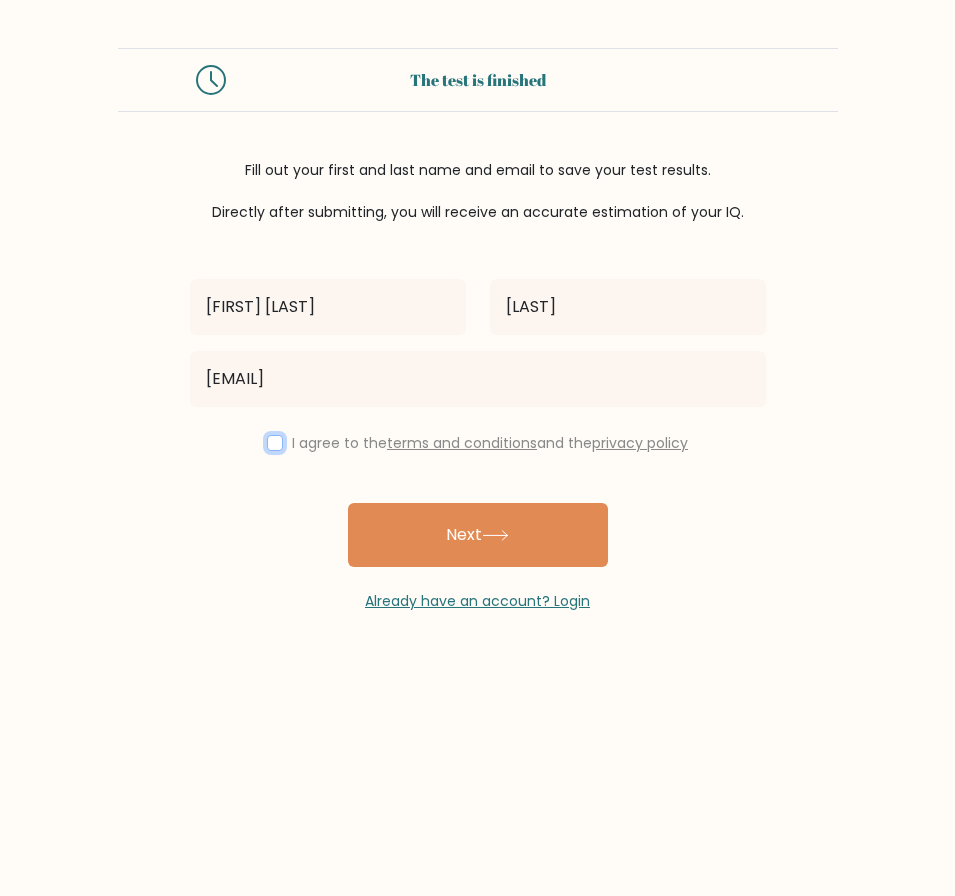 click at bounding box center [275, 443] 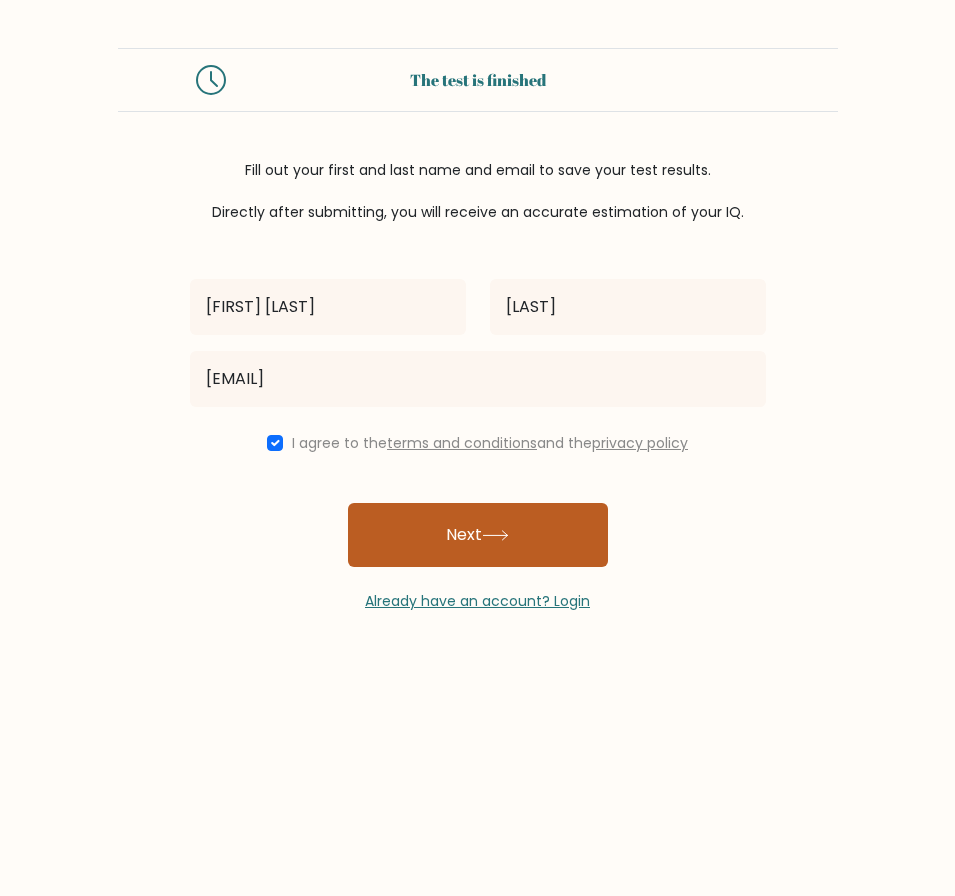 click 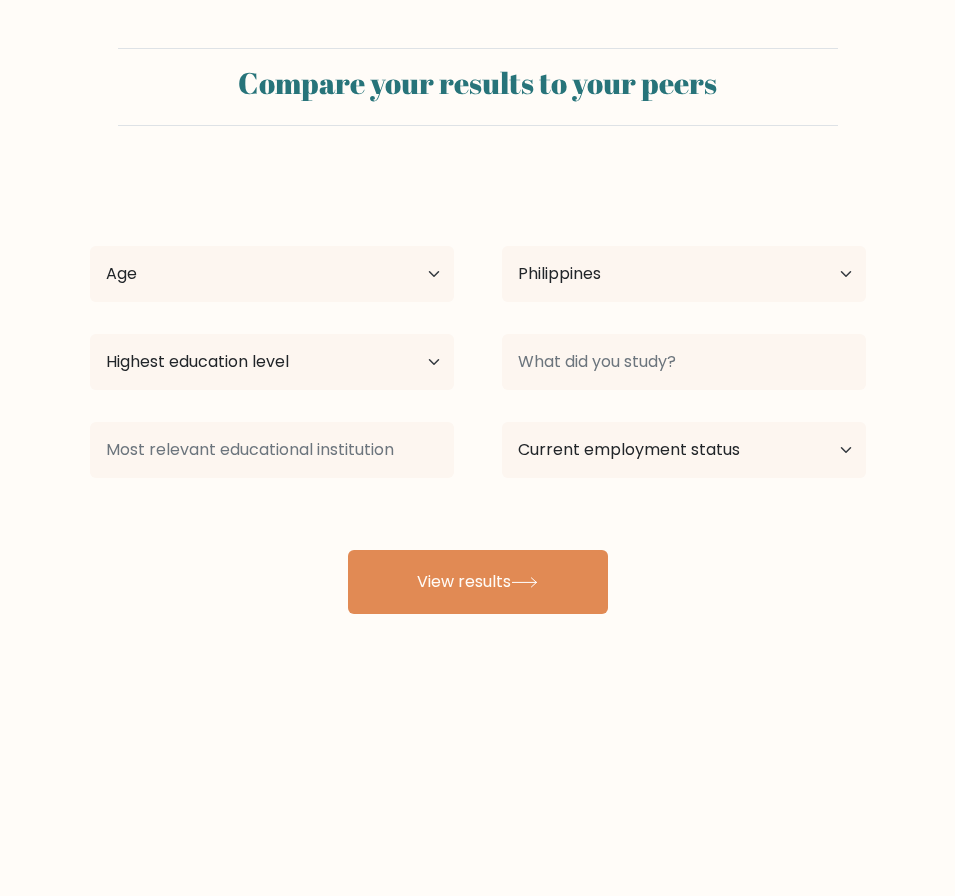 select on "PH" 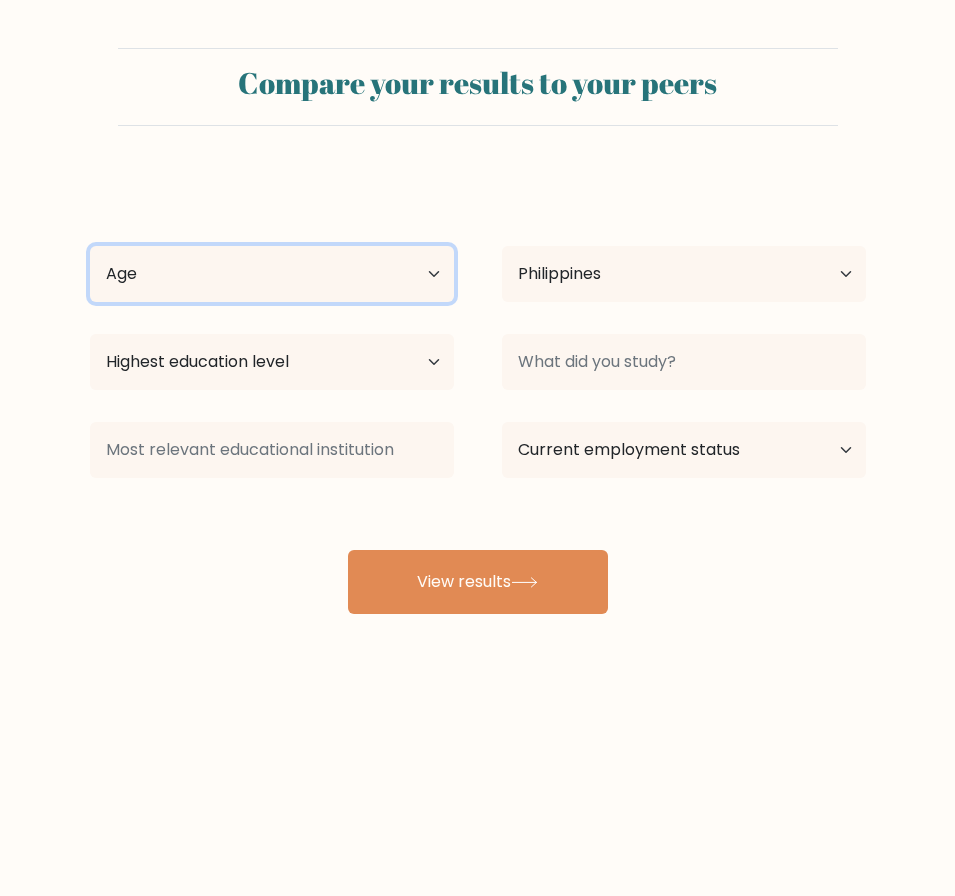 click on "Age
Under 18 years old
18-24 years old
25-34 years old
35-44 years old
45-54 years old
55-64 years old
65 years old and above" at bounding box center [272, 274] 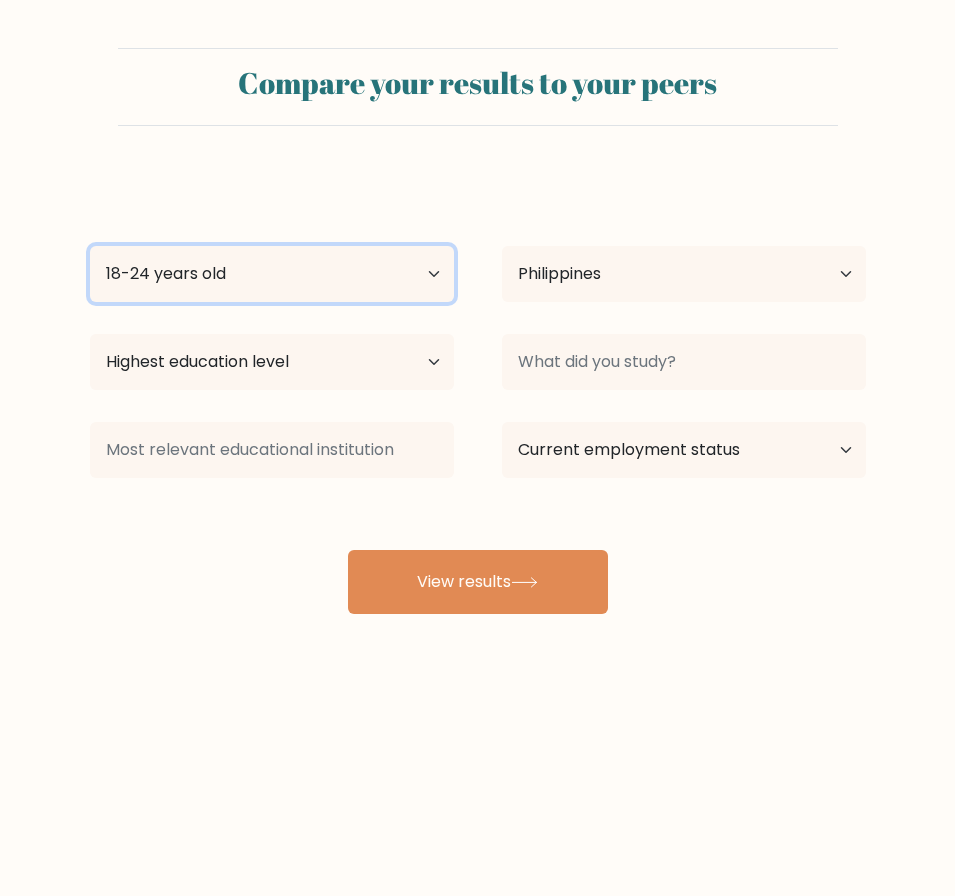 click on "Age
Under 18 years old
18-24 years old
25-34 years old
35-44 years old
45-54 years old
55-64 years old
65 years old and above" at bounding box center (272, 274) 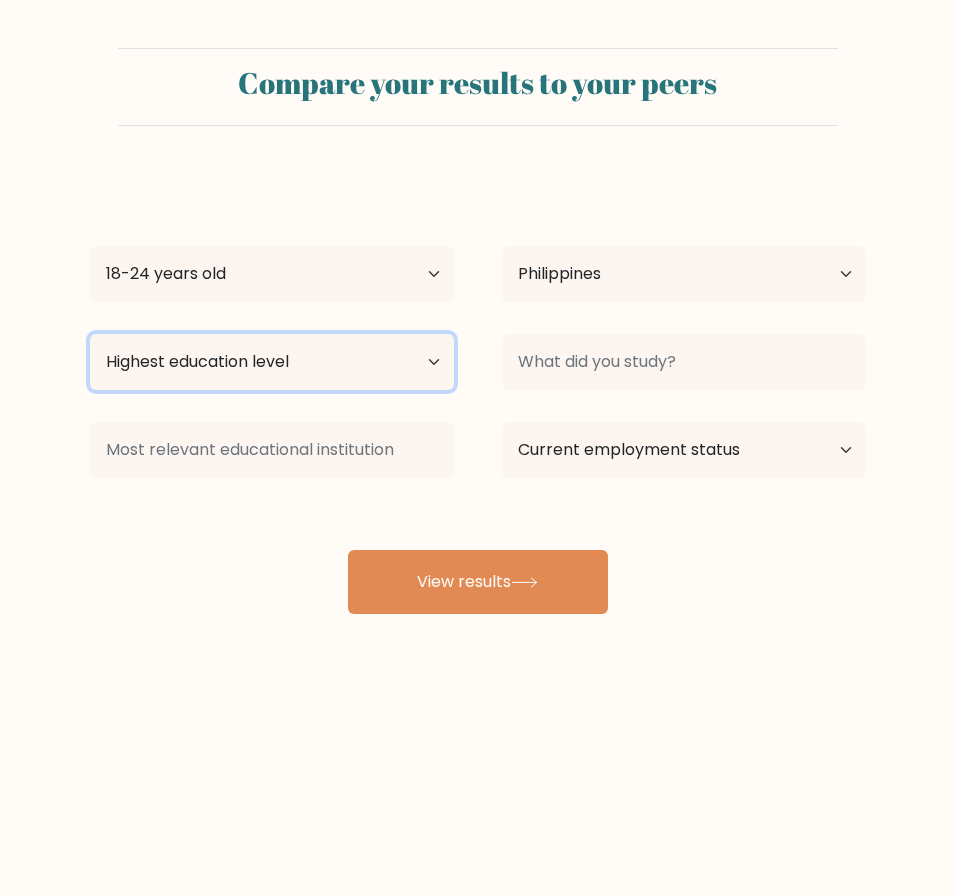 click on "Highest education level
No schooling
Primary
Lower Secondary
Upper Secondary
Occupation Specific
Bachelor's degree
Master's degree
Doctoral degree" at bounding box center [272, 362] 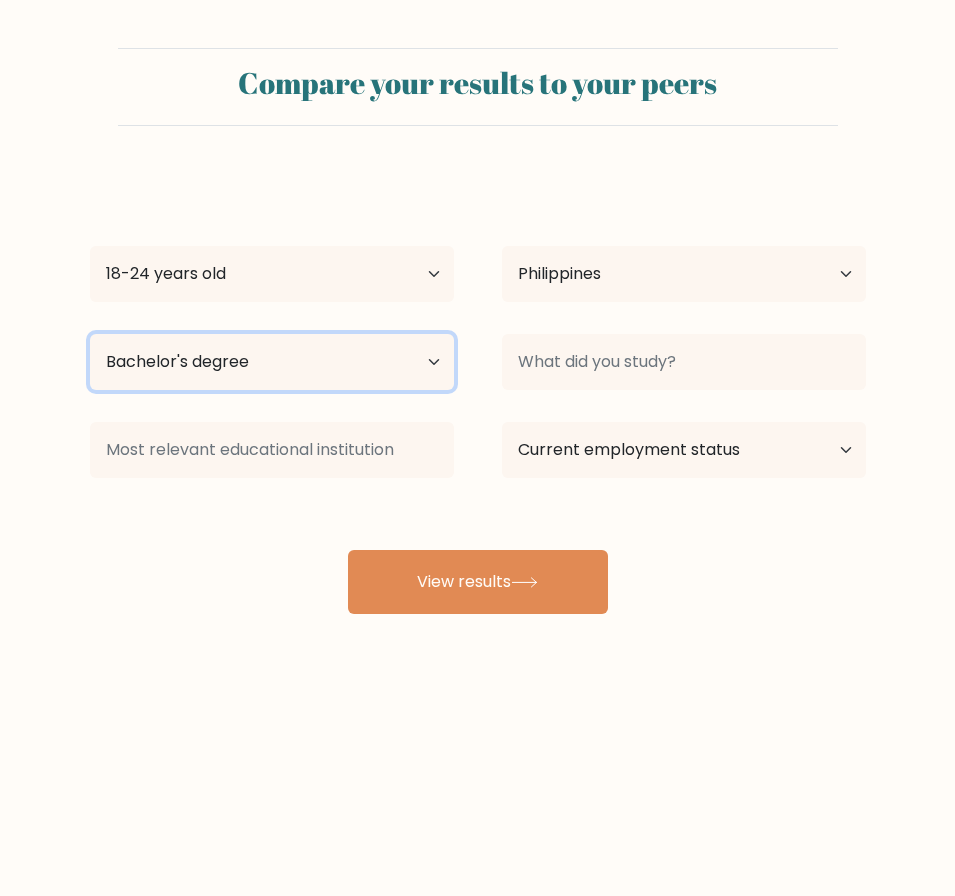 click on "Highest education level
No schooling
Primary
Lower Secondary
Upper Secondary
Occupation Specific
Bachelor's degree
Master's degree
Doctoral degree" at bounding box center [272, 362] 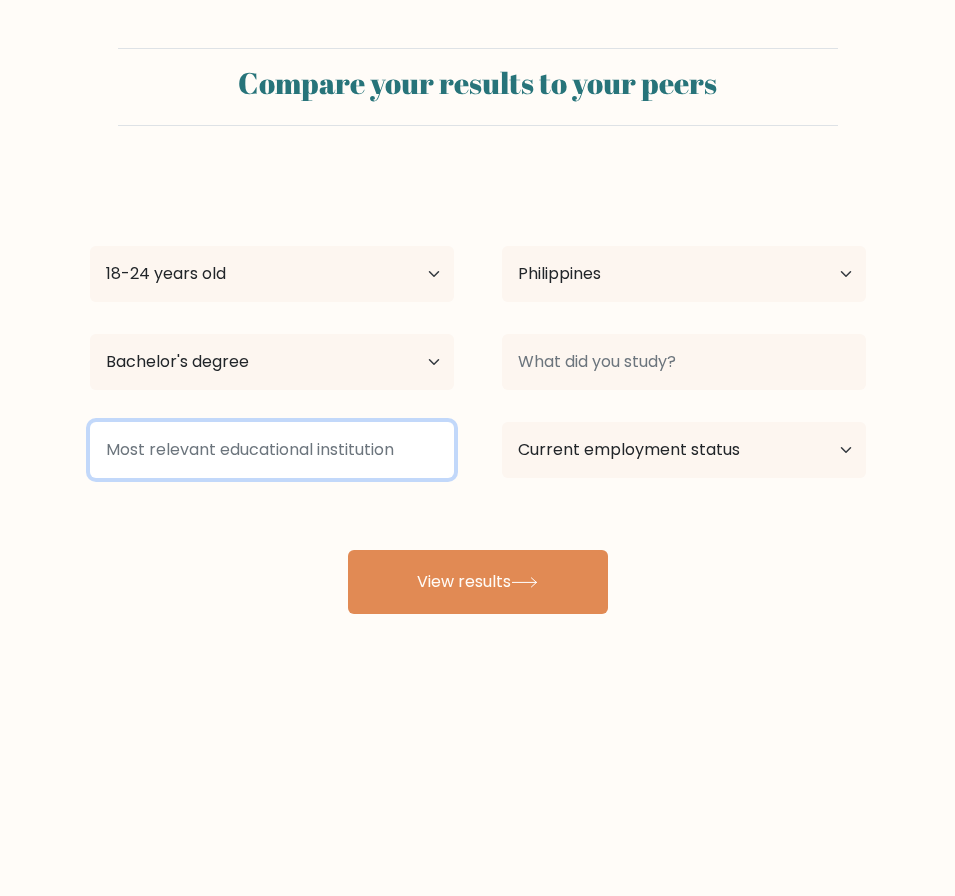 click at bounding box center [272, 450] 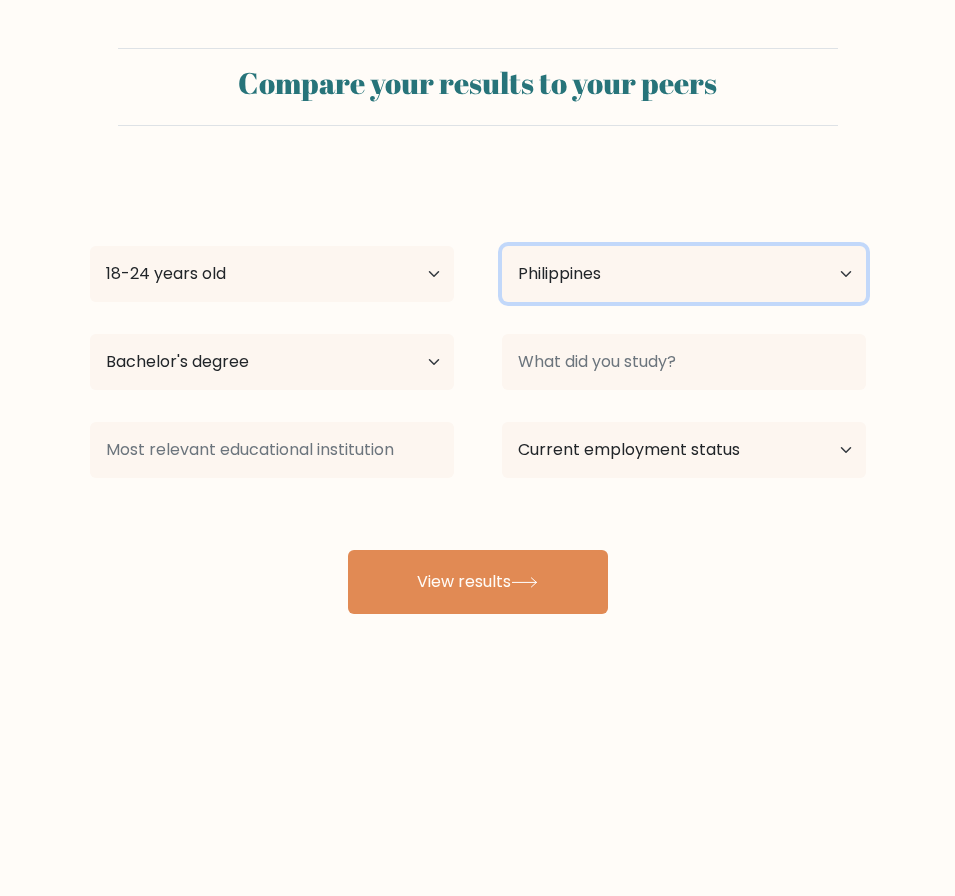 click on "Country
Afghanistan
Albania
Algeria
American Samoa
Andorra
Angola
Anguilla
Antarctica
Antigua and Barbuda
Argentina
Armenia
Aruba
Australia
Austria
Azerbaijan
Bahamas
Bahrain
Bangladesh
Barbados
Belarus
Belgium
Belize
Benin
Bermuda
Bhutan
Bolivia
Bonaire, Sint Eustatius and Saba
Bosnia and Herzegovina
Botswana
Bouvet Island
Brazil
British Indian Ocean Territory
Brunei
Bulgaria
Burkina Faso
Burundi
Cabo Verde
Cambodia
Cameroon
Canada
Cayman Islands
Central African Republic
Chad
Chile
China
Christmas Island
Cocos (Keeling) Islands
Colombia
Comoros
Congo
Congo (the Democratic Republic of the)
Cook Islands
Costa Rica
Côte d'Ivoire
Croatia
Cuba" at bounding box center [684, 274] 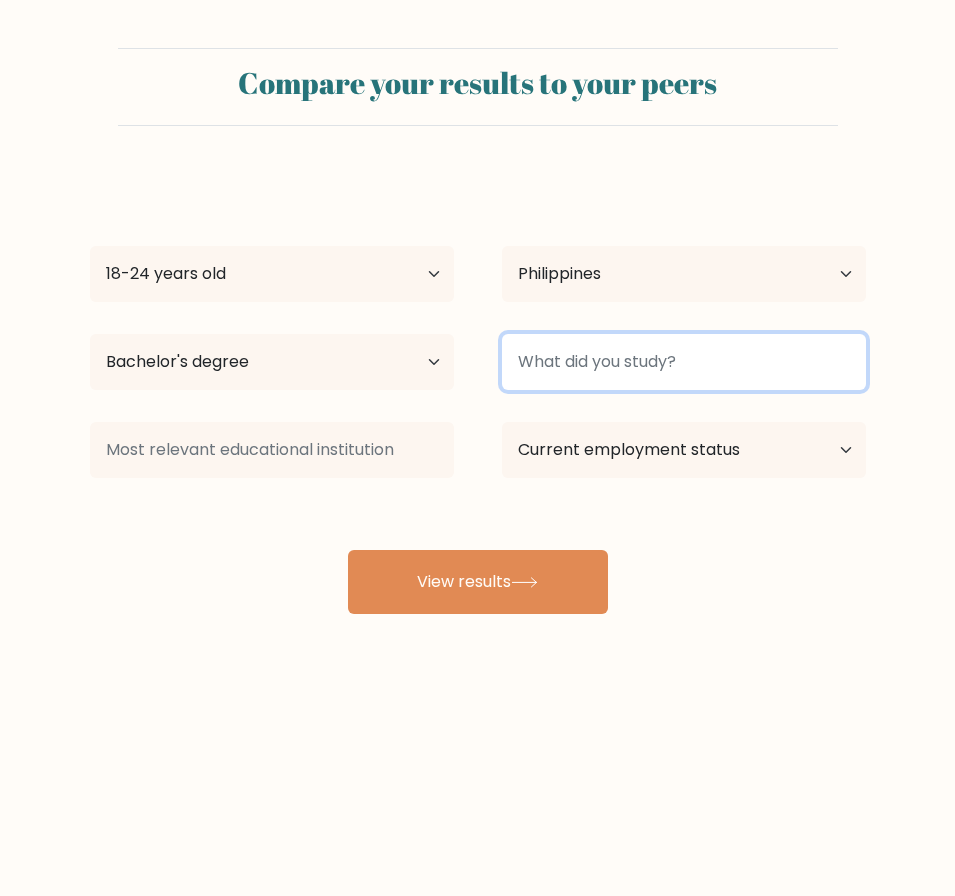 click at bounding box center [684, 362] 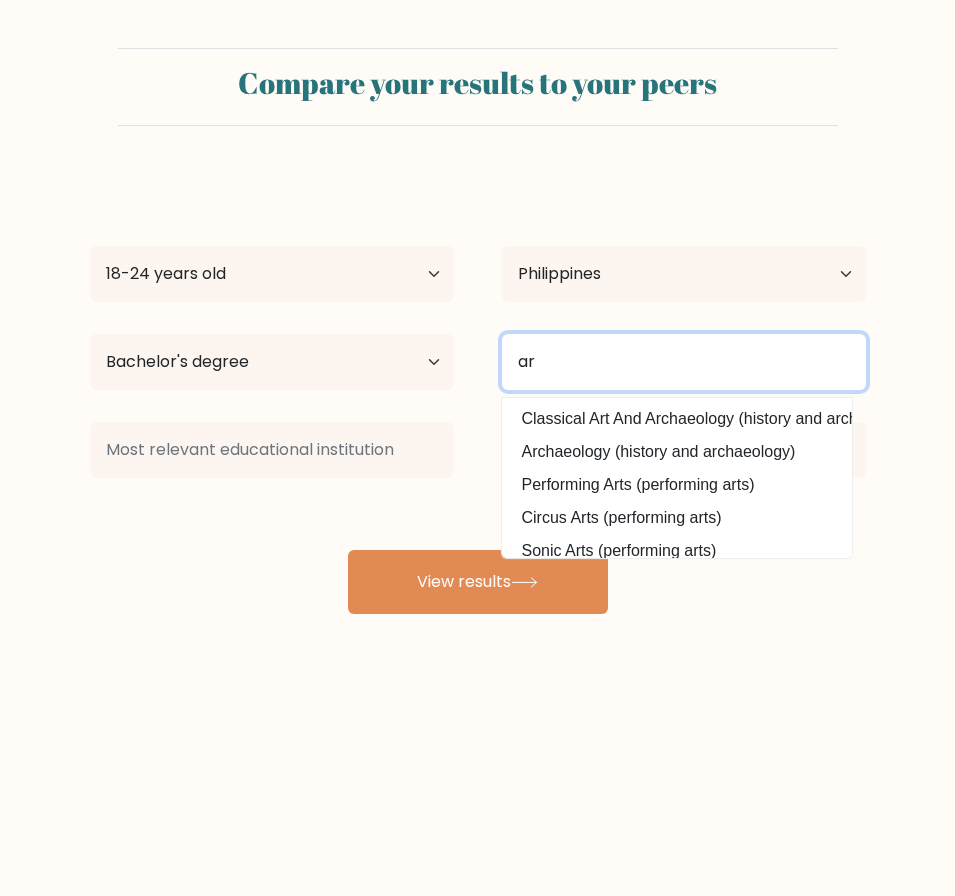type on "a" 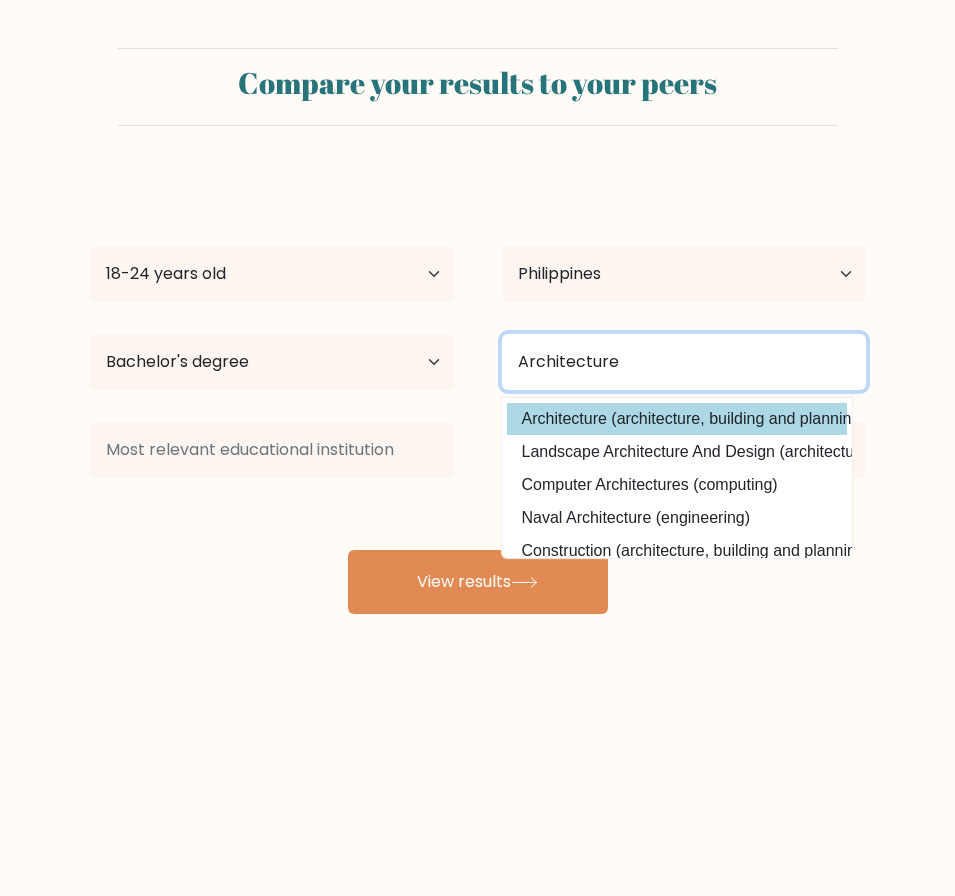 type on "Architecture" 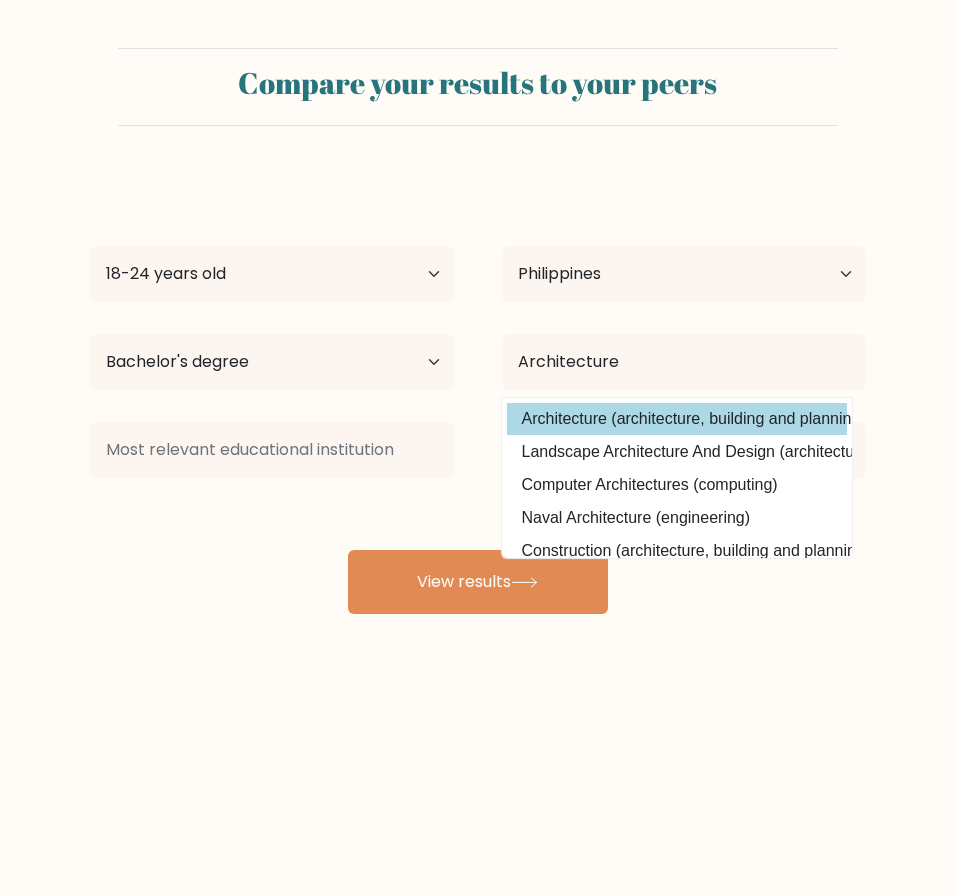 click on "Architecture (architecture, building and planning)" at bounding box center (677, 419) 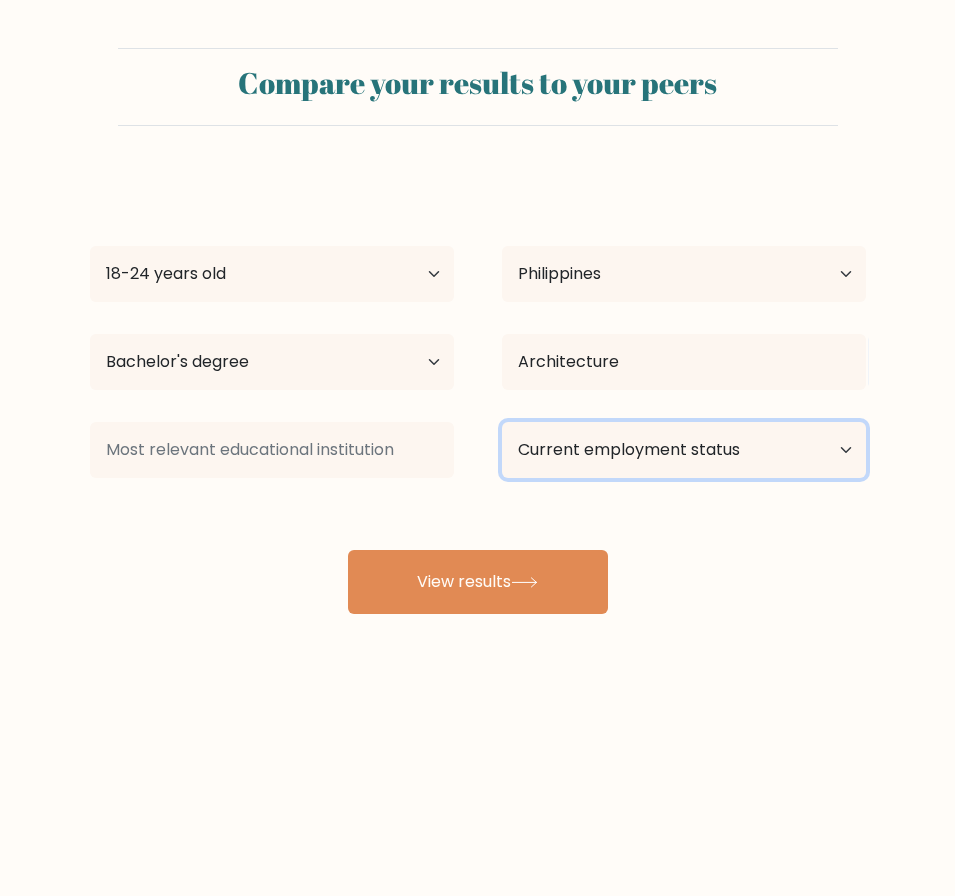 click on "Current employment status
Employed
Student
Retired
Other / prefer not to answer" at bounding box center [684, 450] 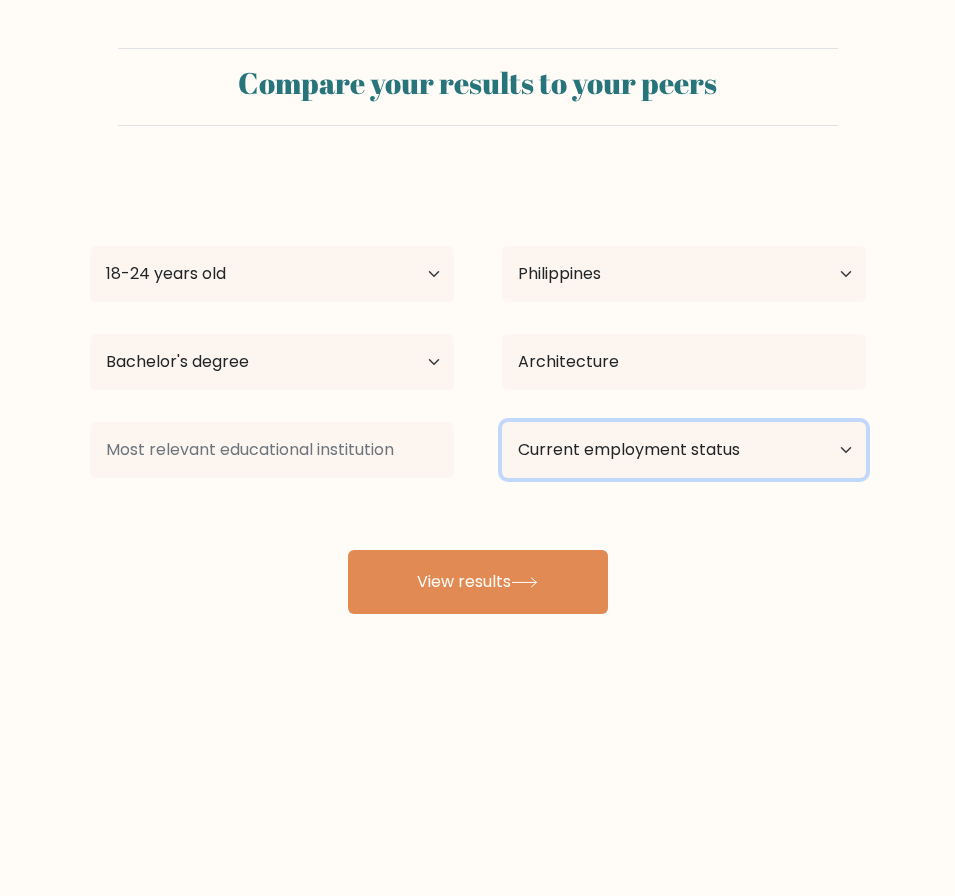 select on "student" 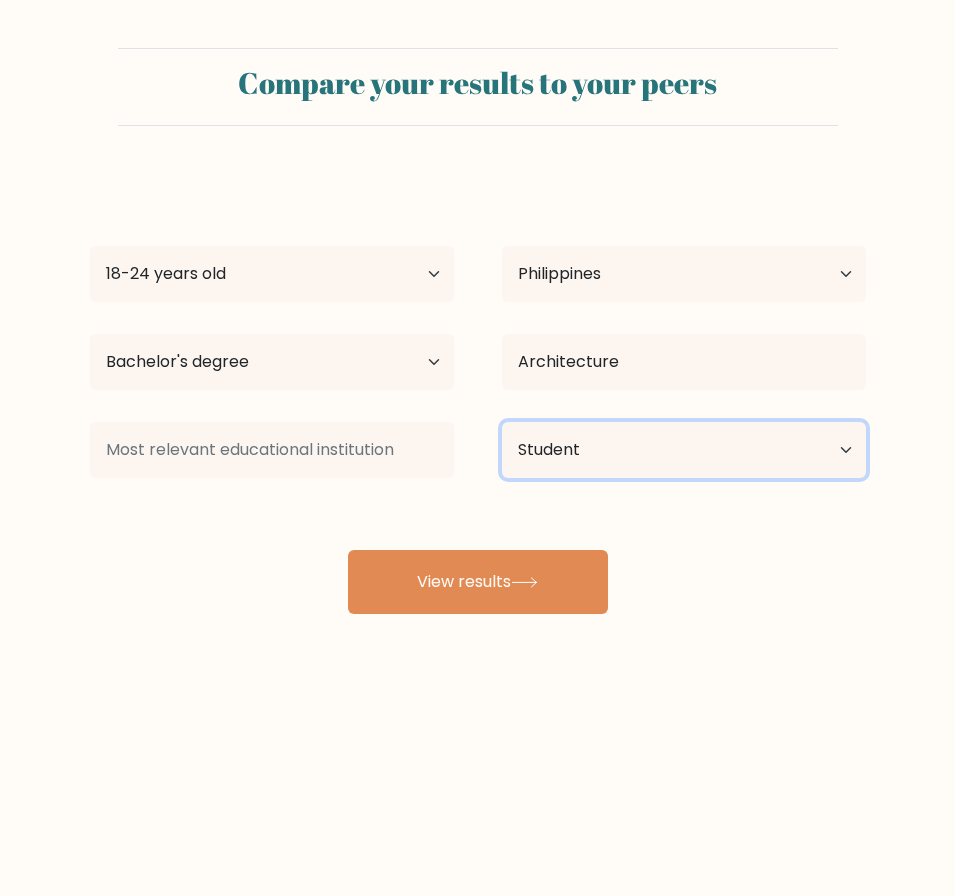 click on "Current employment status
Employed
Student
Retired
Other / prefer not to answer" at bounding box center (684, 450) 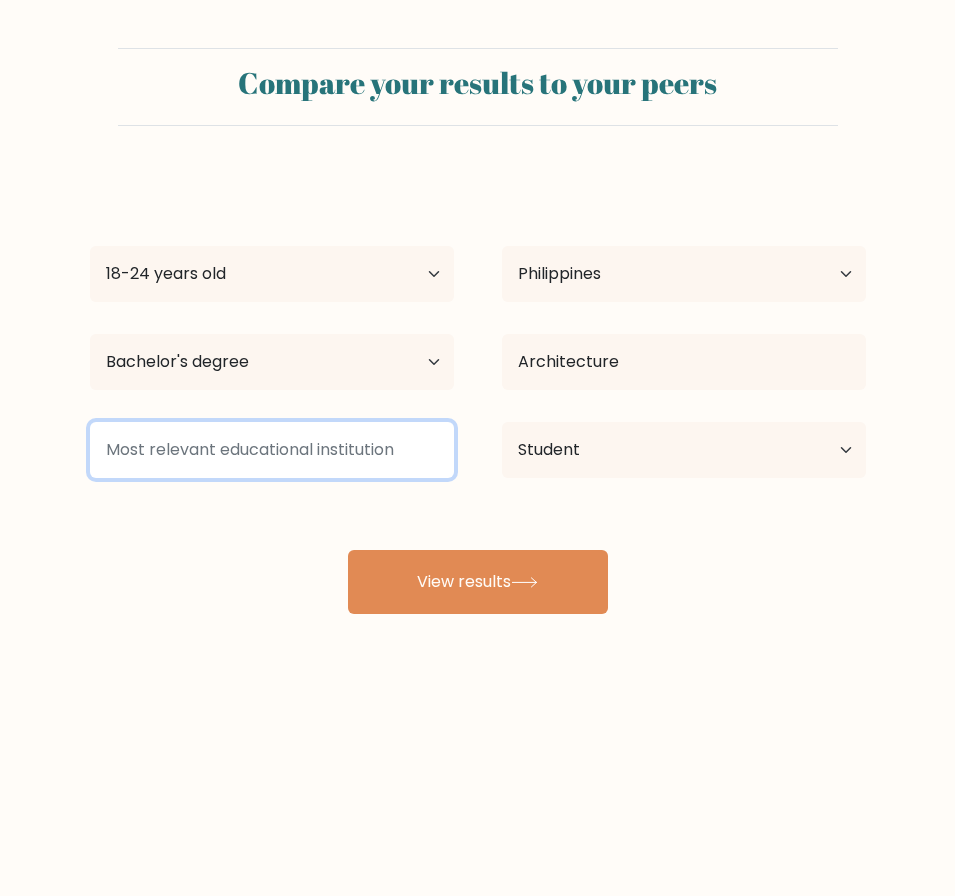 click at bounding box center (272, 450) 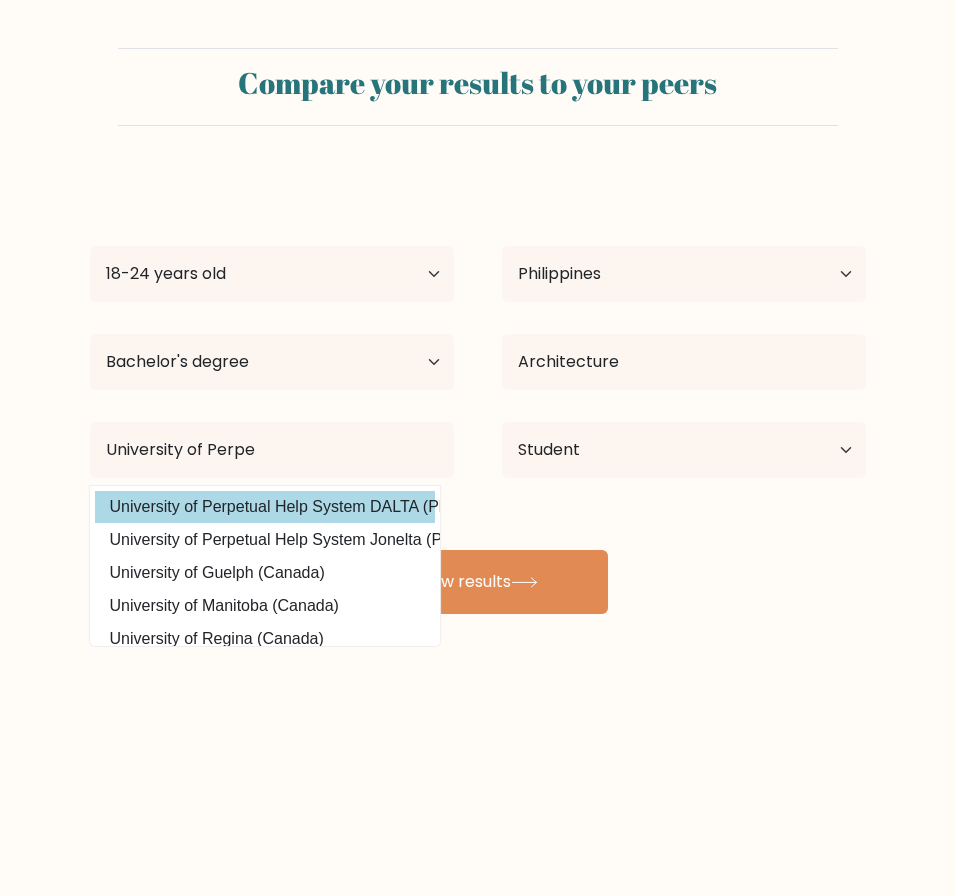 click on "Eunice Margaret
Conag
Age
Under 18 years old
18-24 years old
25-34 years old
35-44 years old
45-54 years old
55-64 years old
65 years old and above
Country
Afghanistan
Albania
Algeria
American Samoa
Andorra
Angola
Anguilla
Antarctica
Antigua and Barbuda
Argentina
Armenia
Aruba
Australia
Austria
Azerbaijan
Bahamas
Bahrain
Bangladesh
Barbados
Belarus
Belgium
Belize
Benin
Bermuda
Bhutan
Bolivia
Bonaire, Sint Eustatius and Saba
Bosnia and Herzegovina
Botswana
Bouvet Island
Brazil" at bounding box center (478, 394) 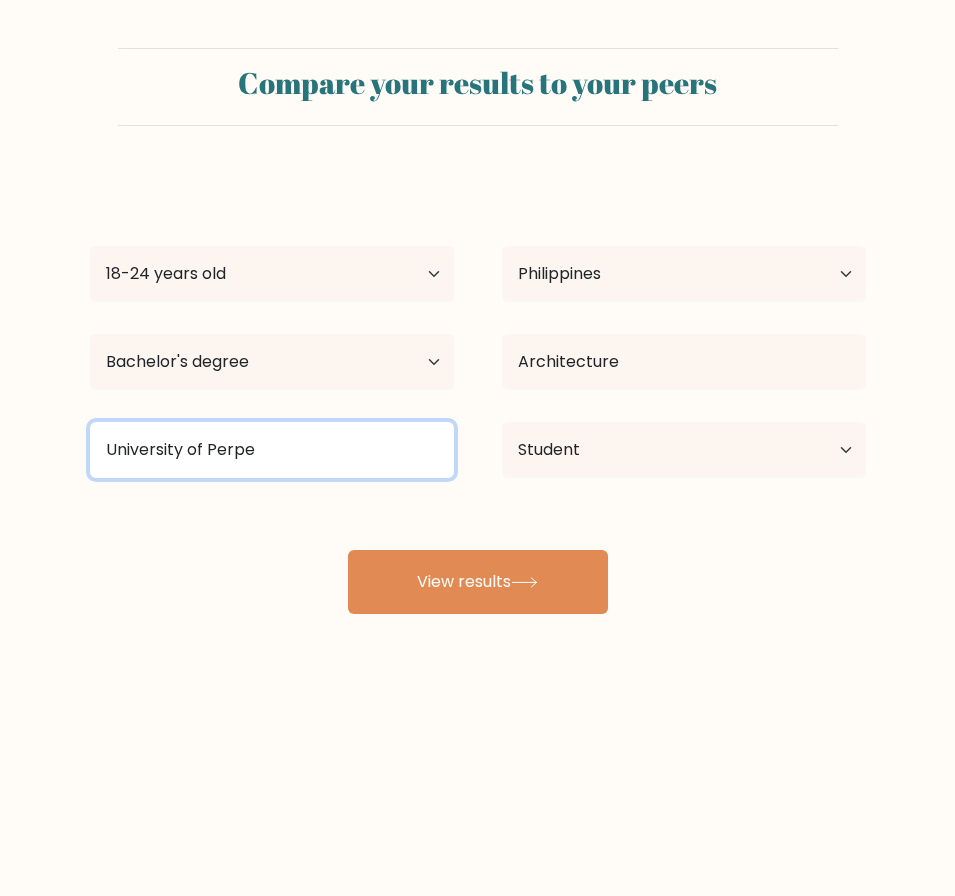 click on "University of Perpe" at bounding box center [272, 450] 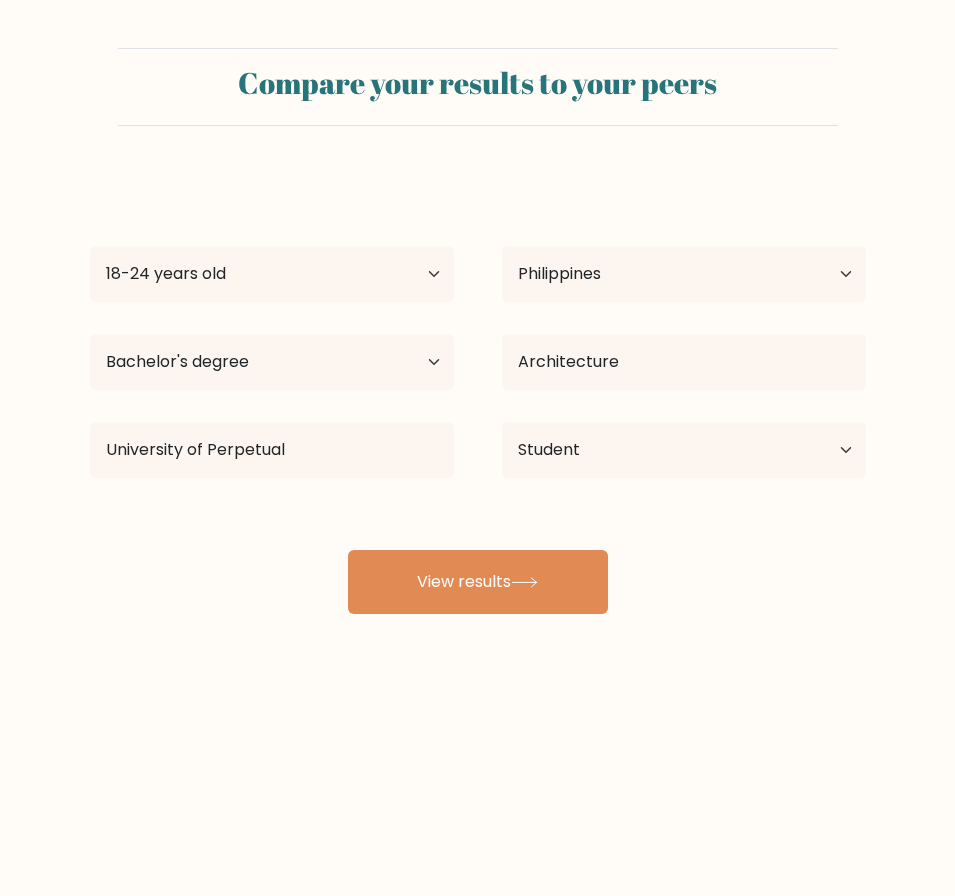 click on "Eunice Margaret
Conag
Age
Under 18 years old
18-24 years old
25-34 years old
35-44 years old
45-54 years old
55-64 years old
65 years old and above
Country
Afghanistan
Albania
Algeria
American Samoa
Andorra
Angola
Anguilla
Antarctica
Antigua and Barbuda
Argentina
Armenia
Aruba
Australia
Austria
Azerbaijan
Bahamas
Bahrain
Bangladesh
Barbados
Belarus
Belgium
Belize
Benin
Bermuda
Bhutan
Bolivia
Bonaire, Sint Eustatius and Saba
Bosnia and Herzegovina
Botswana
Bouvet Island
Brazil" at bounding box center [478, 394] 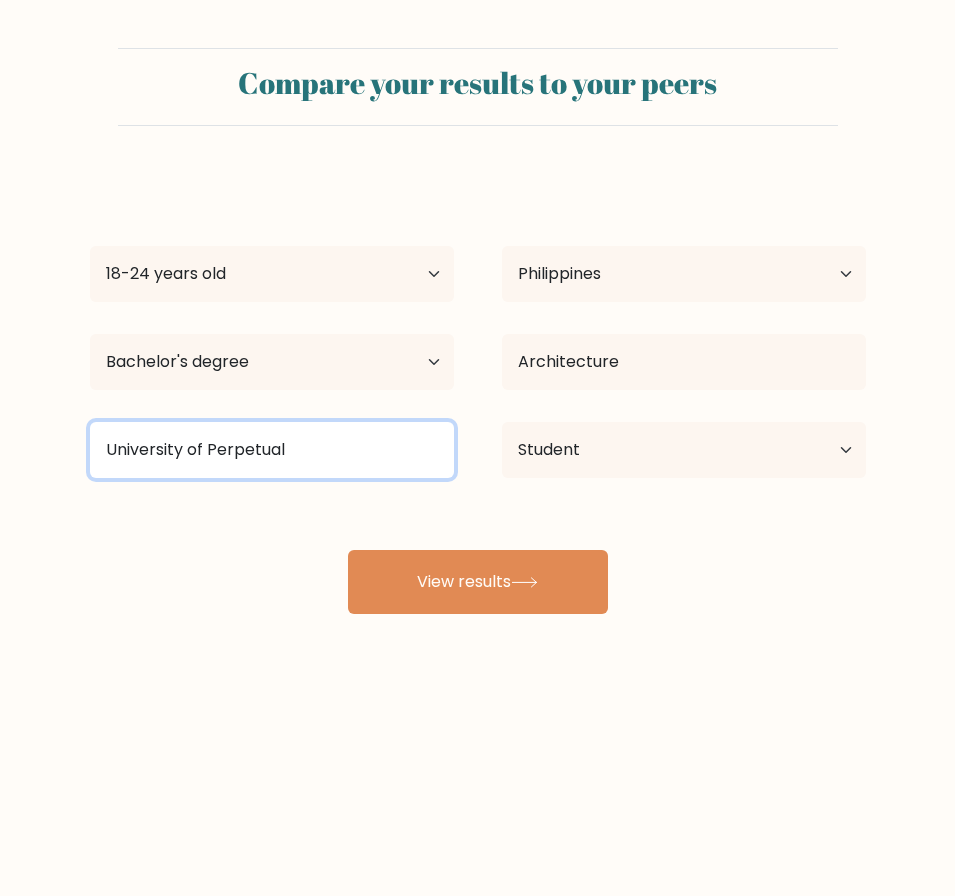 click on "University of Perpetual" at bounding box center (272, 450) 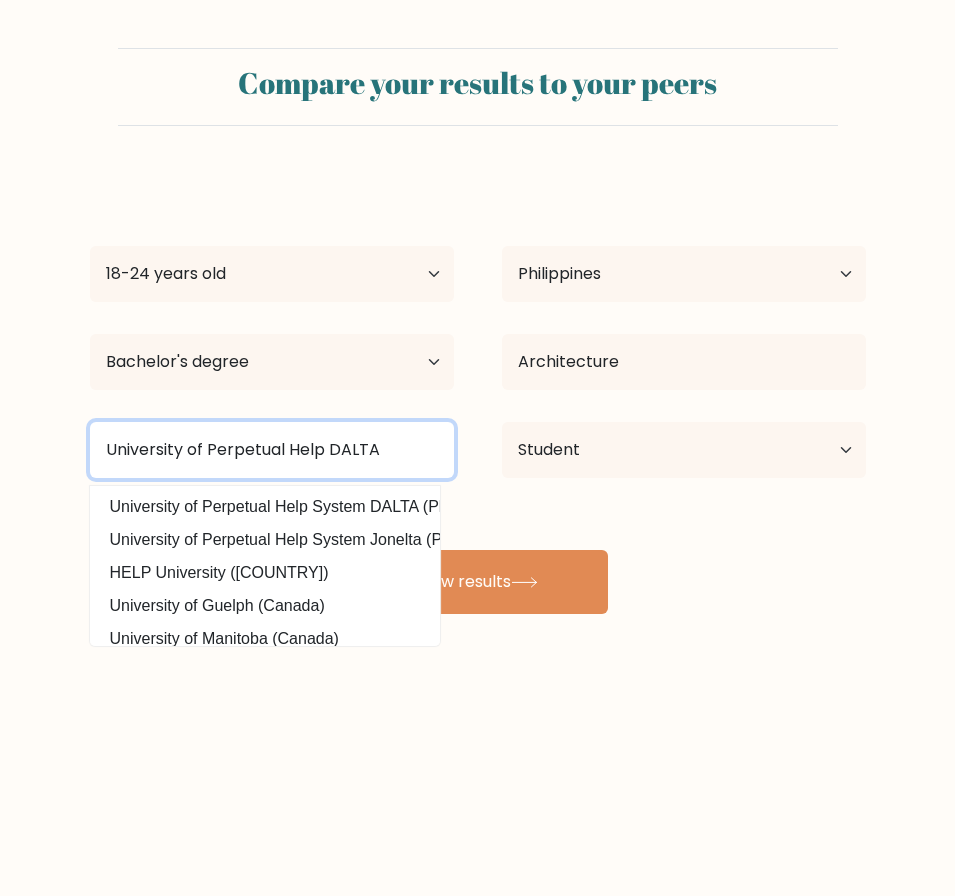 type on "University of Perpetual Help DALTA" 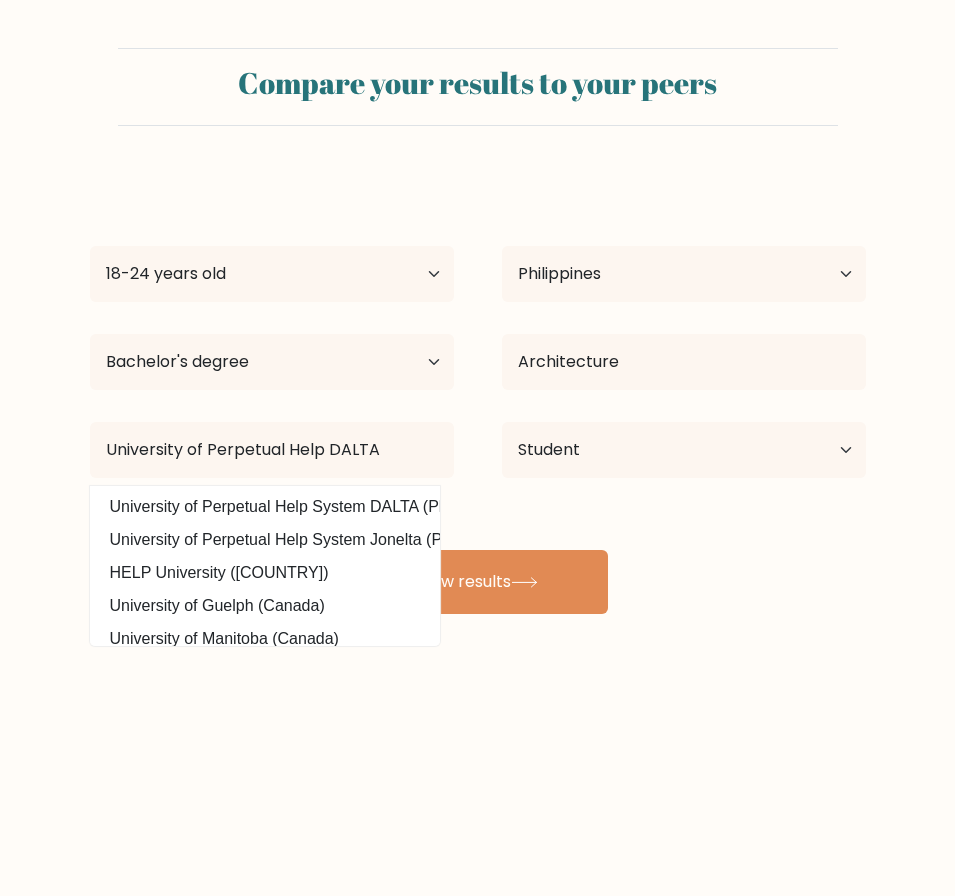click on "Eunice Margaret
Conag
Age
Under 18 years old
18-24 years old
25-34 years old
35-44 years old
45-54 years old
55-64 years old
65 years old and above
Country
Afghanistan
Albania
Algeria
American Samoa
Andorra
Angola
Anguilla
Antarctica
Antigua and Barbuda
Argentina
Armenia
Aruba
Australia
Austria
Azerbaijan
Bahamas
Bahrain
Bangladesh
Barbados
Belarus
Belgium
Belize
Benin
Bermuda
Bhutan
Bolivia
Bonaire, Sint Eustatius and Saba
Bosnia and Herzegovina
Botswana
Bouvet Island
Brazil" at bounding box center (478, 394) 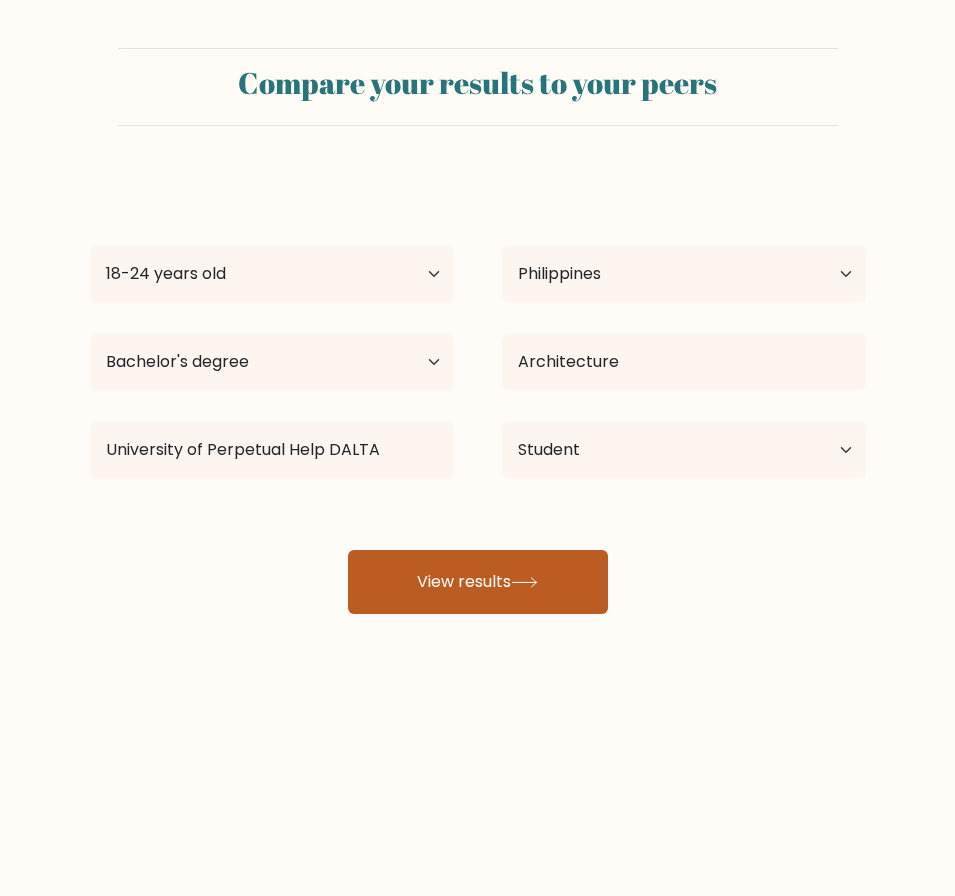 click 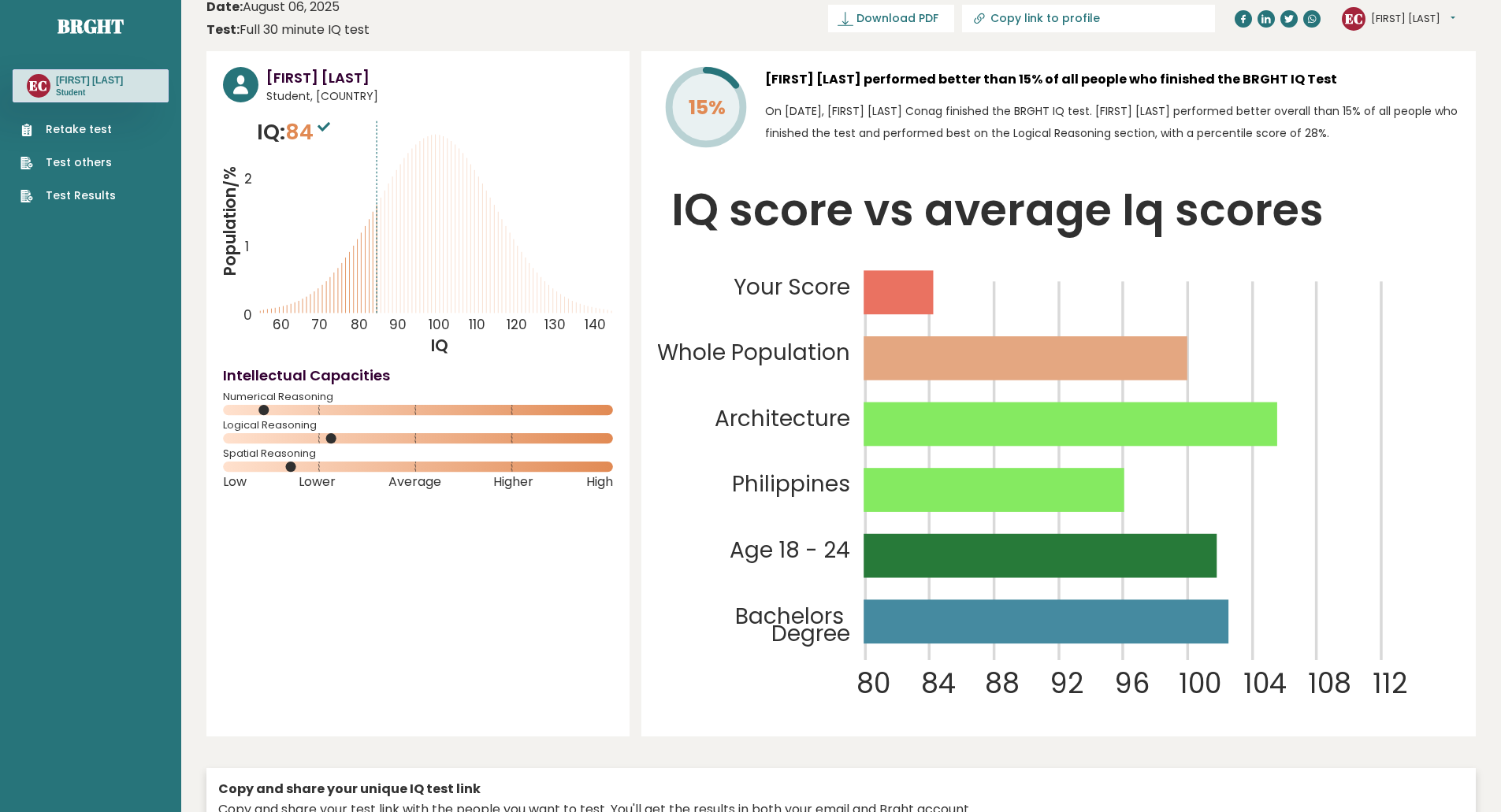 scroll, scrollTop: 0, scrollLeft: 0, axis: both 